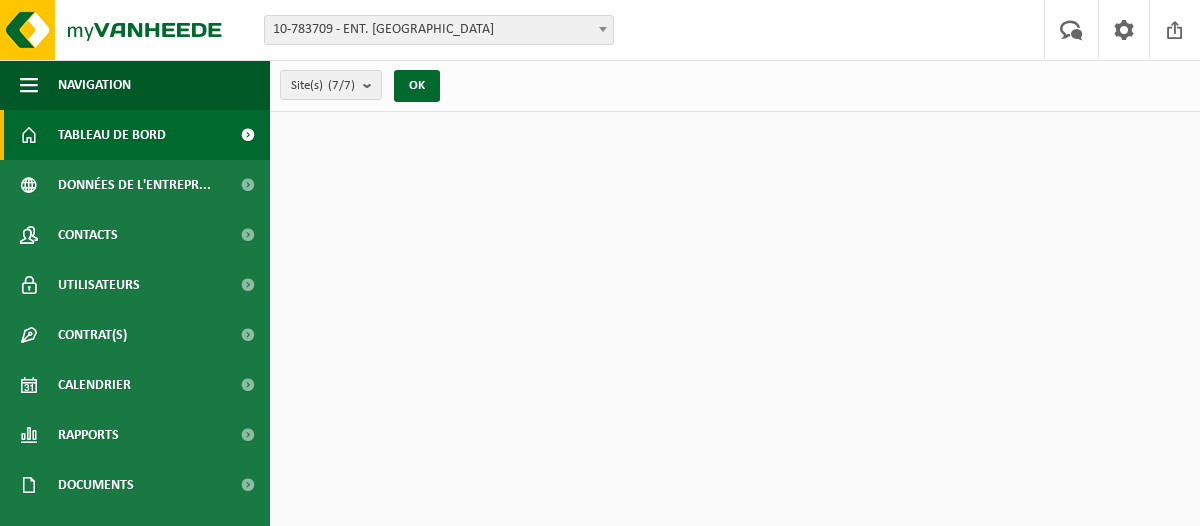 scroll, scrollTop: 0, scrollLeft: 0, axis: both 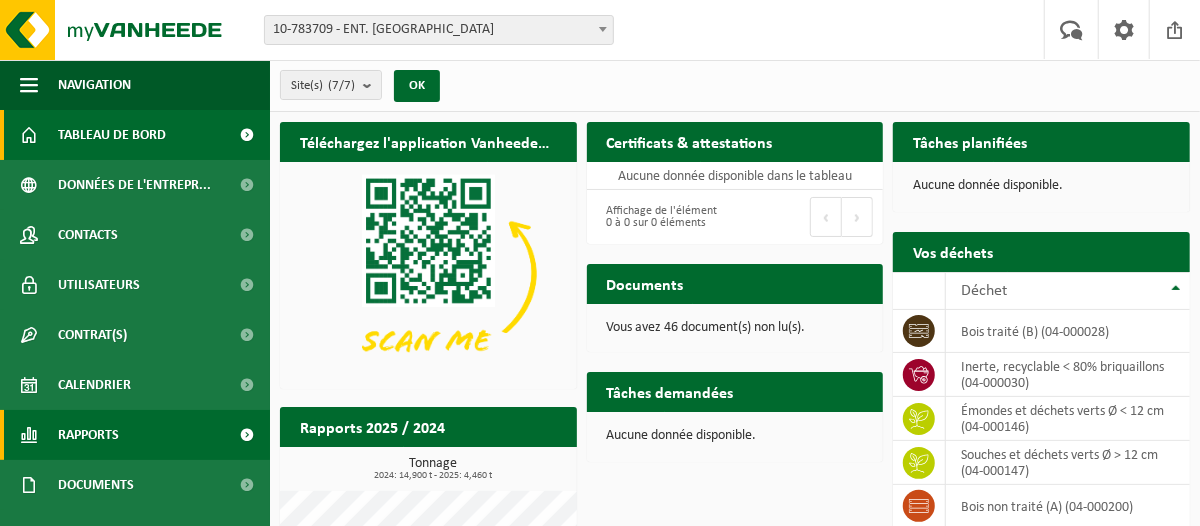 click on "Rapports" at bounding box center (88, 435) 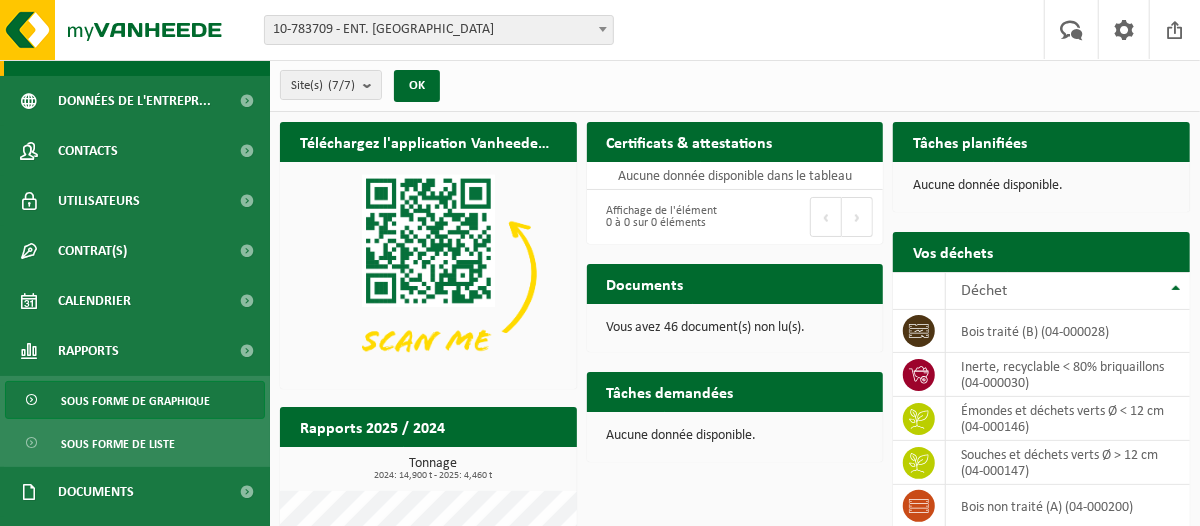 scroll, scrollTop: 174, scrollLeft: 0, axis: vertical 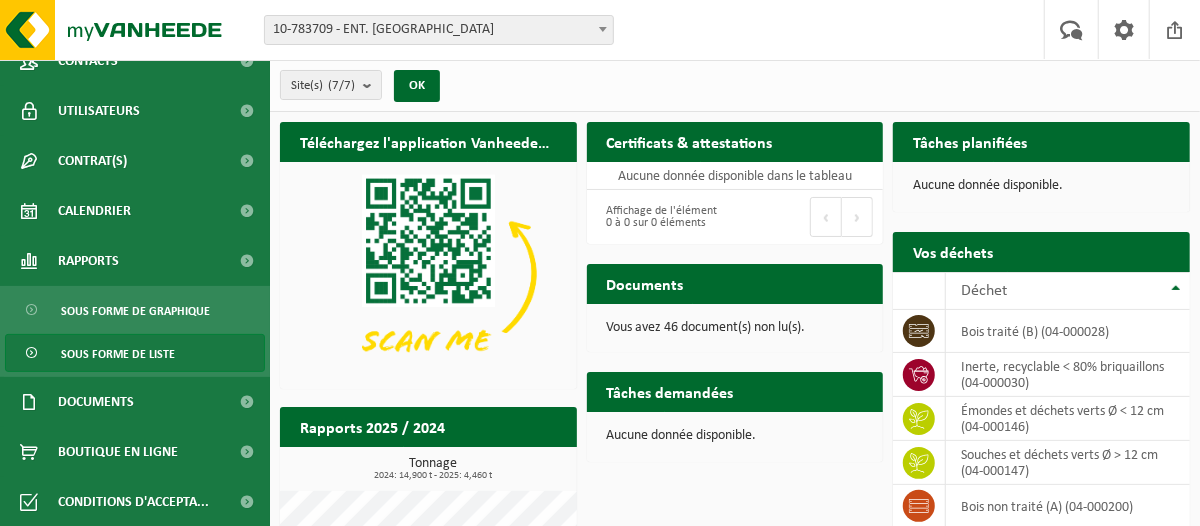 click on "Sous forme de liste" at bounding box center [118, 354] 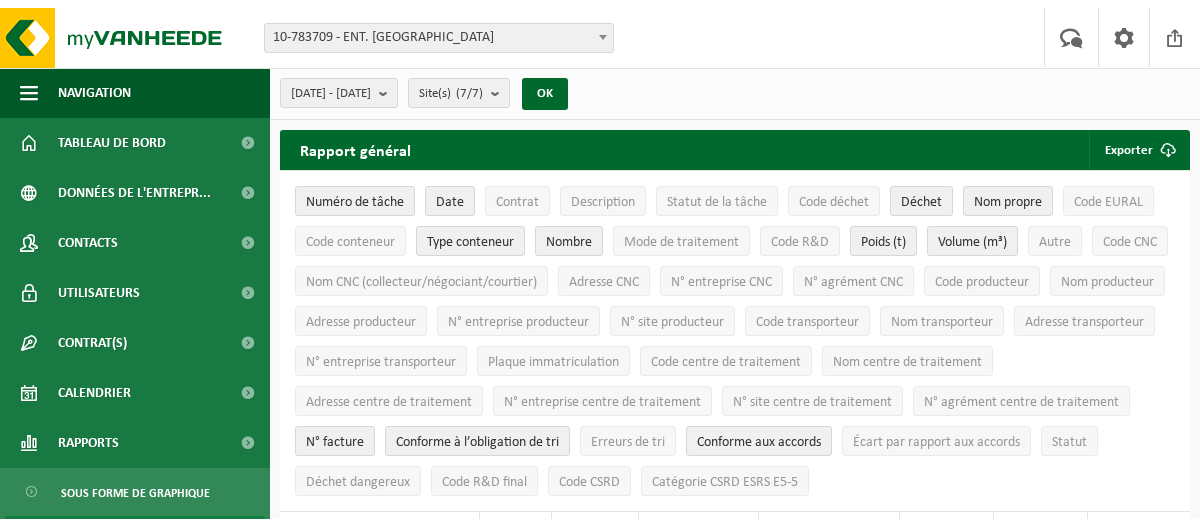 scroll, scrollTop: 0, scrollLeft: 0, axis: both 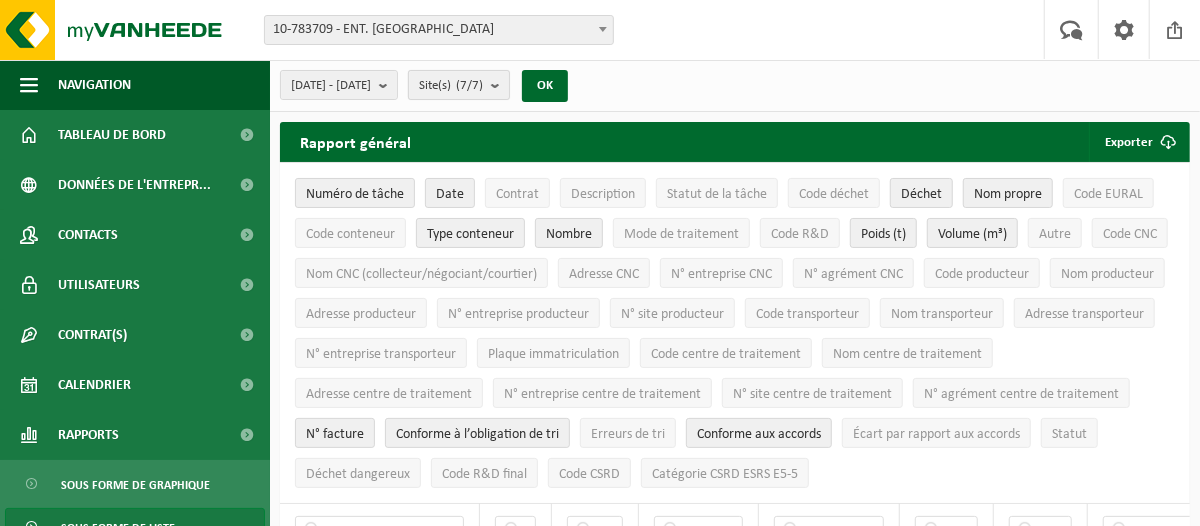 click on "Site(s)  (7/7)" at bounding box center [459, 85] 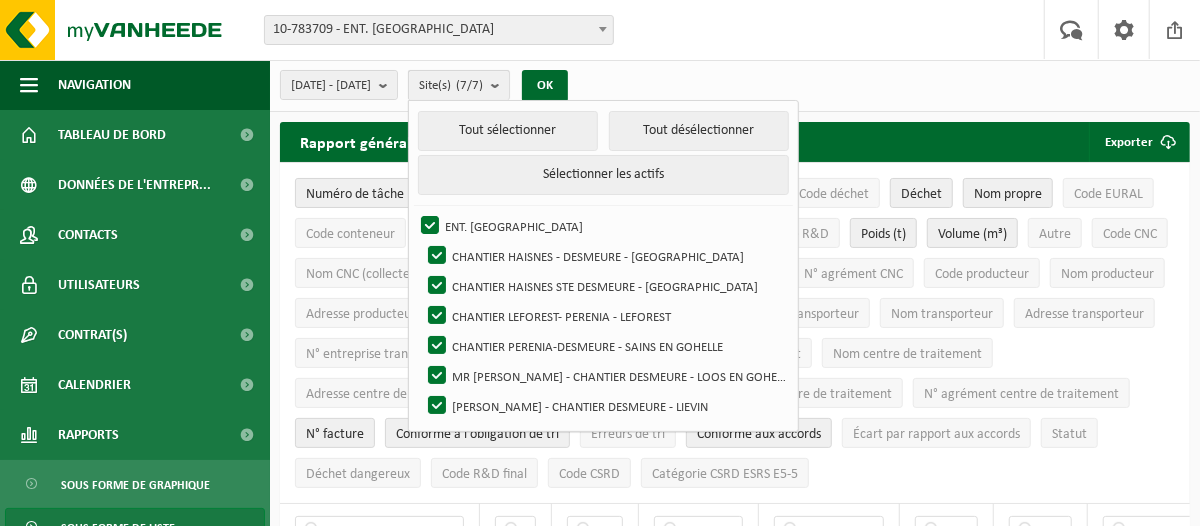click on "Site(s)  (7/7)" at bounding box center (459, 85) 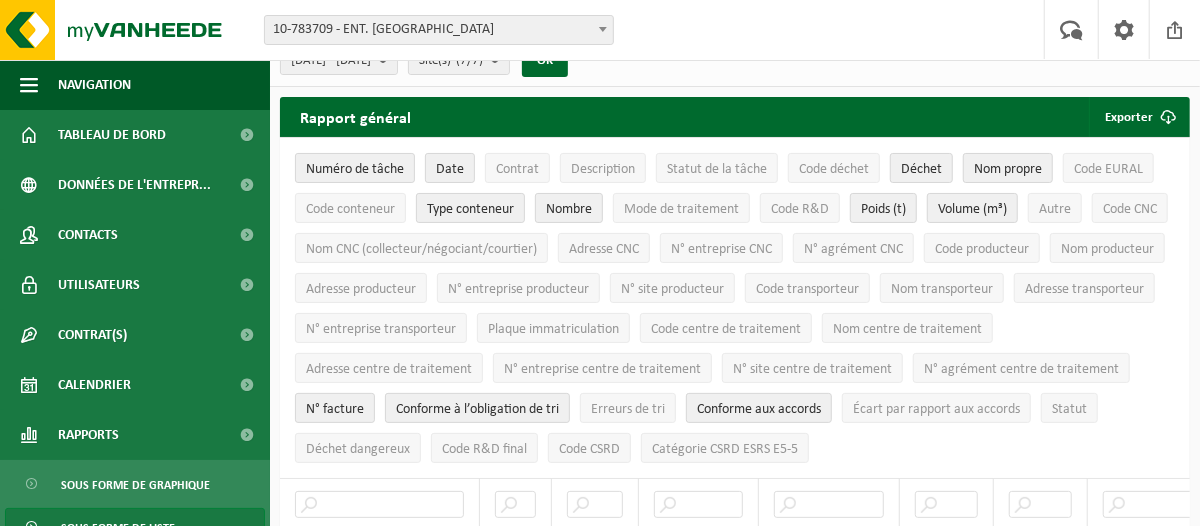 scroll, scrollTop: 0, scrollLeft: 0, axis: both 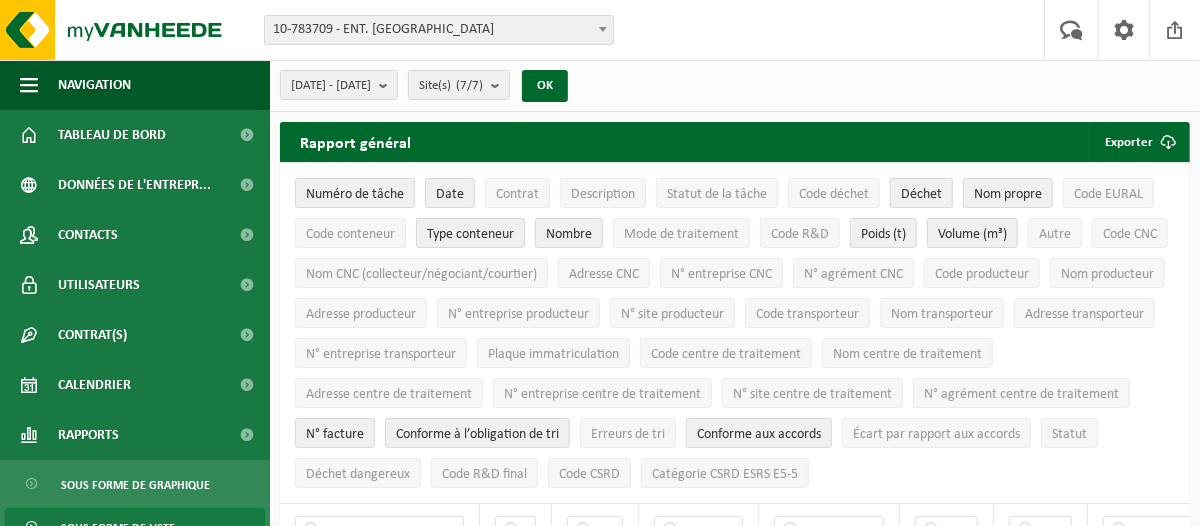 click on "Déchet" at bounding box center [921, 194] 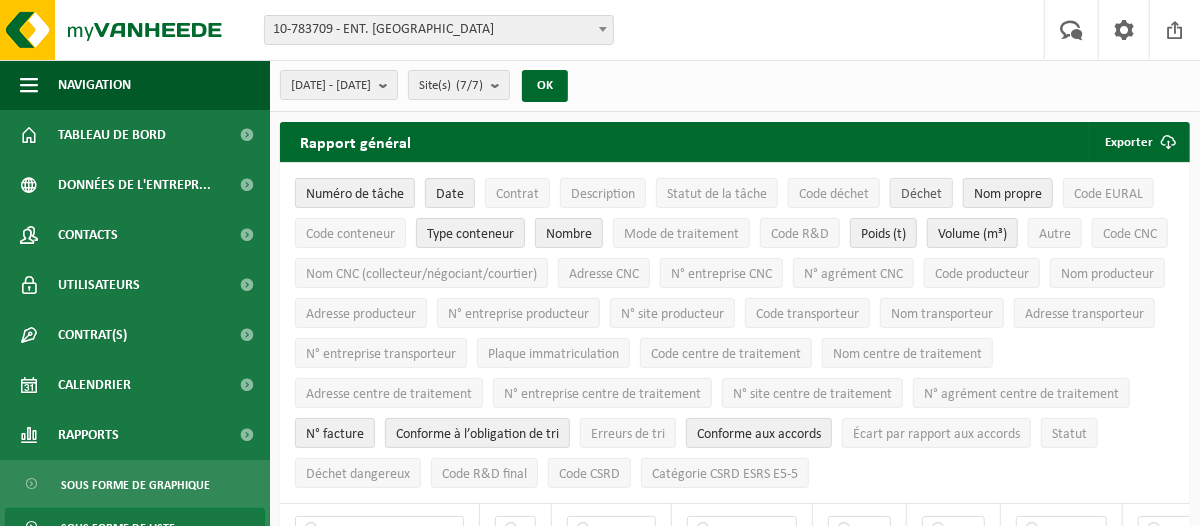 click on "Déchet" at bounding box center [921, 194] 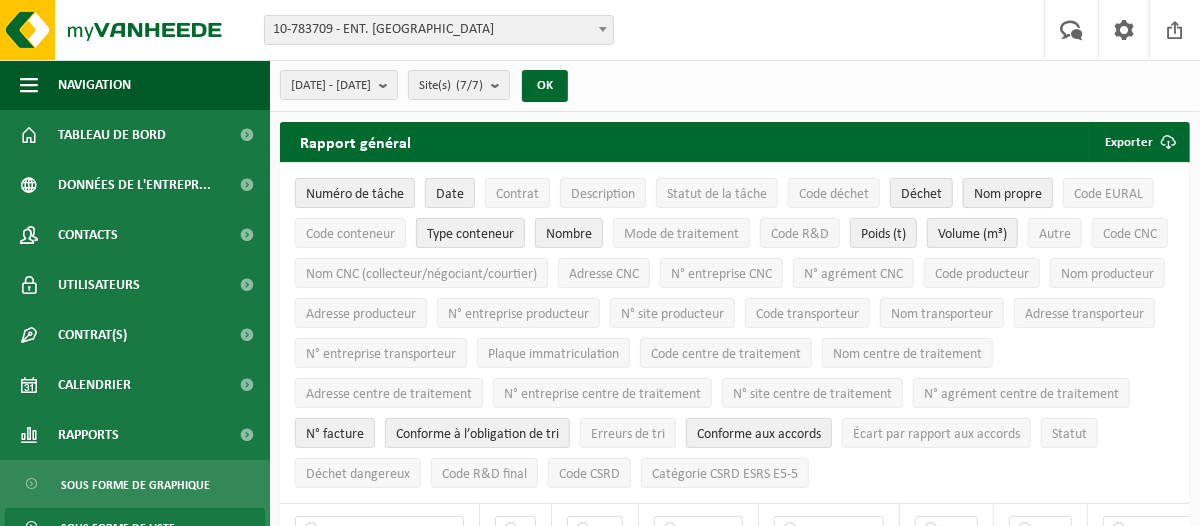 click on "Nom propre" at bounding box center [1008, 194] 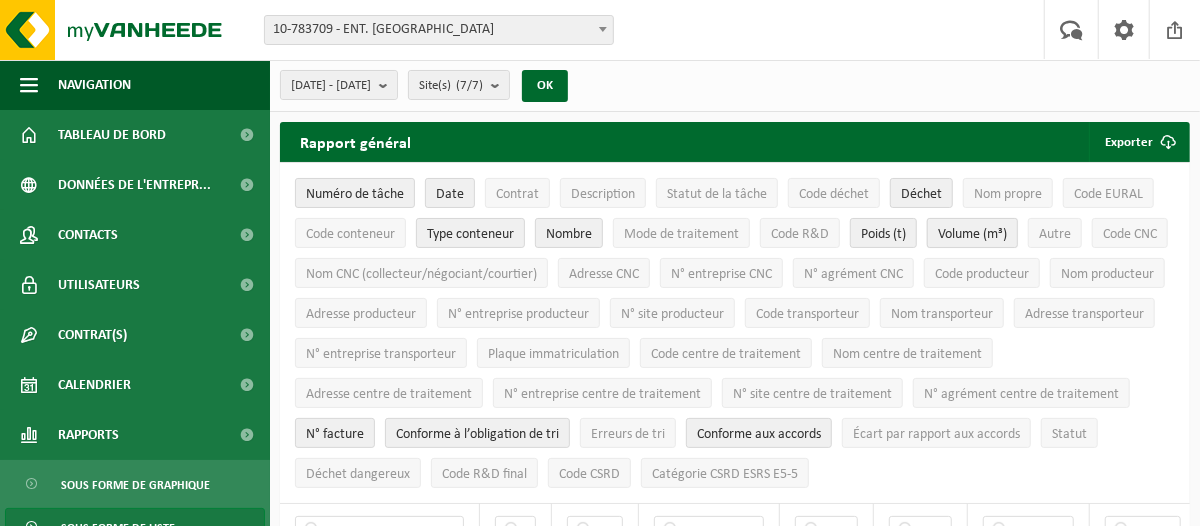 click on "Volume (m³)" at bounding box center (972, 234) 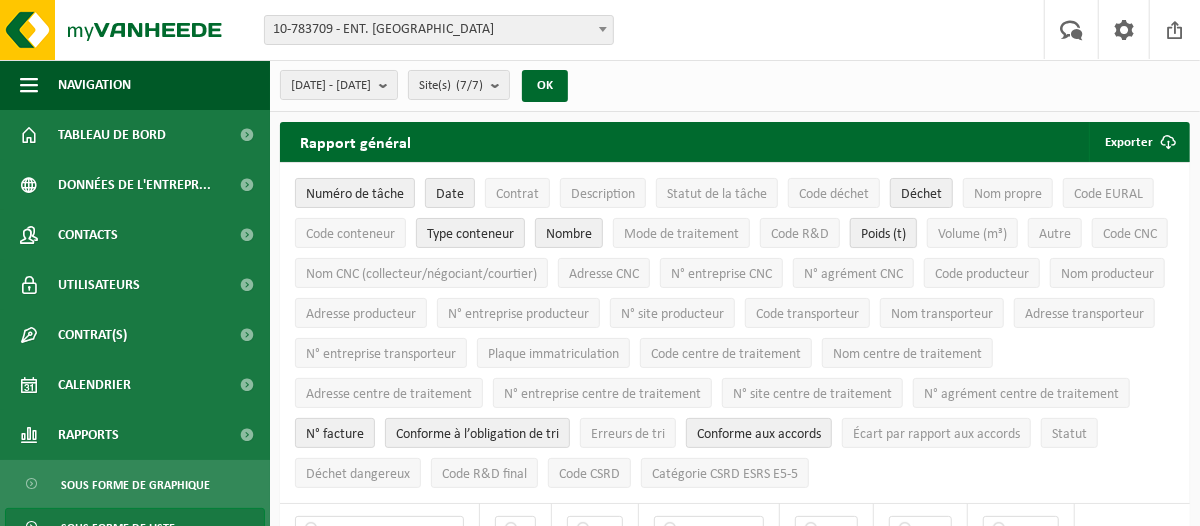 click on "Poids (t)" at bounding box center [883, 234] 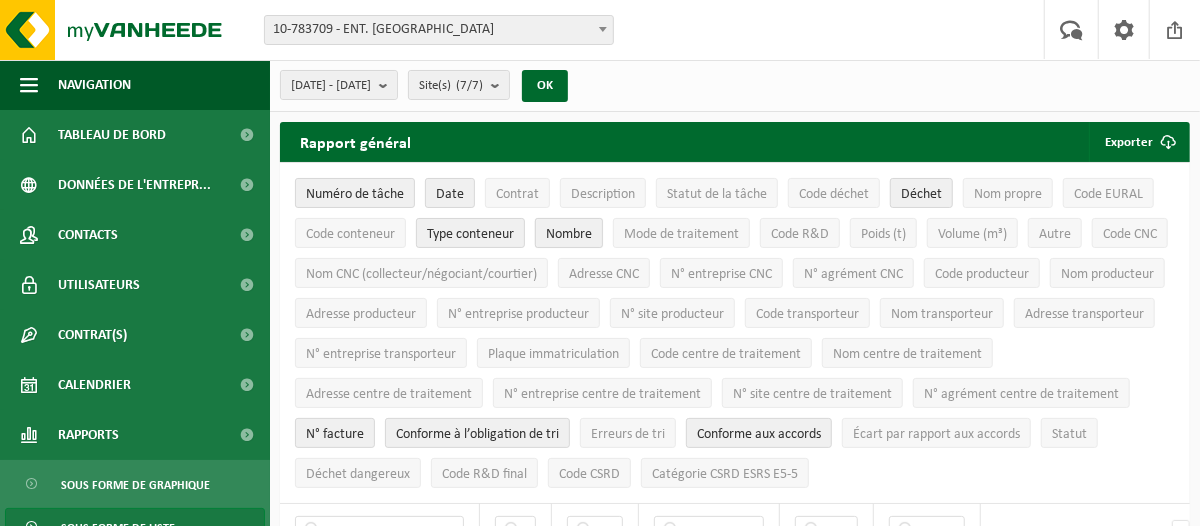 click on "Nombre" at bounding box center (569, 233) 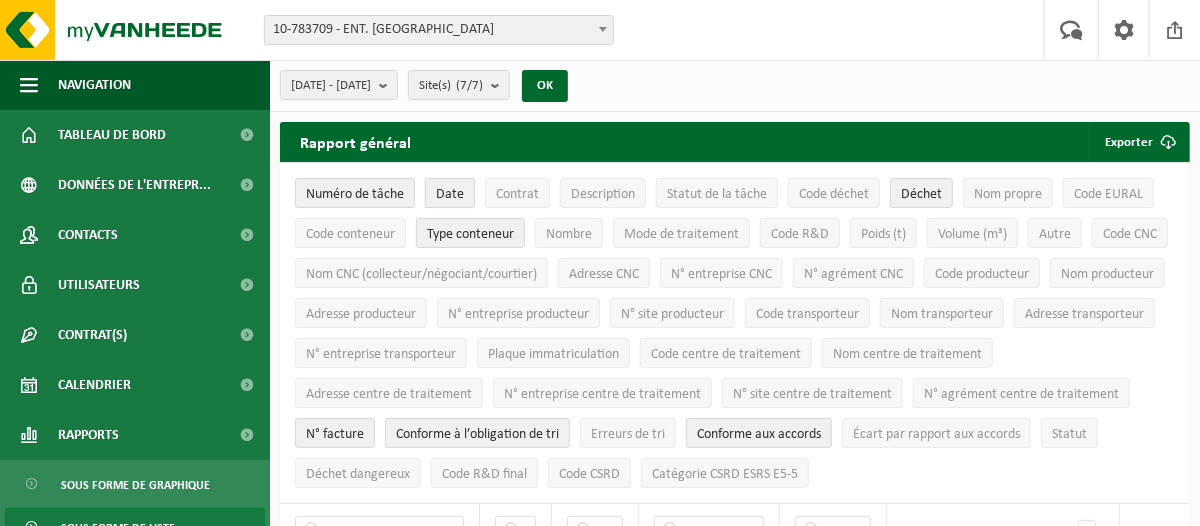 click on "Date" at bounding box center (450, 194) 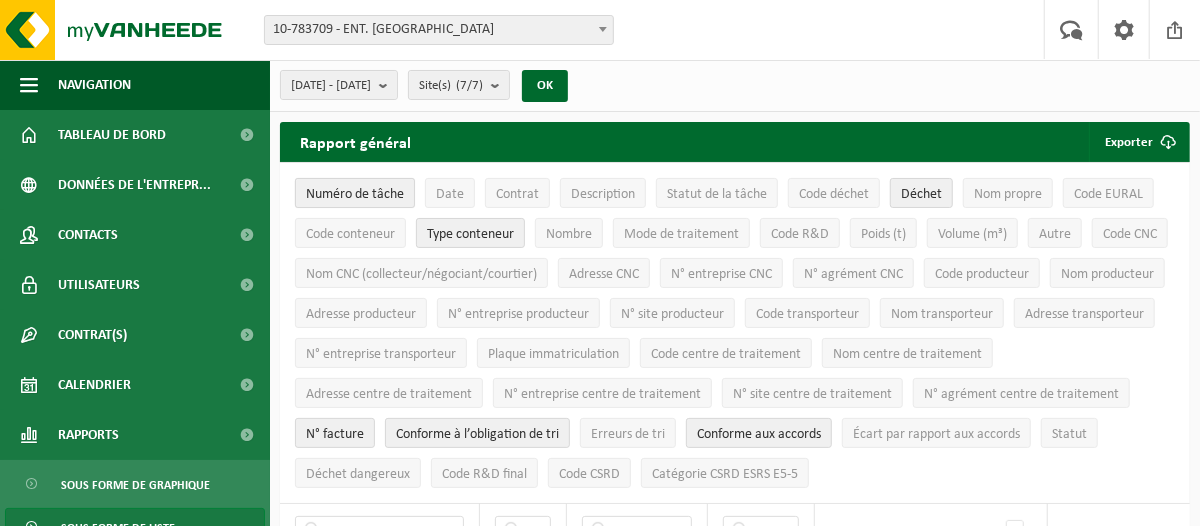 click on "Numéro de tâche" at bounding box center [355, 194] 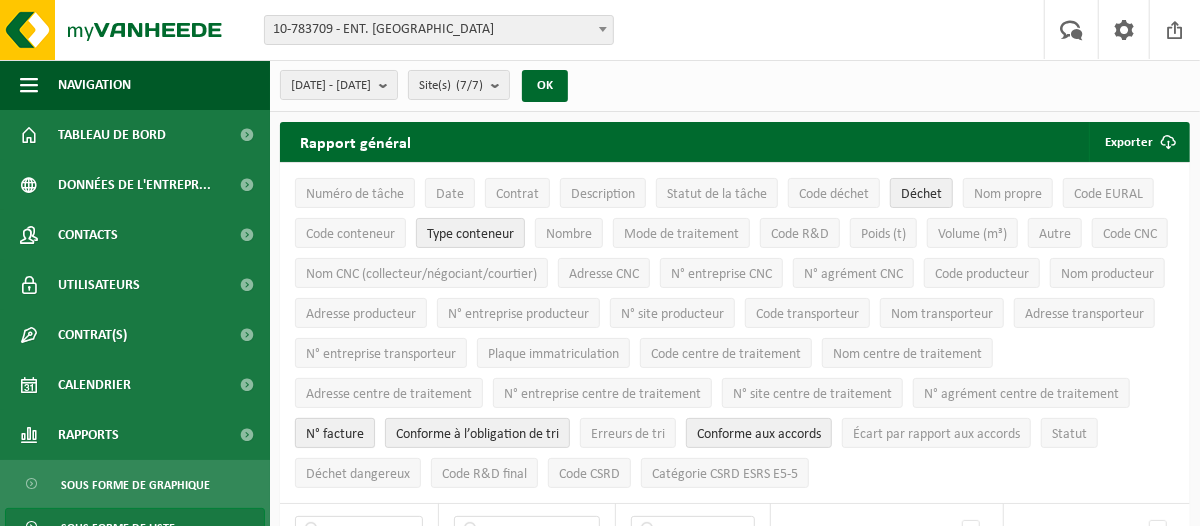 click on "N° facture" at bounding box center (335, 434) 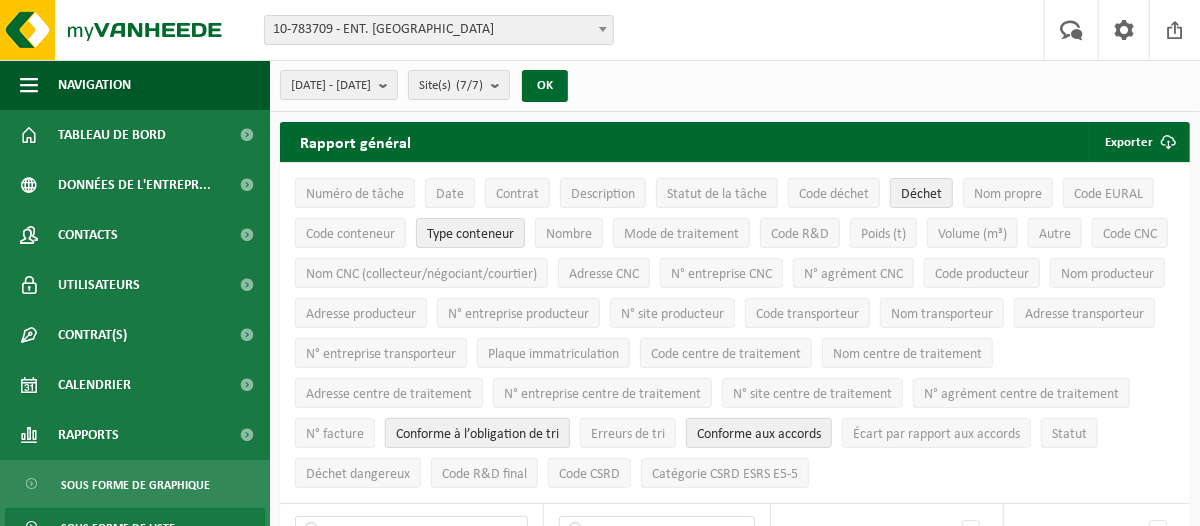click on "Conforme à l’obligation de tri" at bounding box center [477, 434] 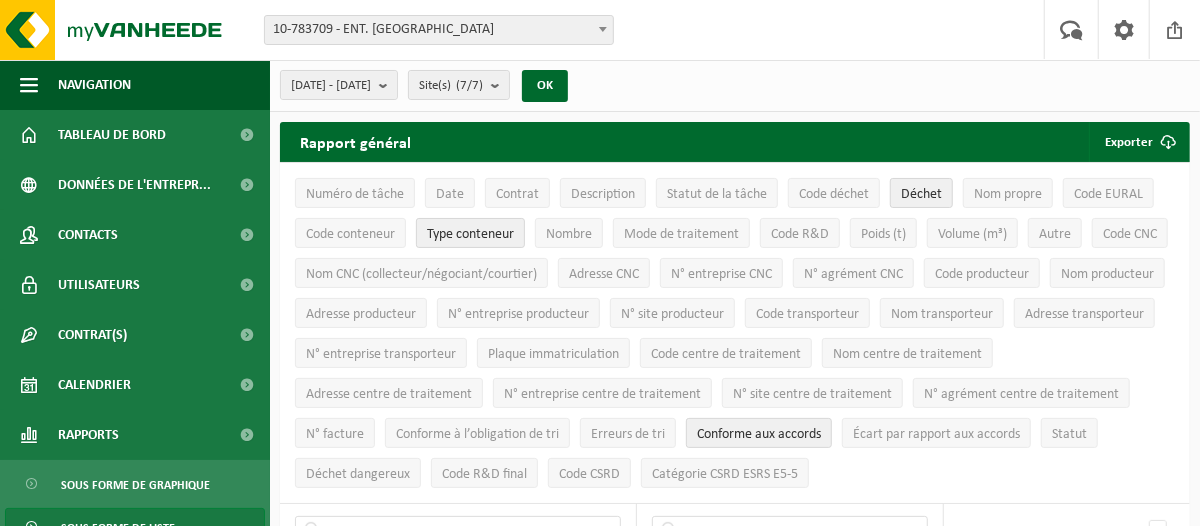 click on "Conforme aux accords" at bounding box center (759, 434) 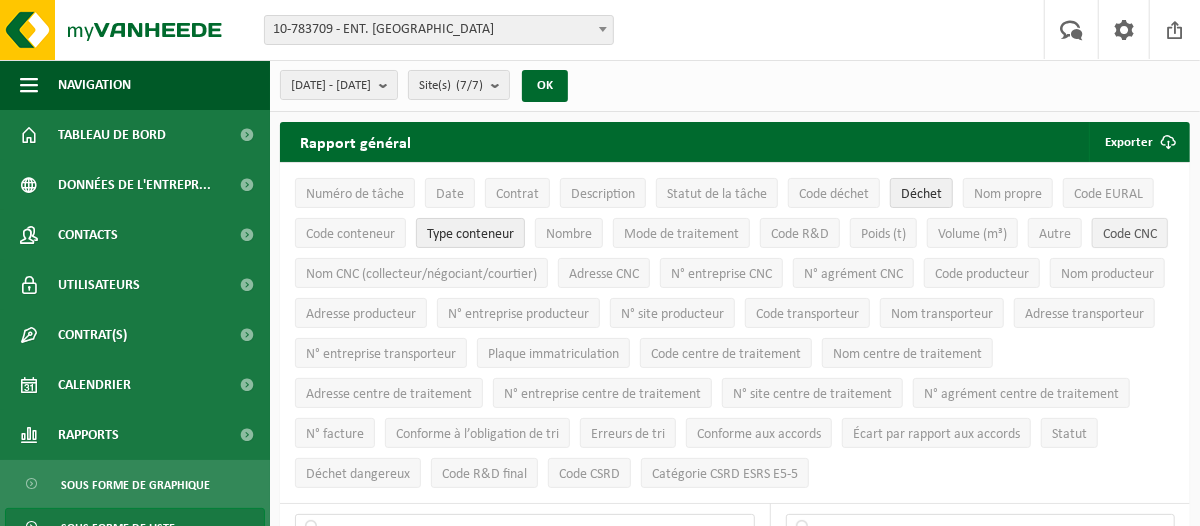 click on "Code CNC" at bounding box center [1130, 234] 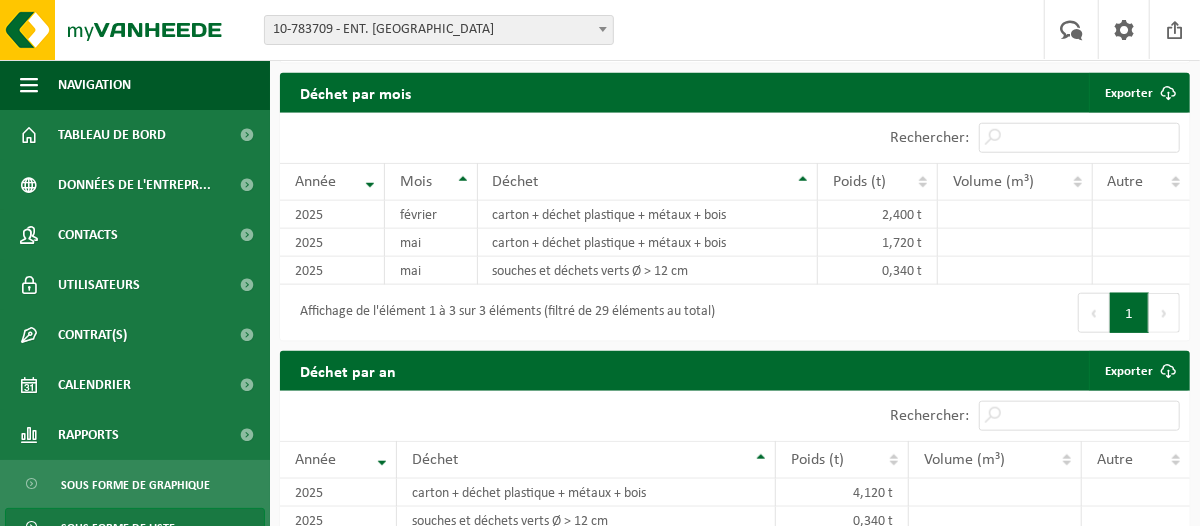 scroll, scrollTop: 988, scrollLeft: 0, axis: vertical 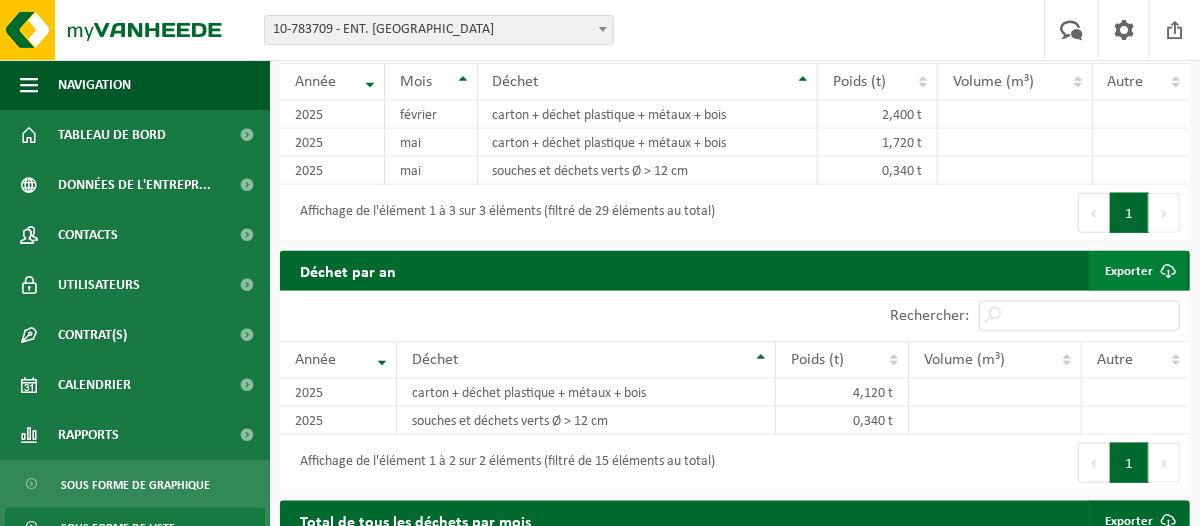 click at bounding box center [1168, 271] 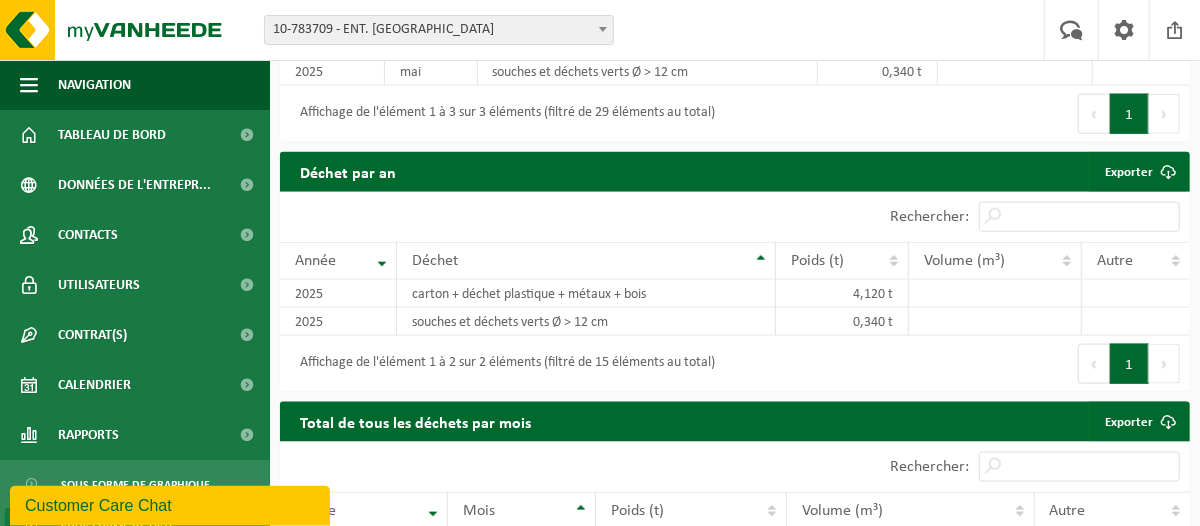 scroll, scrollTop: 1188, scrollLeft: 0, axis: vertical 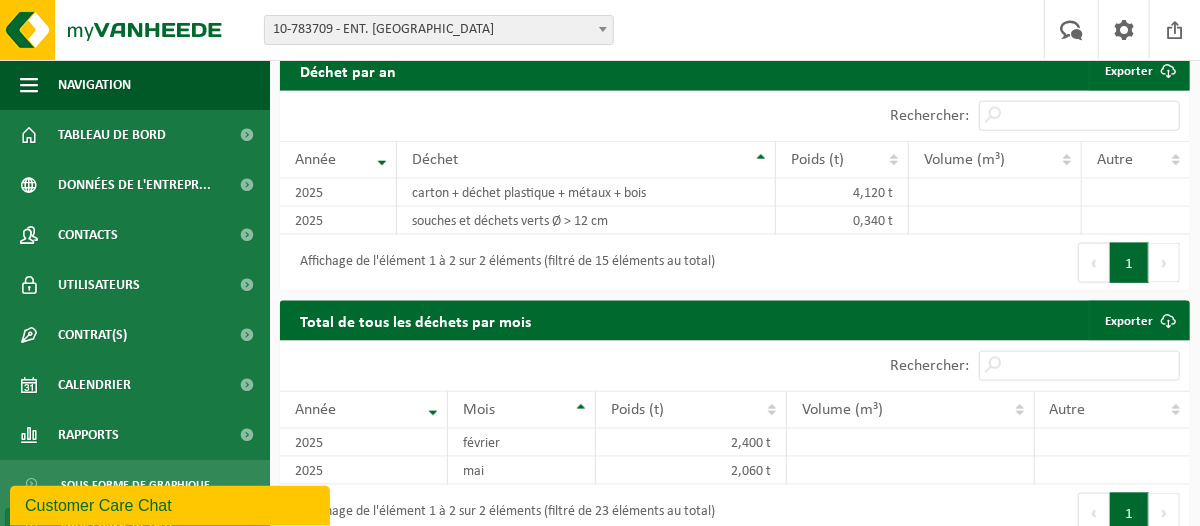 click on "Total de tous les déchets par mois" at bounding box center (415, 320) 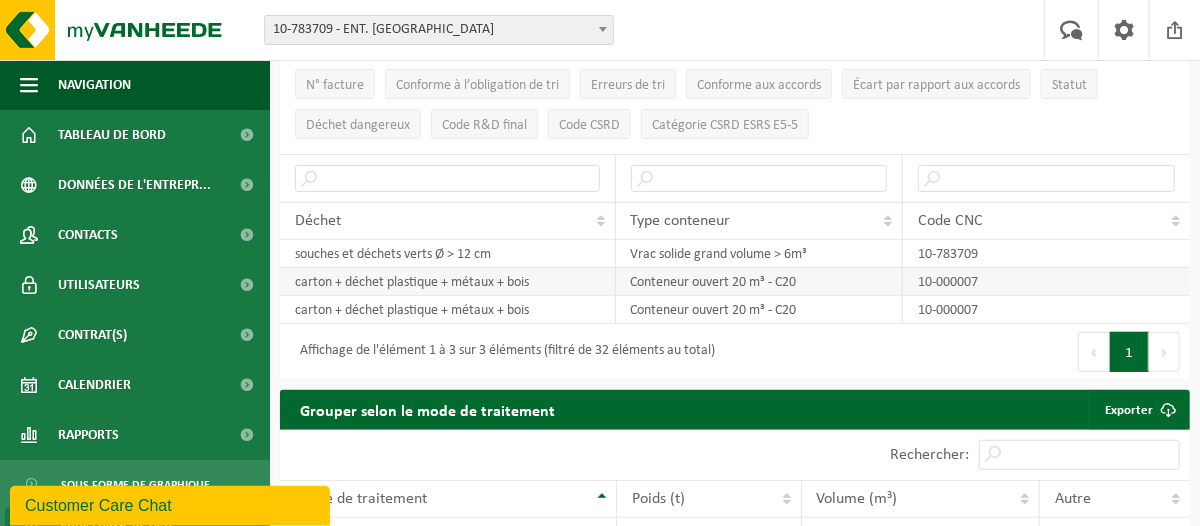 scroll, scrollTop: 388, scrollLeft: 0, axis: vertical 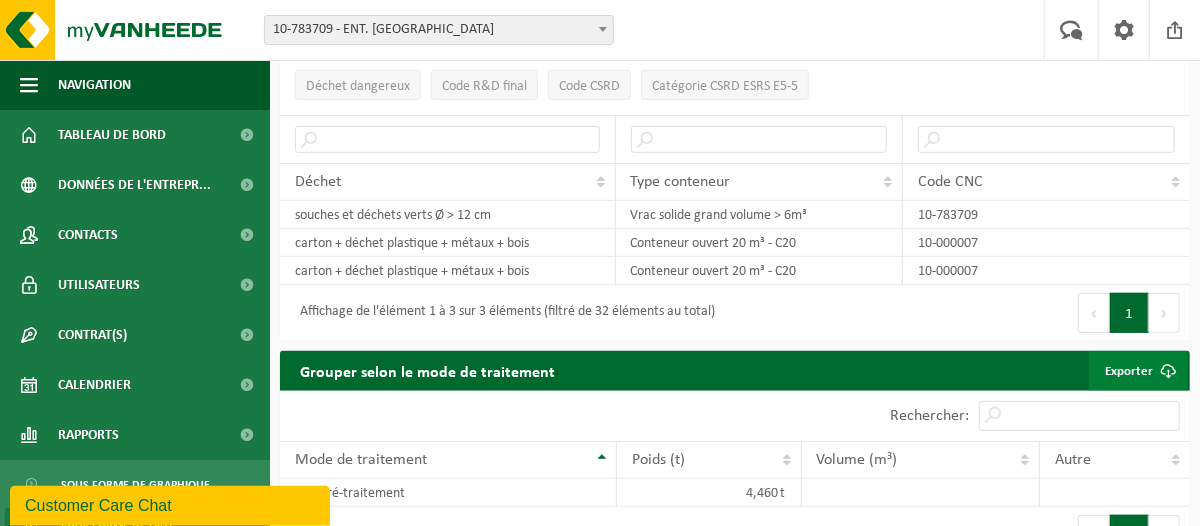 click on "Exporter" at bounding box center (1138, 371) 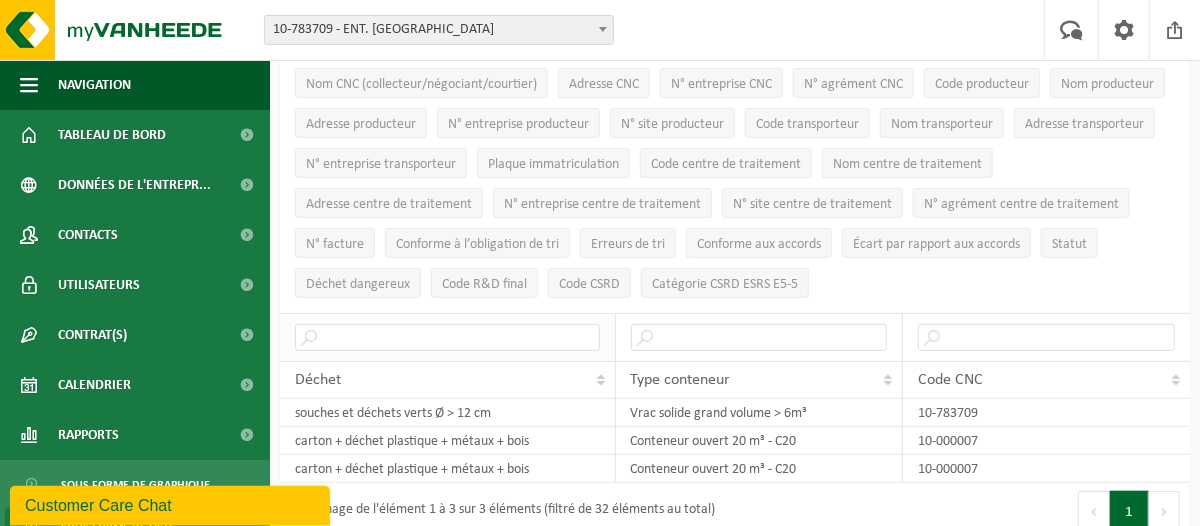 scroll, scrollTop: 188, scrollLeft: 0, axis: vertical 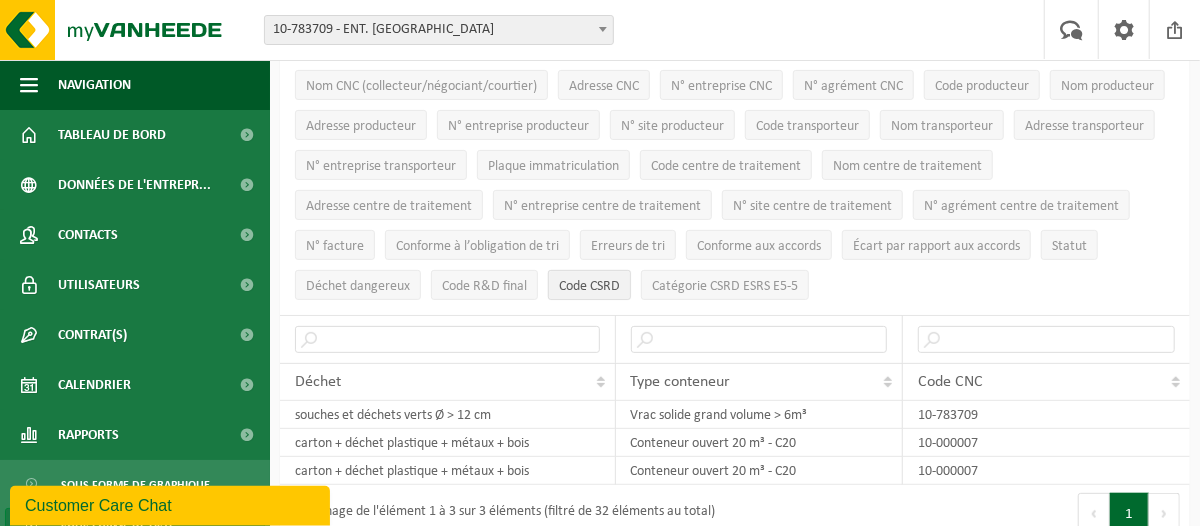 click on "Code CSRD" at bounding box center (589, 286) 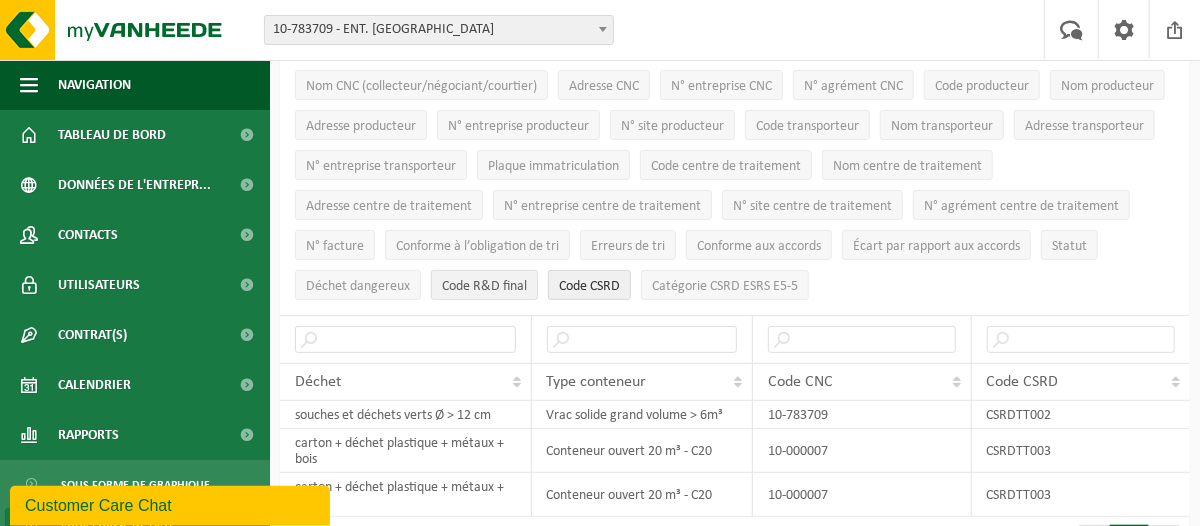 click on "Code R&D final" at bounding box center (484, 286) 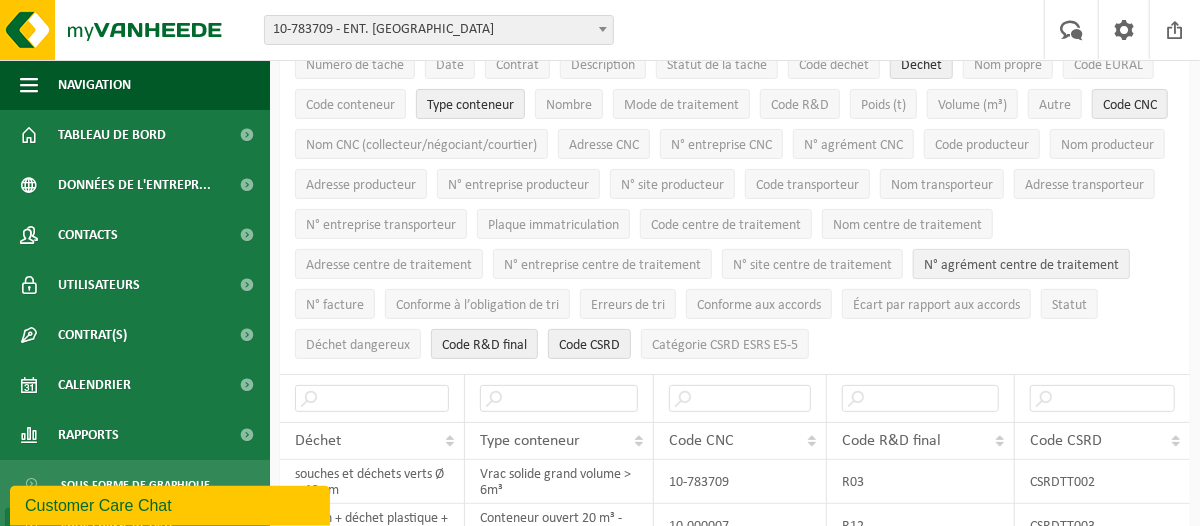 scroll, scrollTop: 88, scrollLeft: 0, axis: vertical 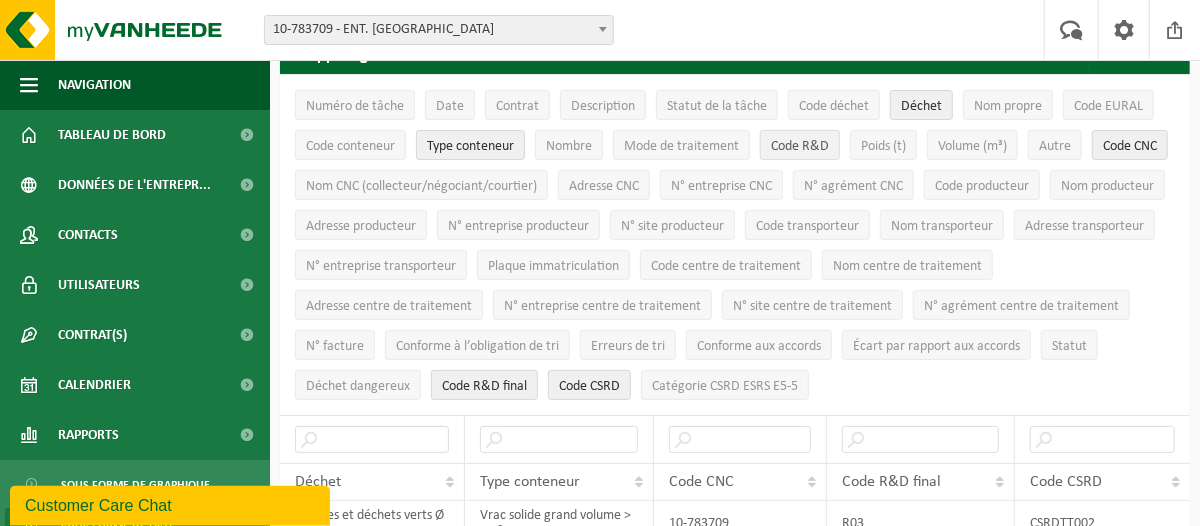 click on "Code R&D" at bounding box center (800, 146) 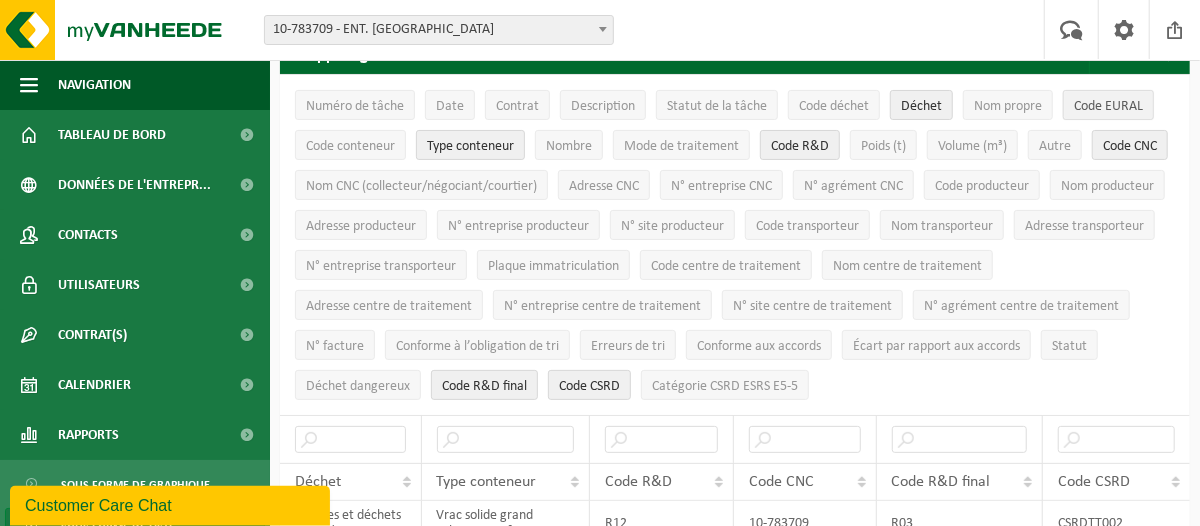 click on "Code EURAL" at bounding box center (1108, 106) 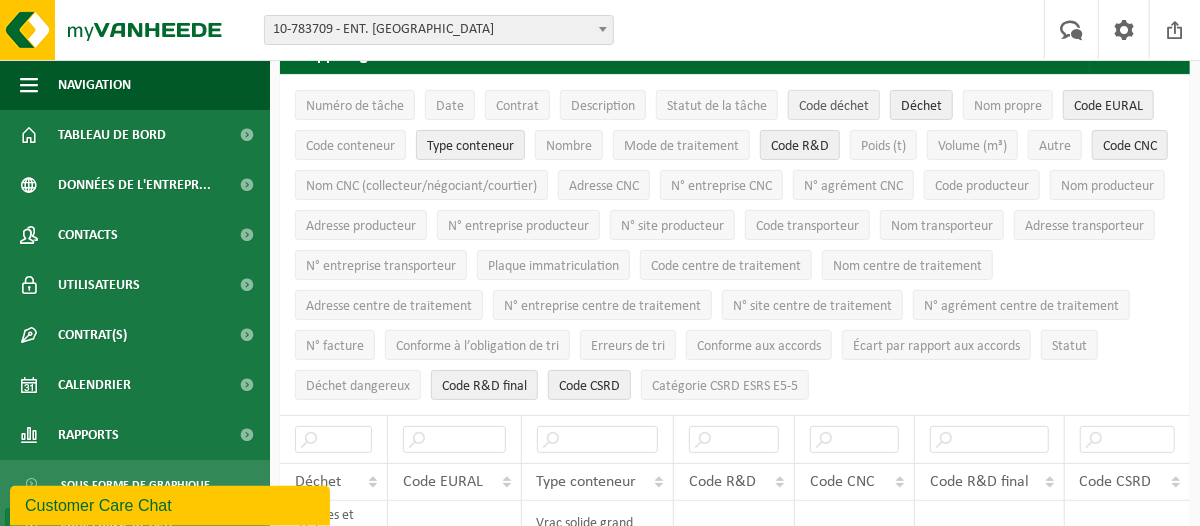 click on "Code déchet" at bounding box center [834, 106] 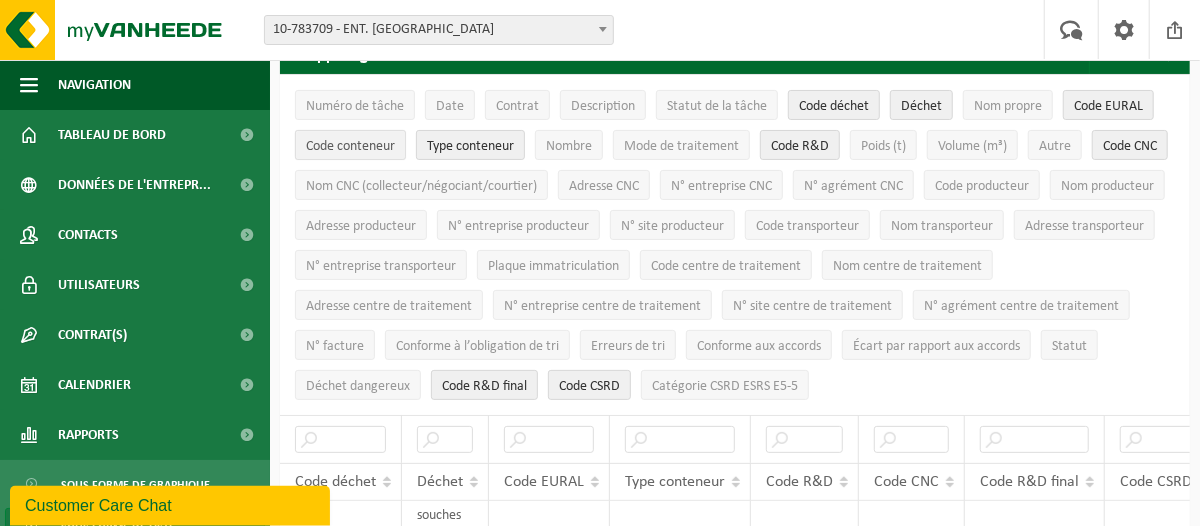 click on "Code conteneur" at bounding box center [350, 146] 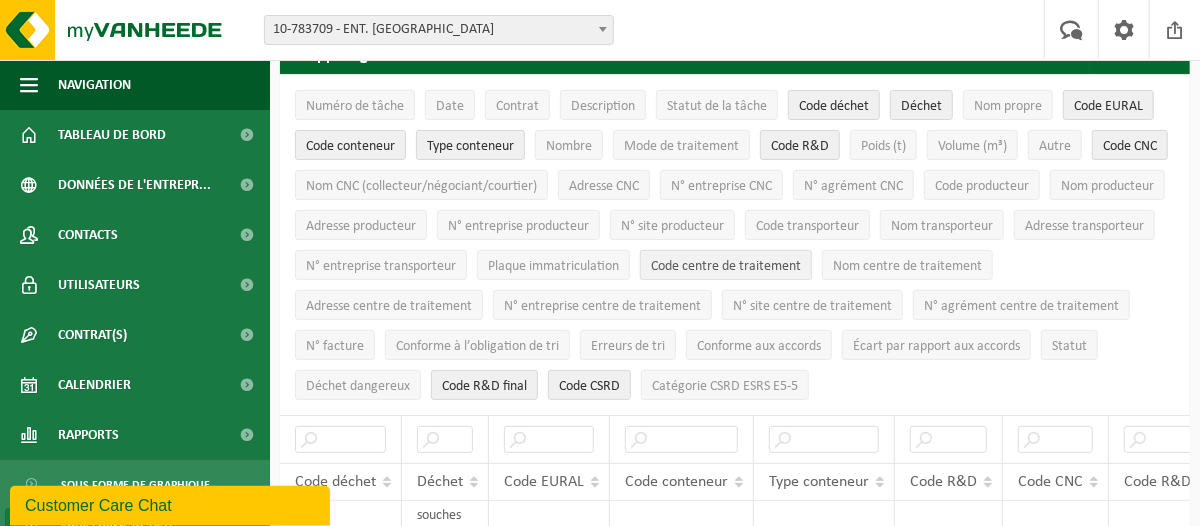click on "Code centre de traitement" at bounding box center (726, 266) 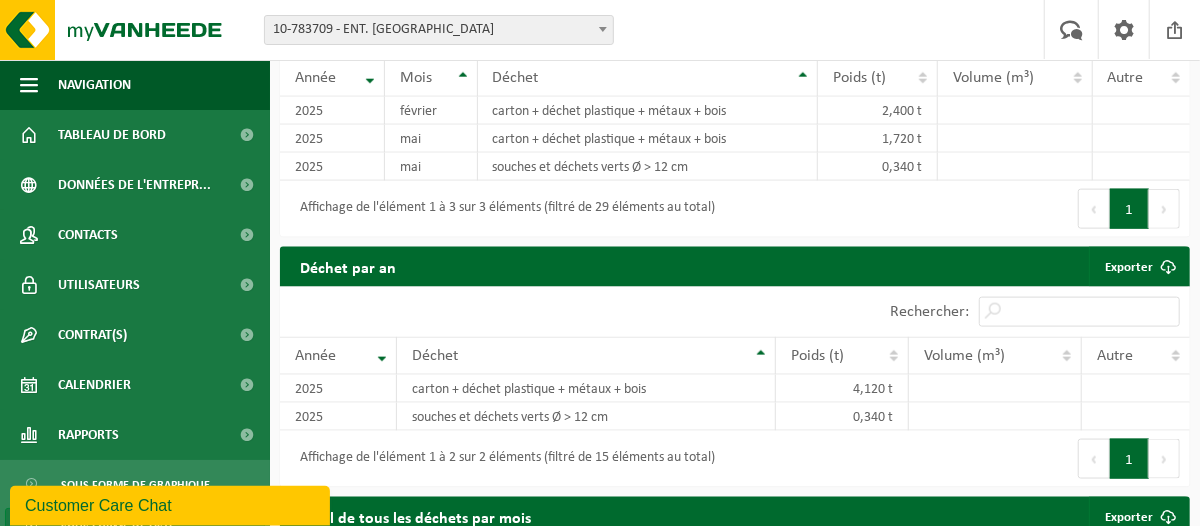 scroll, scrollTop: 1188, scrollLeft: 0, axis: vertical 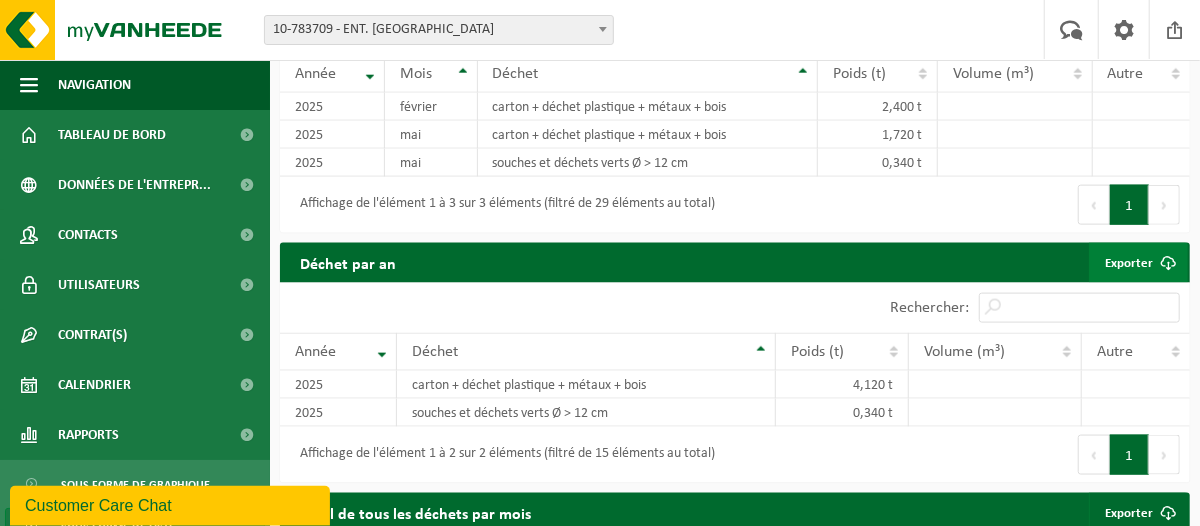click at bounding box center [1168, 263] 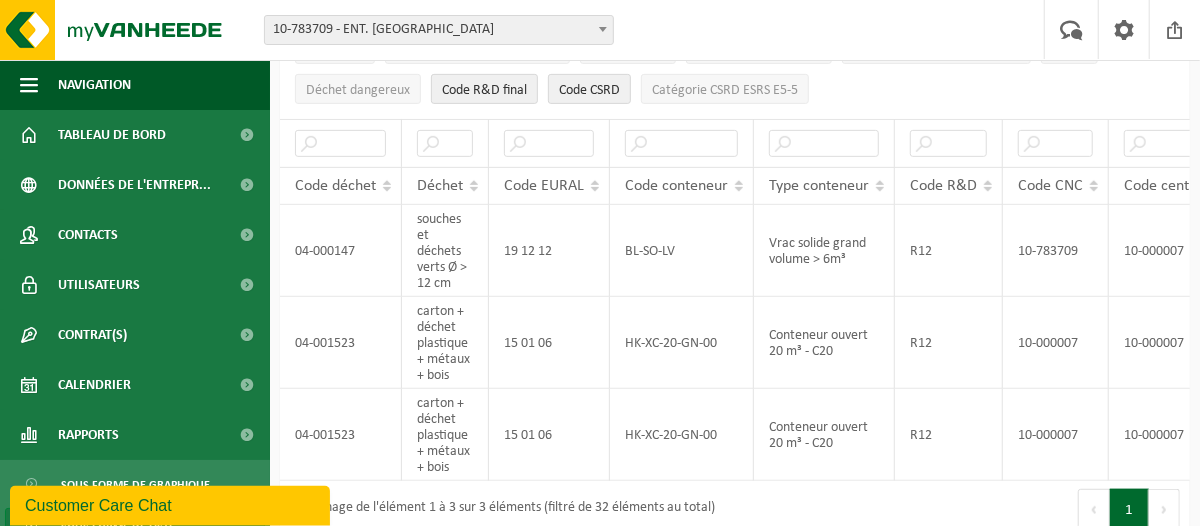 scroll, scrollTop: 388, scrollLeft: 0, axis: vertical 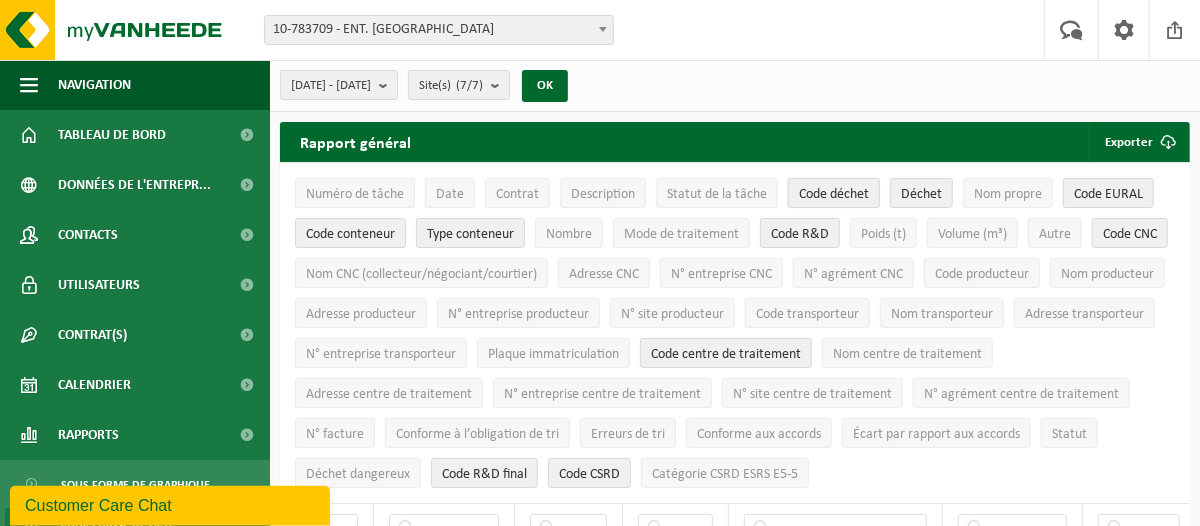 click on "Code déchet" at bounding box center (834, 193) 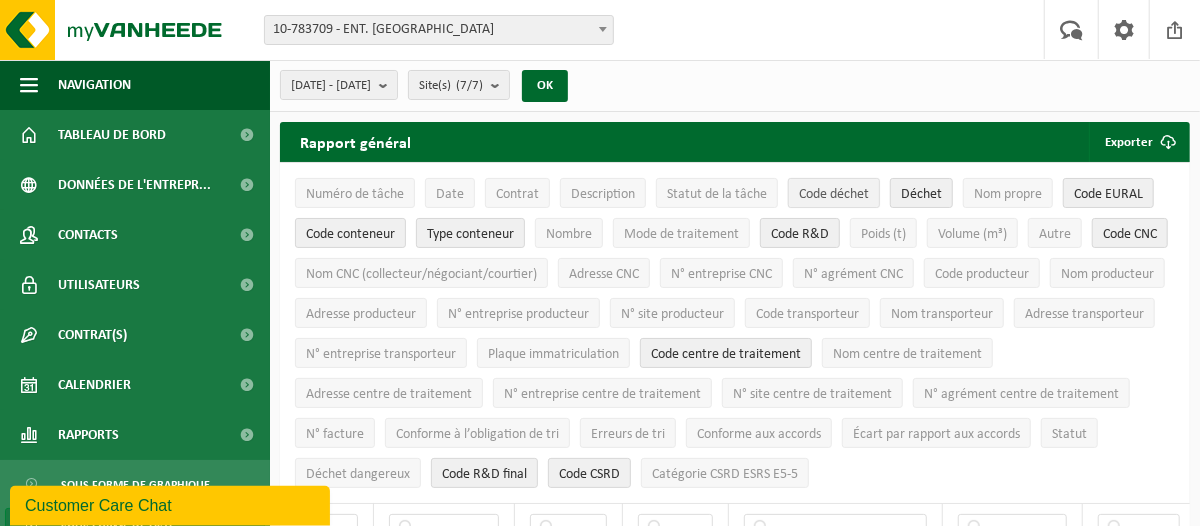click on "Code déchet" at bounding box center [834, 194] 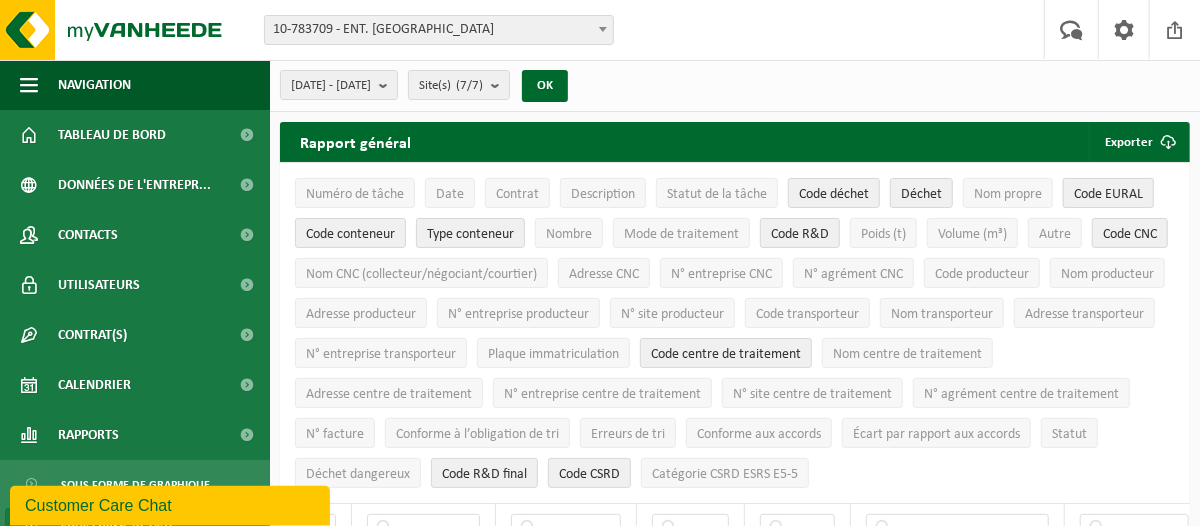 click on "Code EURAL" at bounding box center (1108, 194) 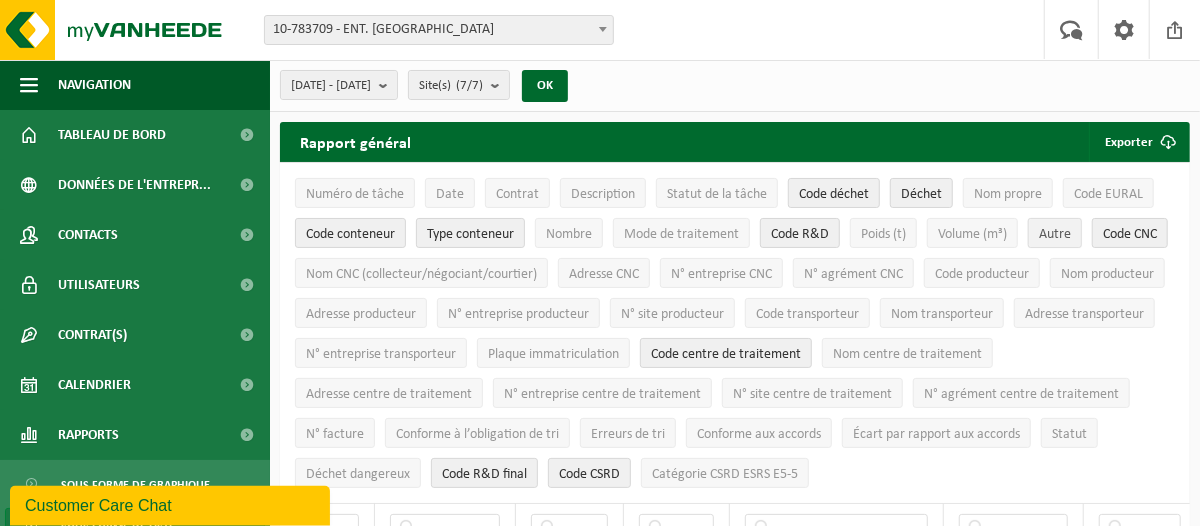 drag, startPoint x: 1123, startPoint y: 236, endPoint x: 1080, endPoint y: 242, distance: 43.416588 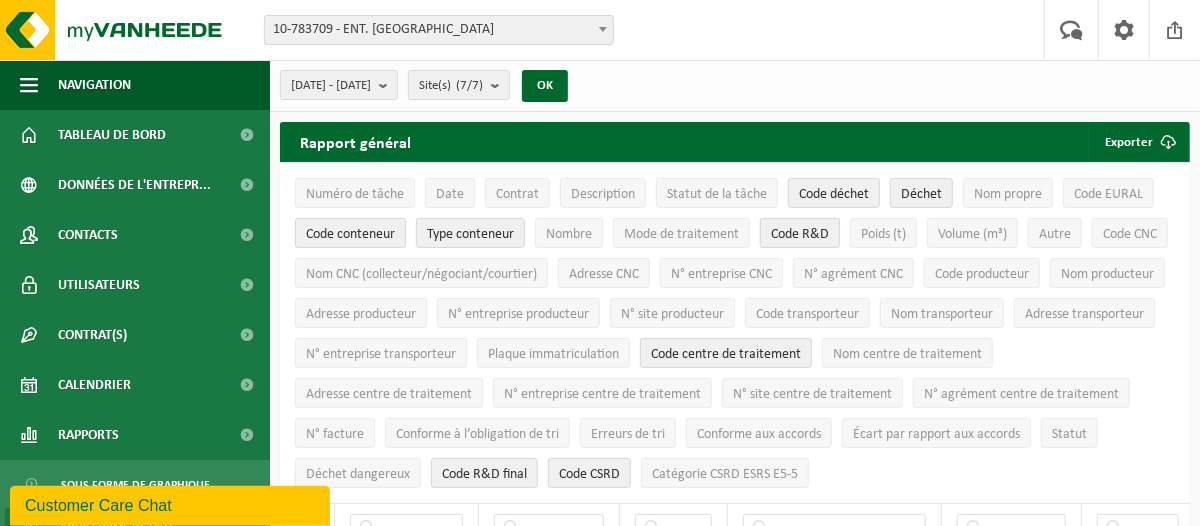 click on "Code R&D" at bounding box center (800, 233) 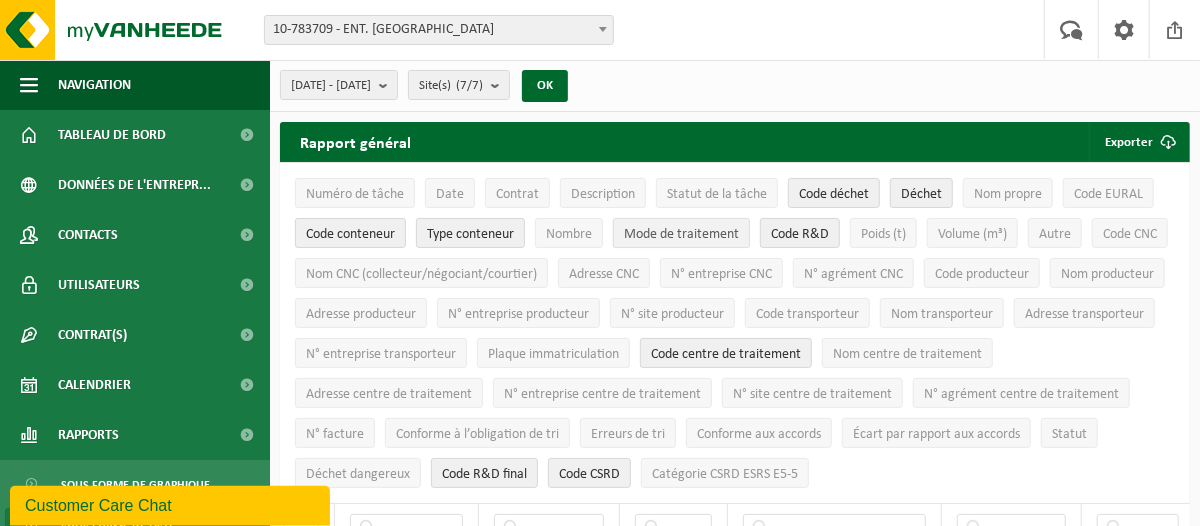 scroll, scrollTop: 0, scrollLeft: 48, axis: horizontal 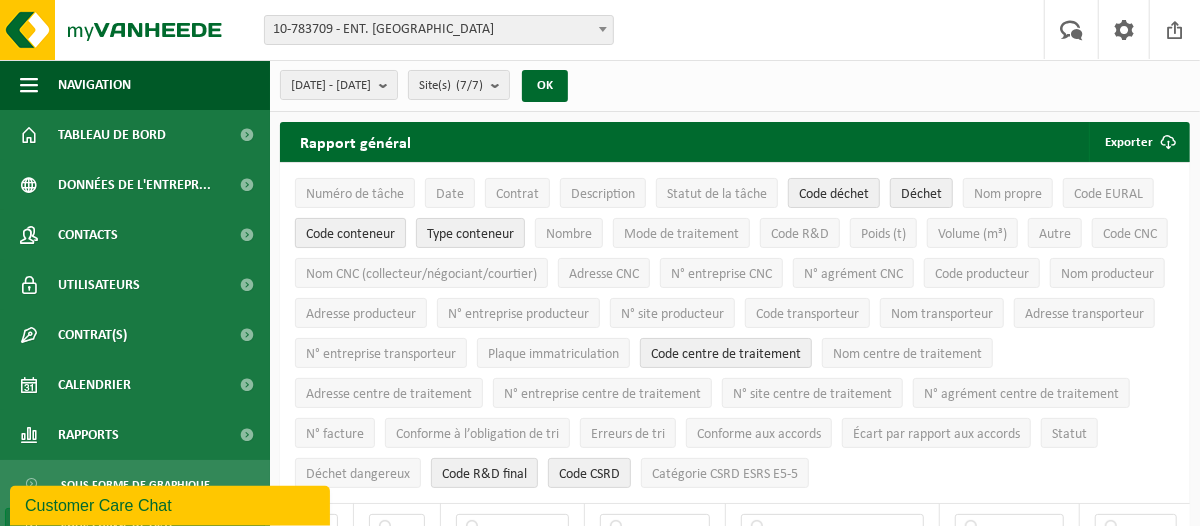 click on "Code conteneur" at bounding box center [350, 234] 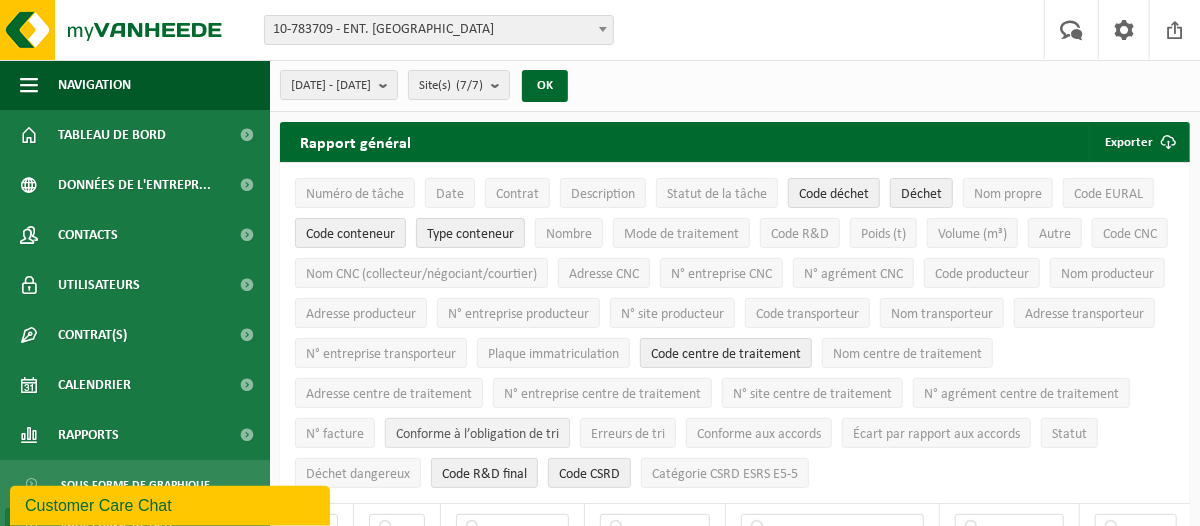 scroll, scrollTop: 0, scrollLeft: 0, axis: both 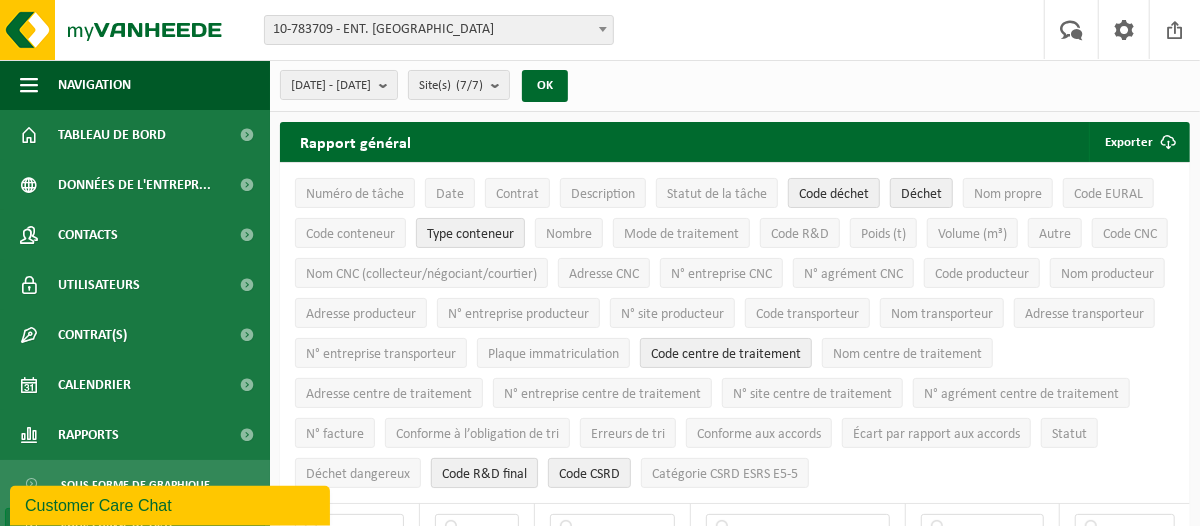 click on "Code R&D final" at bounding box center (484, 474) 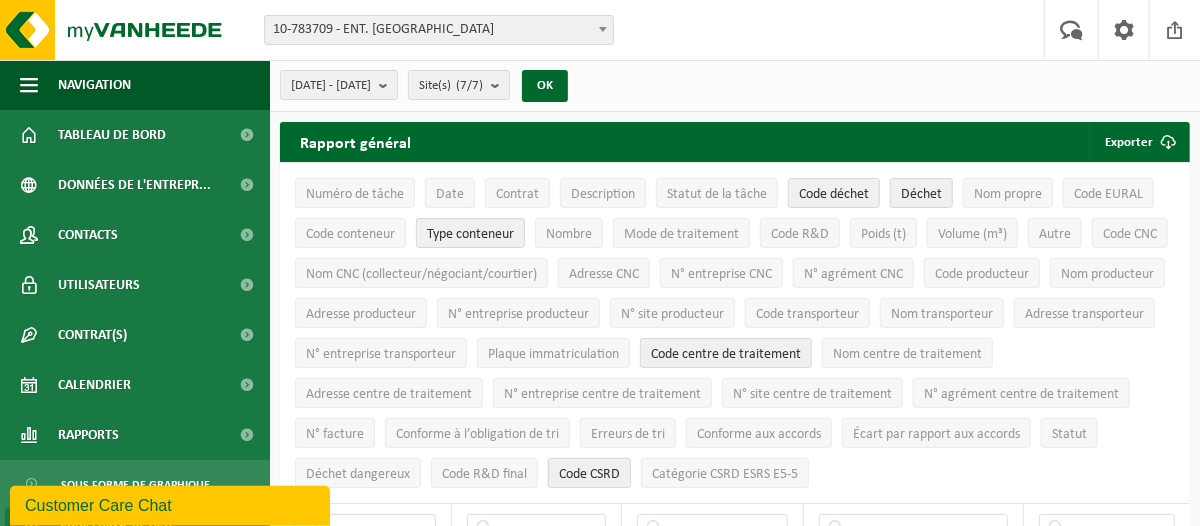 click on "Code CSRD" at bounding box center (589, 474) 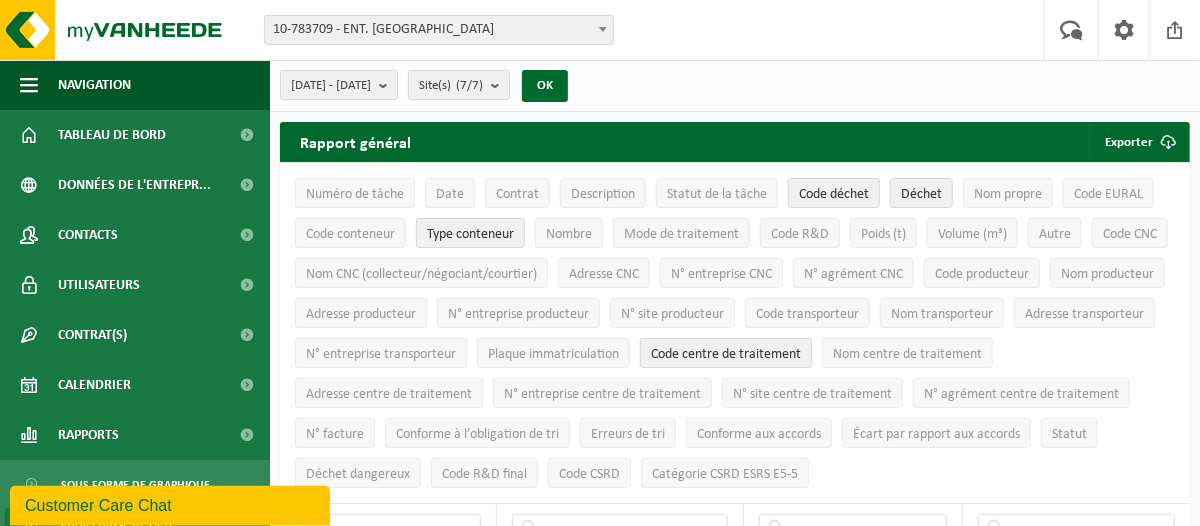 click on "Code centre de traitement" at bounding box center [726, 353] 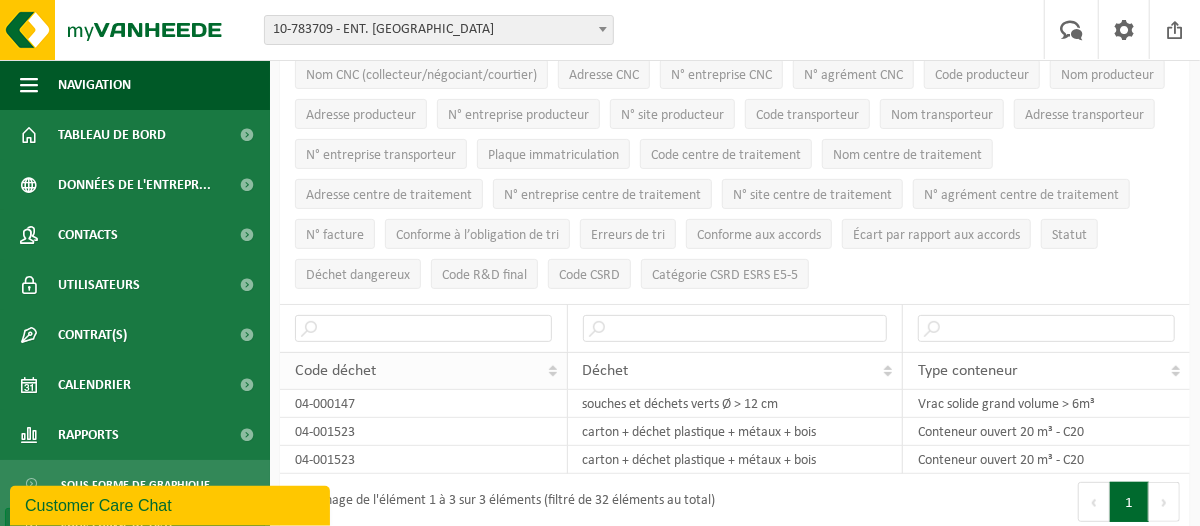scroll, scrollTop: 99, scrollLeft: 0, axis: vertical 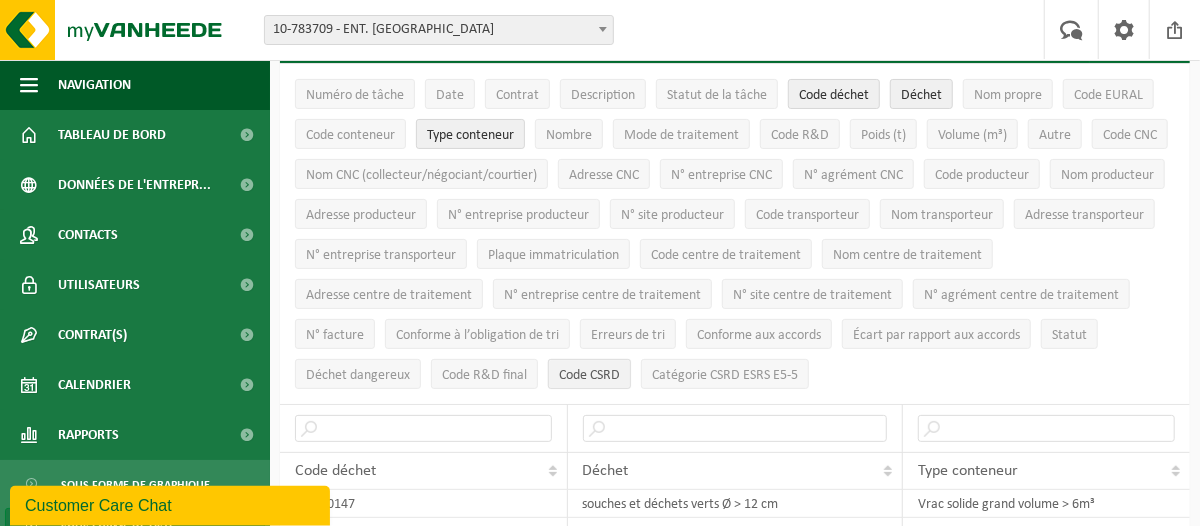click on "Code CSRD" at bounding box center (589, 375) 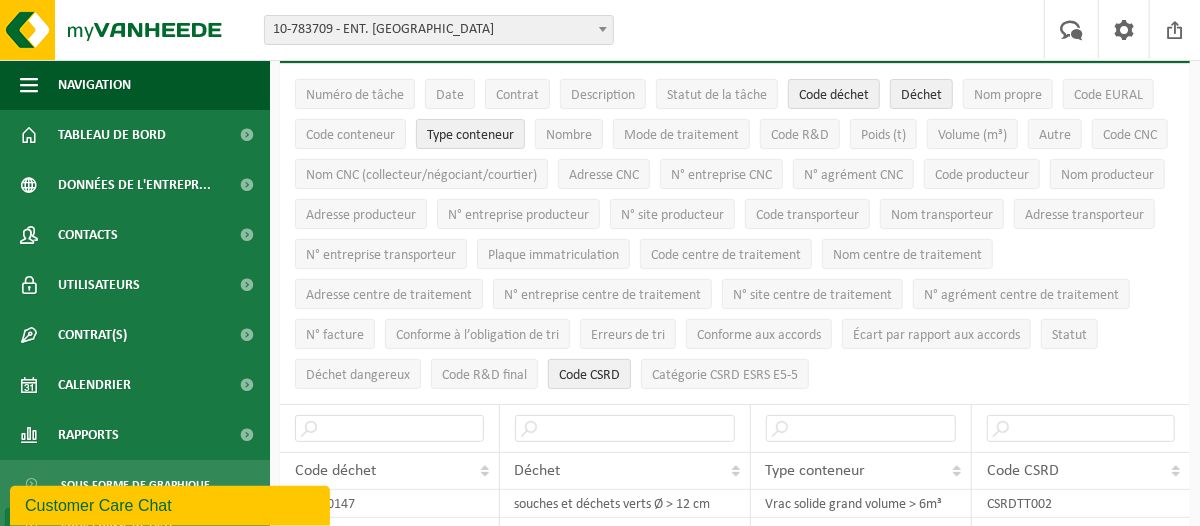scroll, scrollTop: 199, scrollLeft: 0, axis: vertical 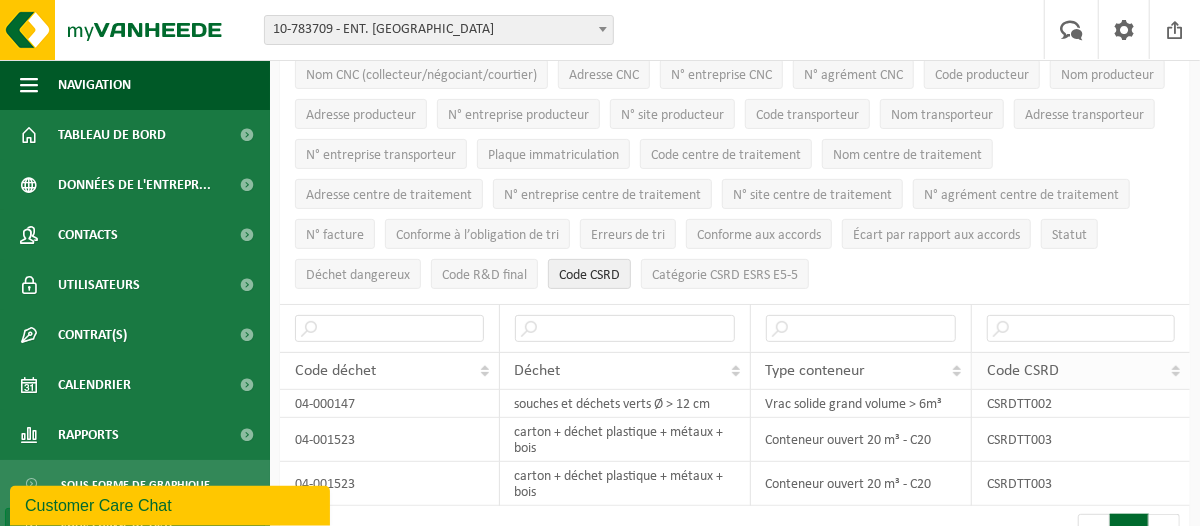 click on "Code CSRD" at bounding box center [1023, 371] 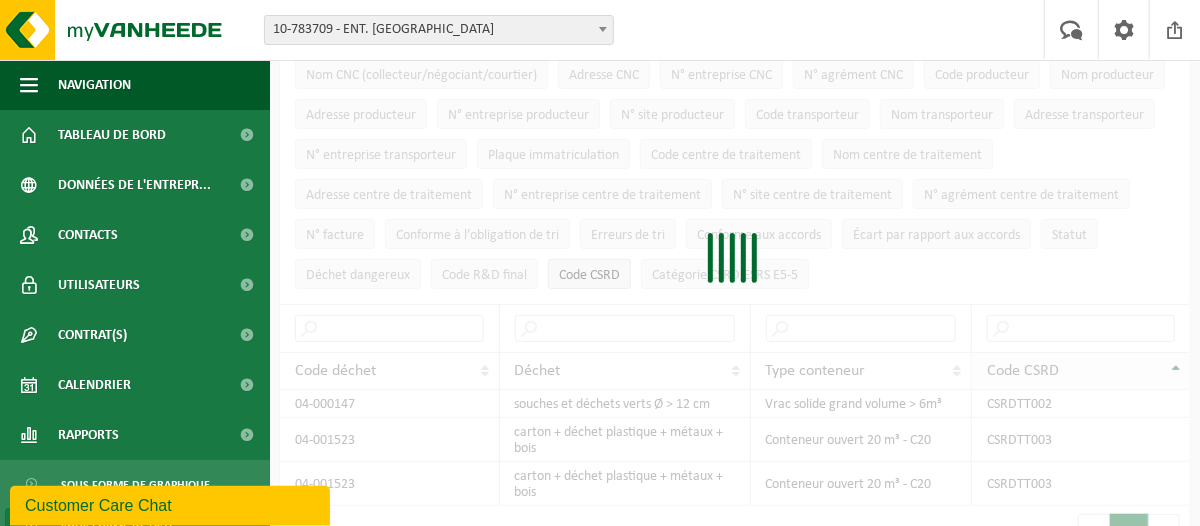 click on "Code déchet Déchet Type conteneur Code CSRD   04-000147 souches et déchets verts Ø > 12 cm Vrac solide grand volume > 6m³ CSRDTT002 04-001523 carton + déchet plastique + métaux + bois Conteneur ouvert 20 m³ - C20 CSRDTT003 04-001523 carton + déchet plastique + métaux + bois Conteneur ouvert 20 m³ - C20 CSRDTT003" at bounding box center (735, 405) 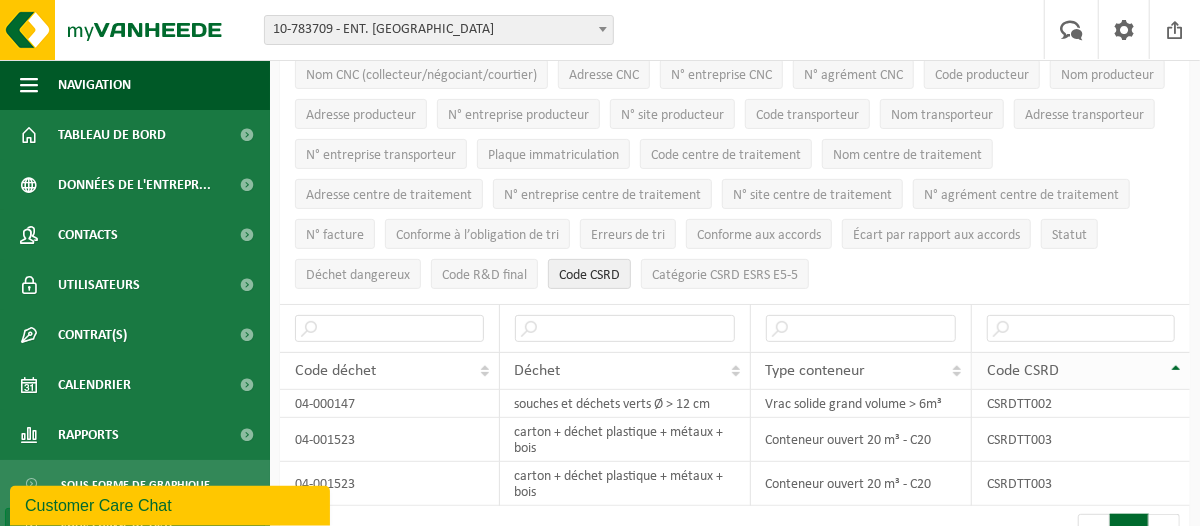 click on "Code CSRD" at bounding box center (1023, 371) 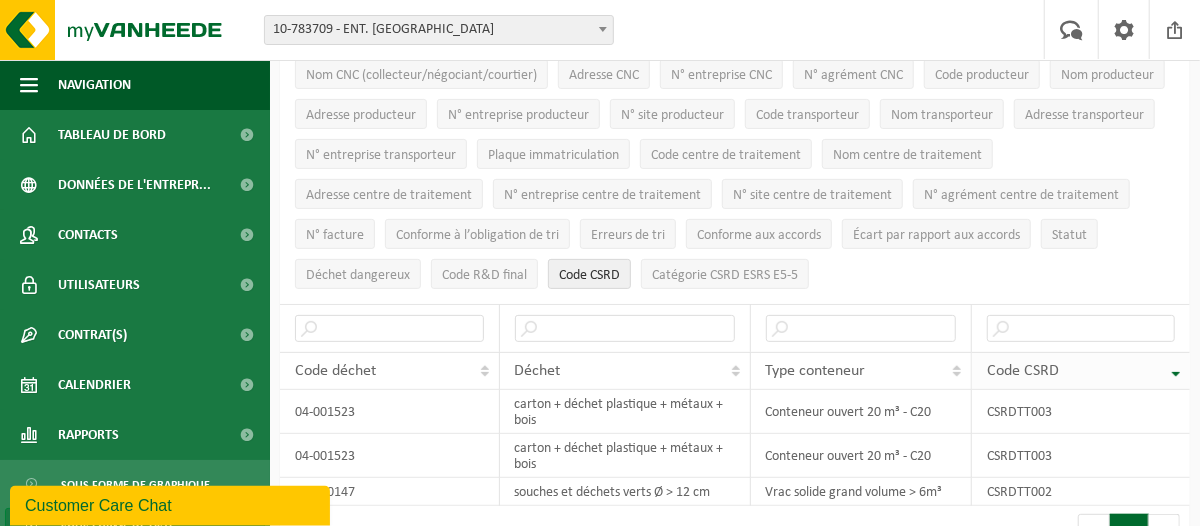 click on "Code CSRD" at bounding box center [1023, 371] 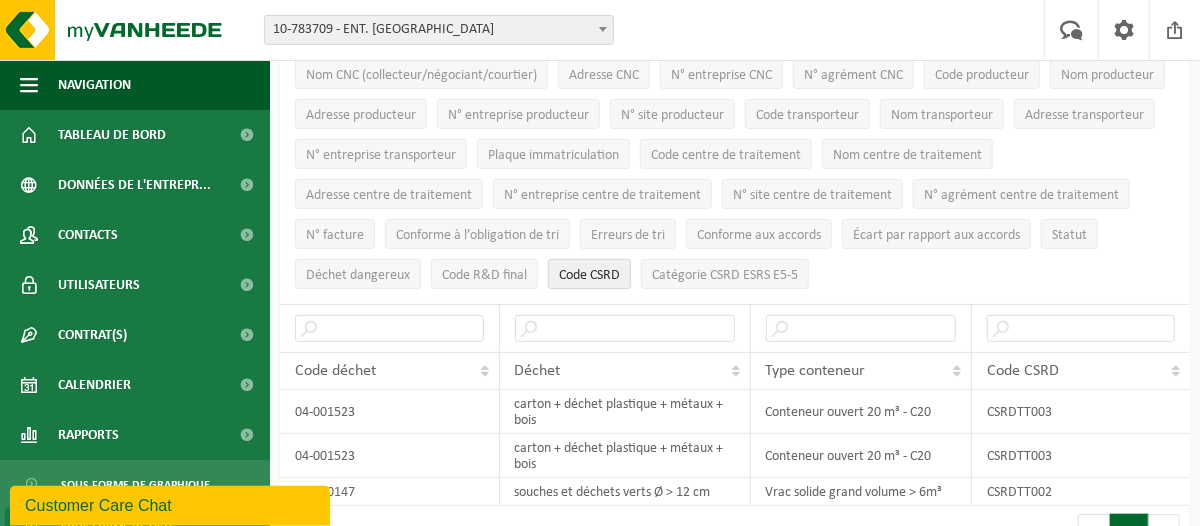 click on "Code CSRD" at bounding box center [589, 275] 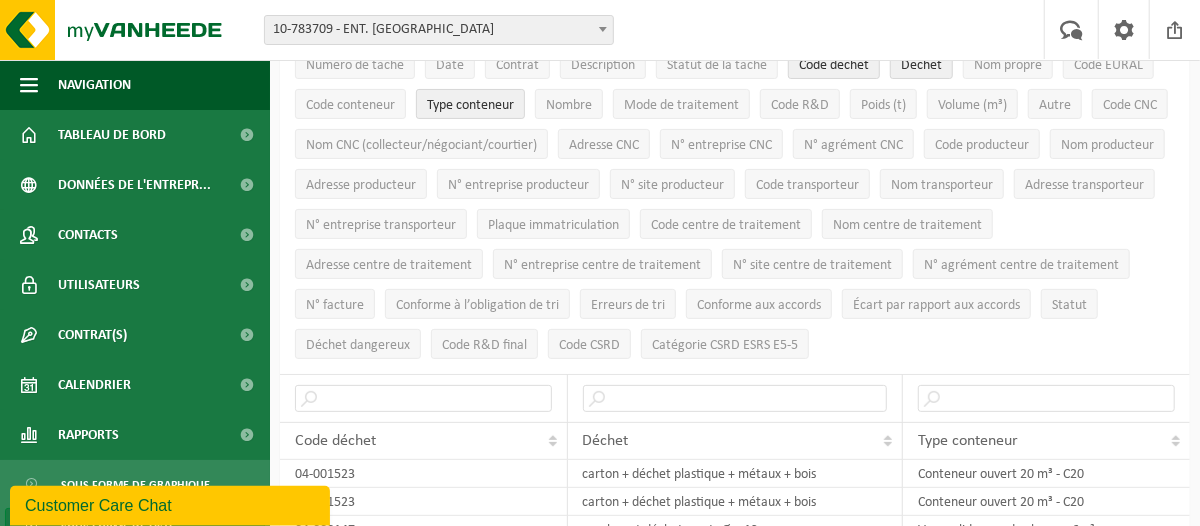 scroll, scrollTop: 99, scrollLeft: 0, axis: vertical 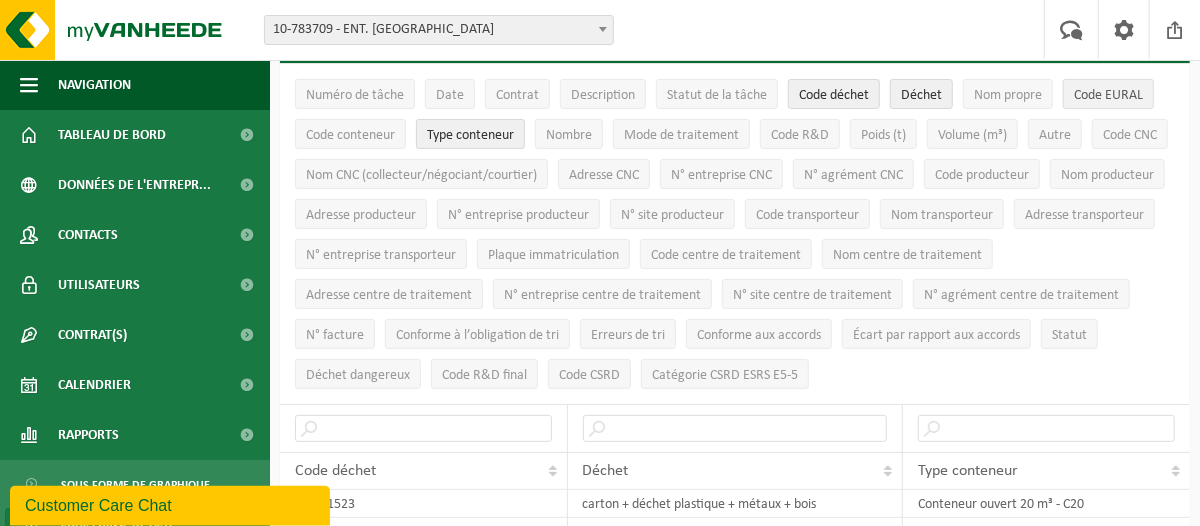 click on "Code EURAL" at bounding box center [1108, 95] 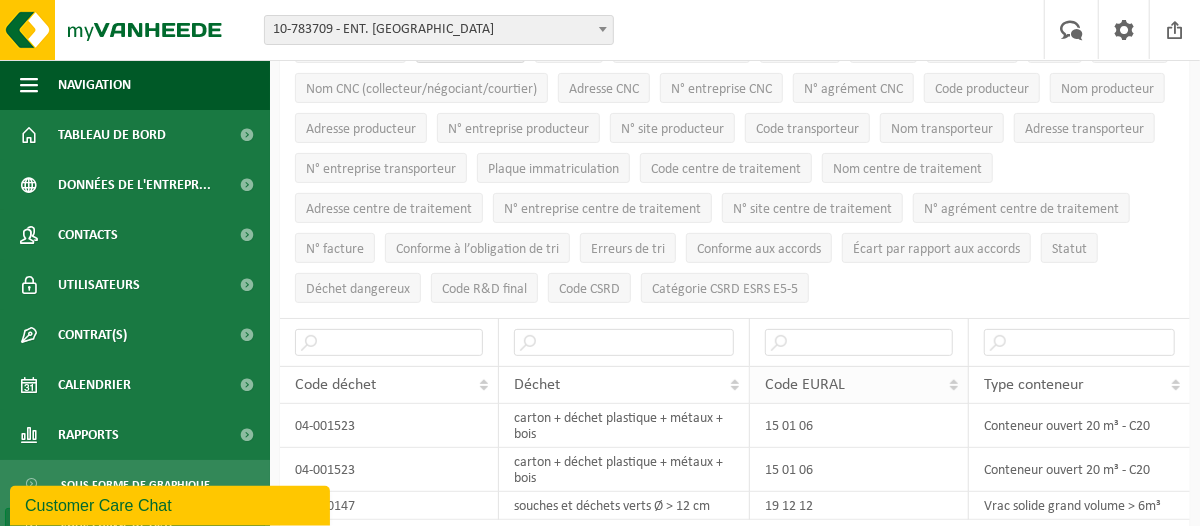 scroll, scrollTop: 0, scrollLeft: 0, axis: both 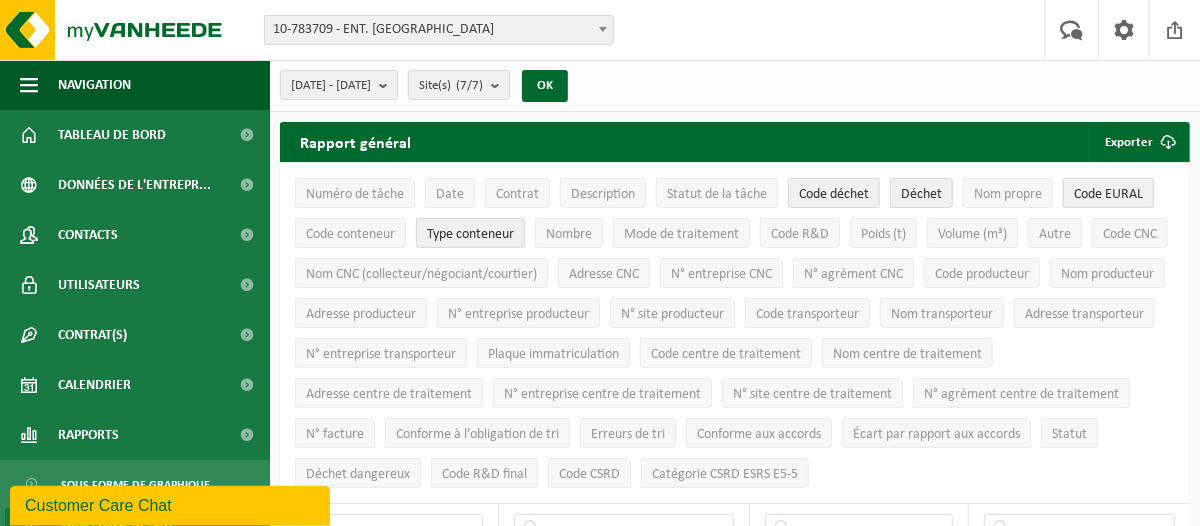 click on "Code EURAL" at bounding box center [1108, 194] 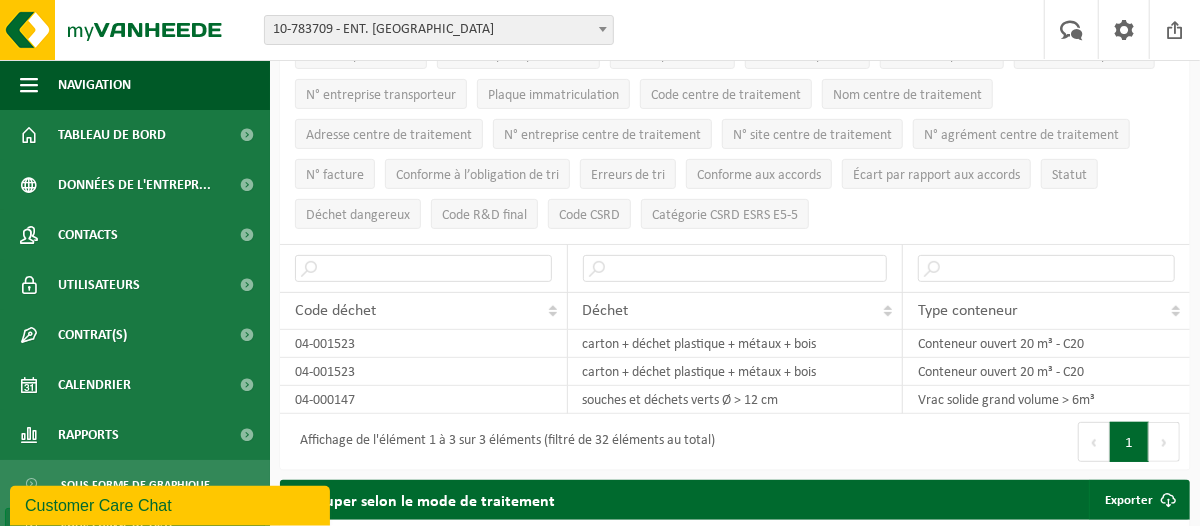 scroll, scrollTop: 299, scrollLeft: 0, axis: vertical 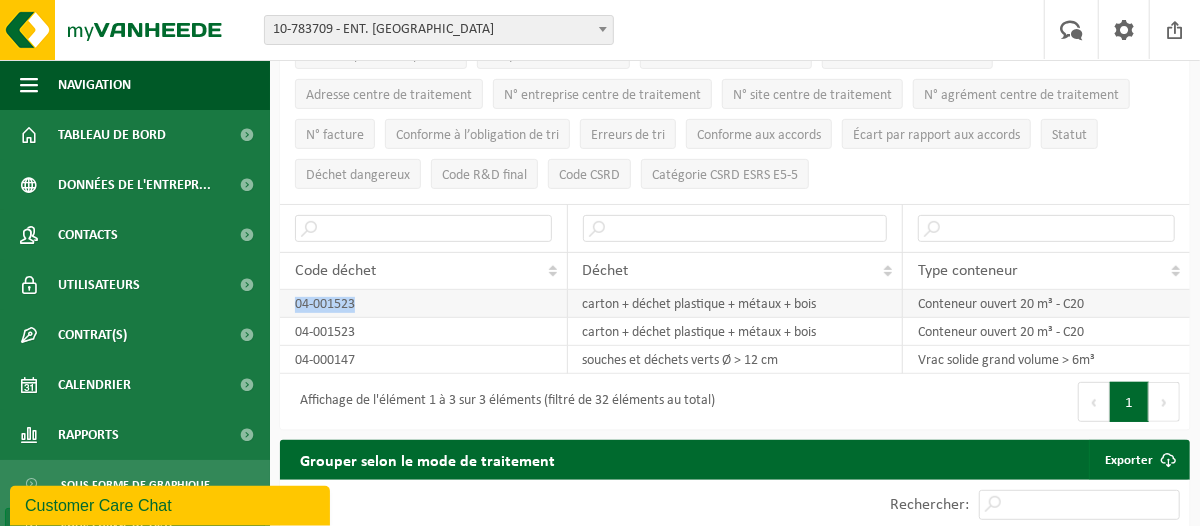 drag, startPoint x: 356, startPoint y: 291, endPoint x: 283, endPoint y: 292, distance: 73.00685 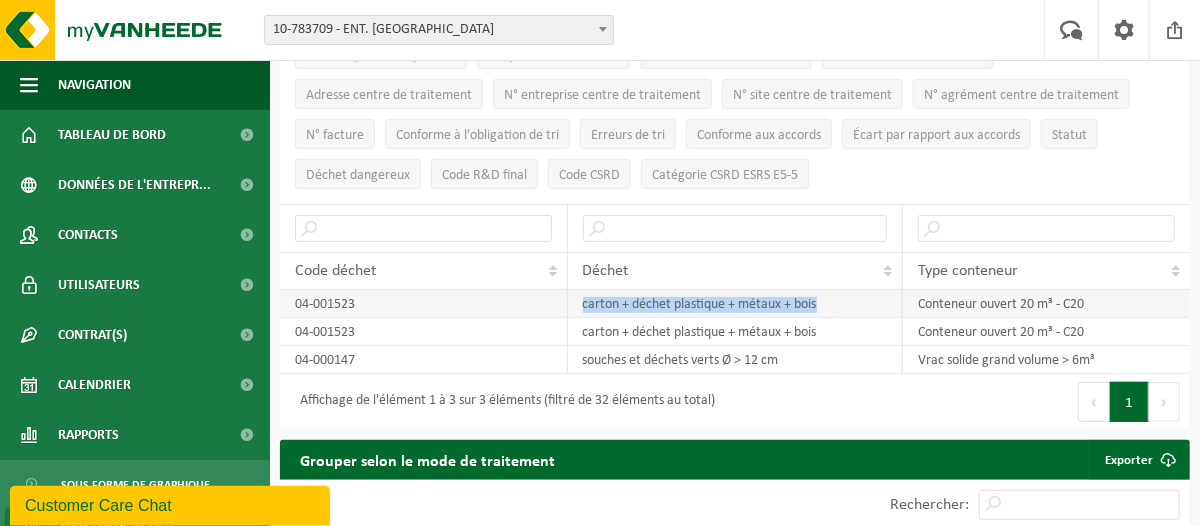 drag, startPoint x: 582, startPoint y: 288, endPoint x: 824, endPoint y: 290, distance: 242.00827 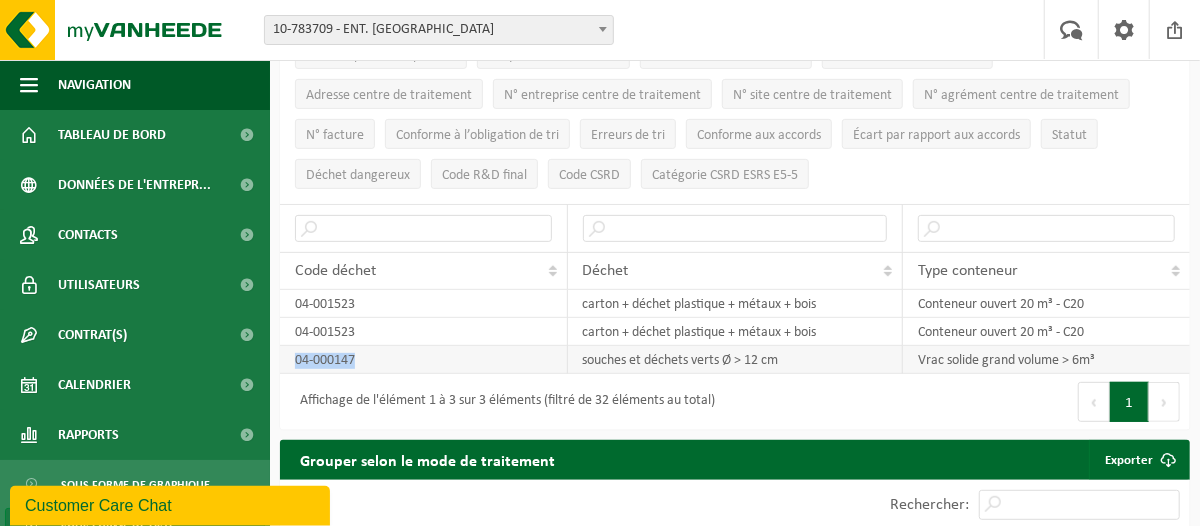 drag, startPoint x: 359, startPoint y: 345, endPoint x: 288, endPoint y: 347, distance: 71.02816 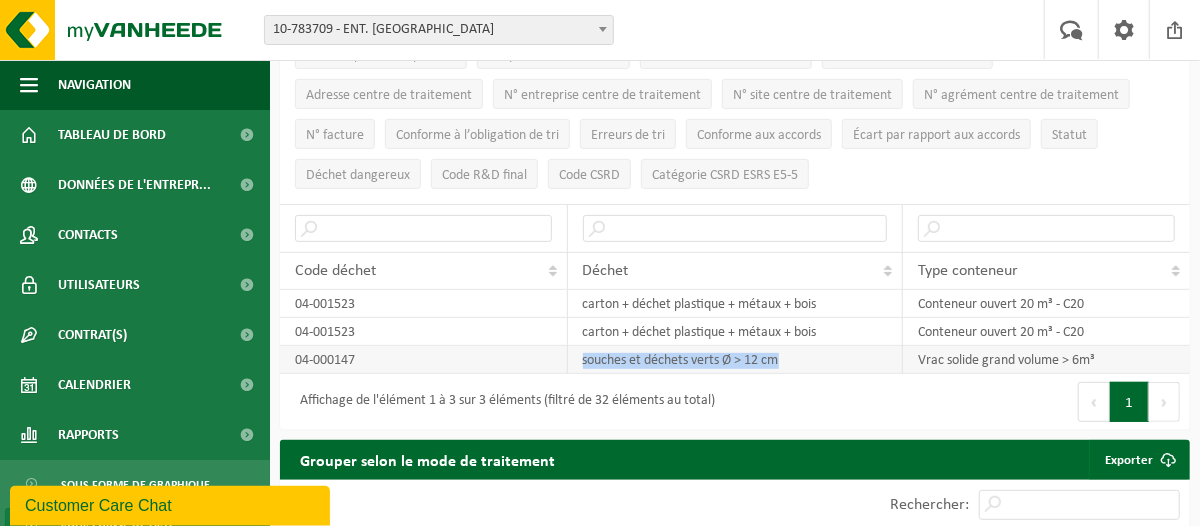 drag, startPoint x: 789, startPoint y: 344, endPoint x: 581, endPoint y: 343, distance: 208.00241 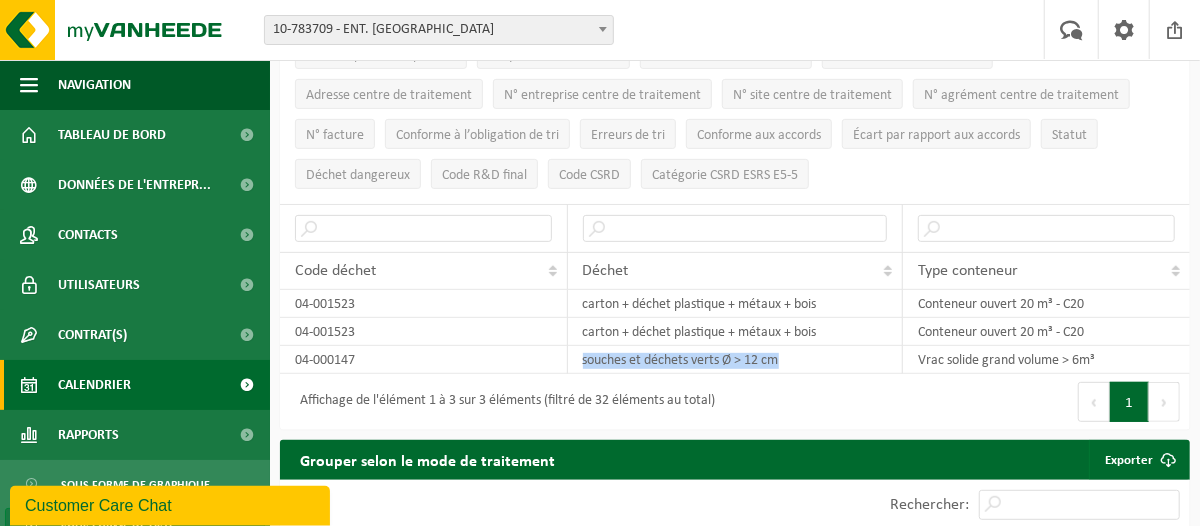 scroll, scrollTop: 174, scrollLeft: 0, axis: vertical 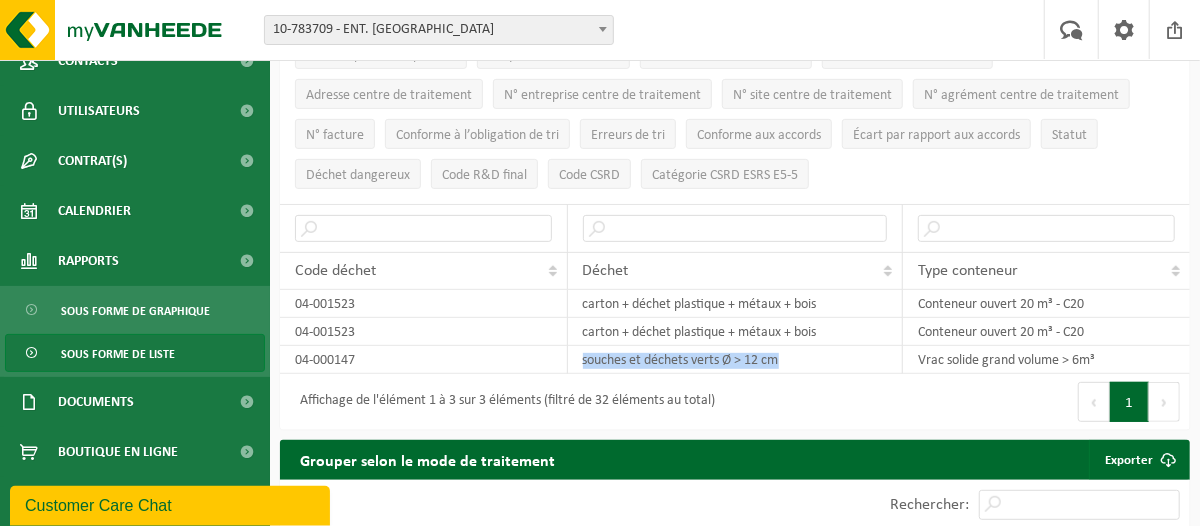 click on "Sous forme de liste" at bounding box center [118, 354] 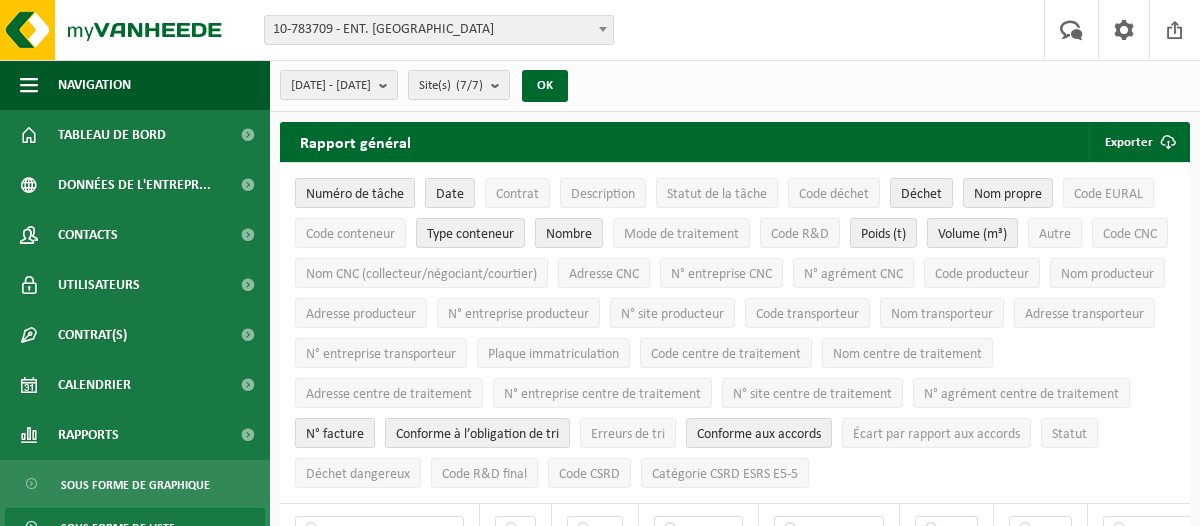 scroll, scrollTop: 0, scrollLeft: 0, axis: both 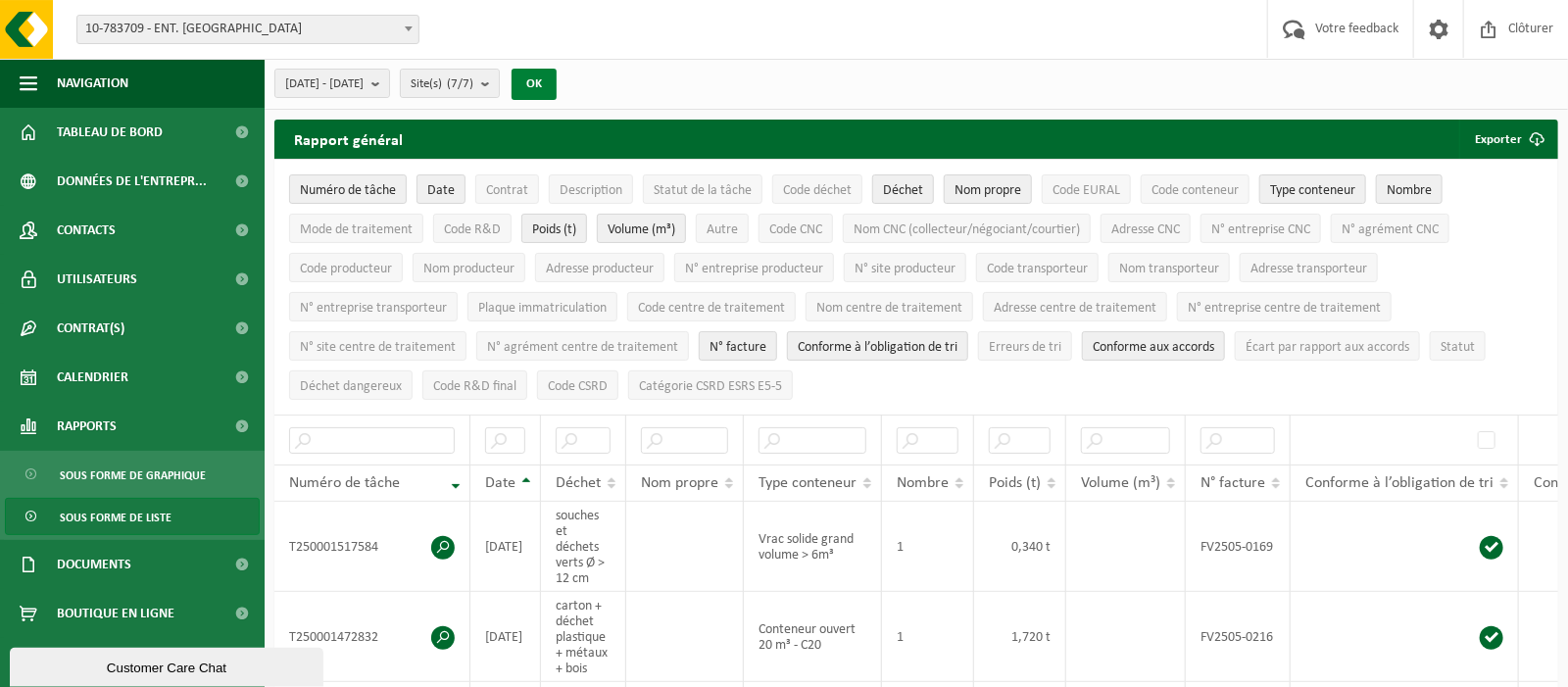 click on "OK" at bounding box center [534, 84] 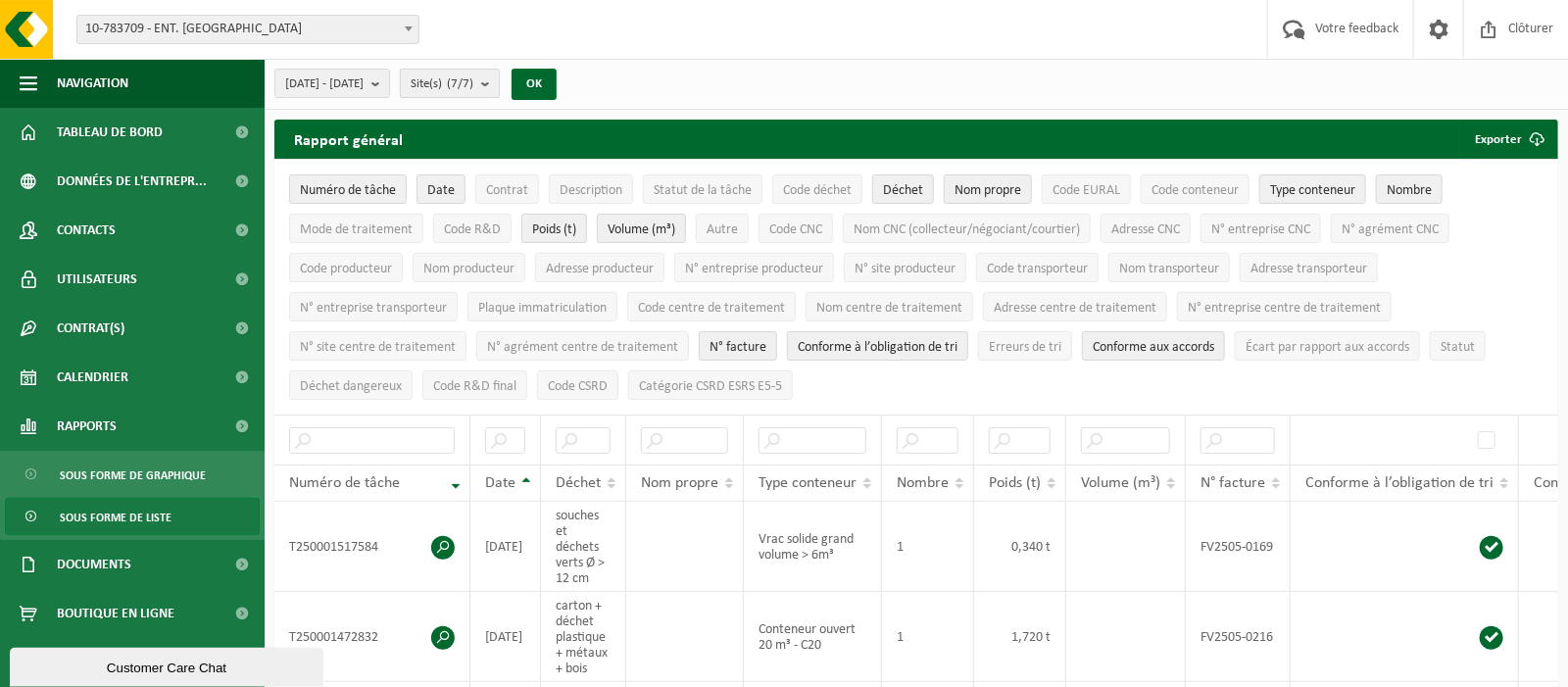 click at bounding box center [490, 83] 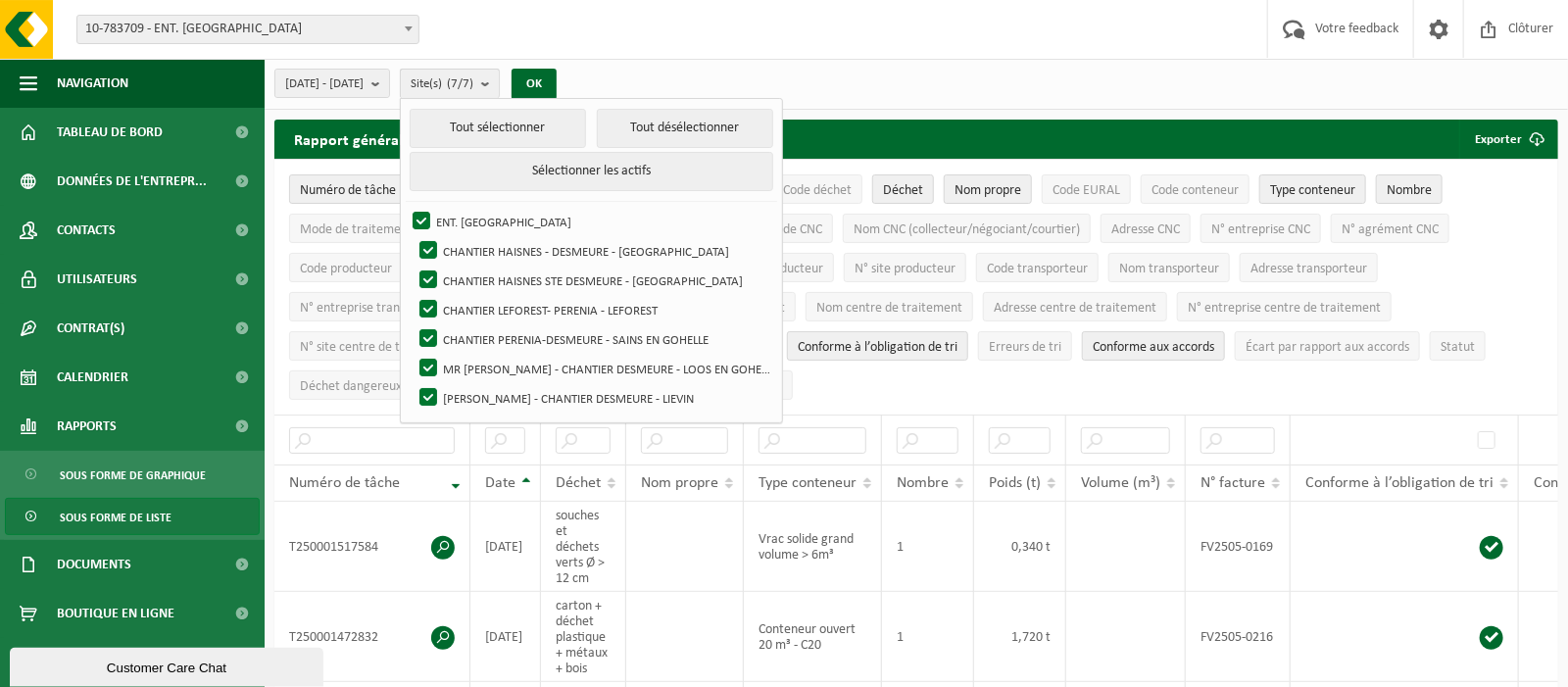 click at bounding box center (490, 83) 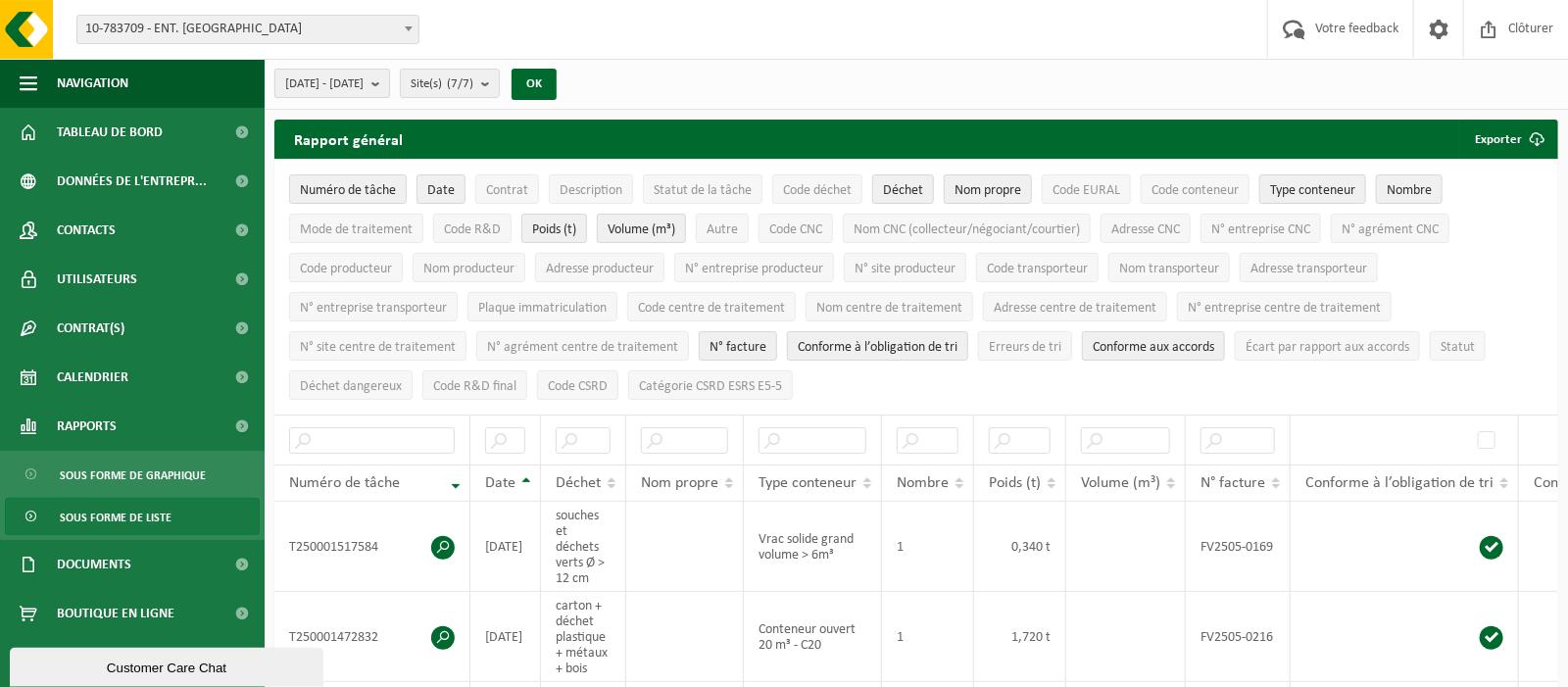 click on "2025-02-01 - 2025-07-17" at bounding box center (324, 84) 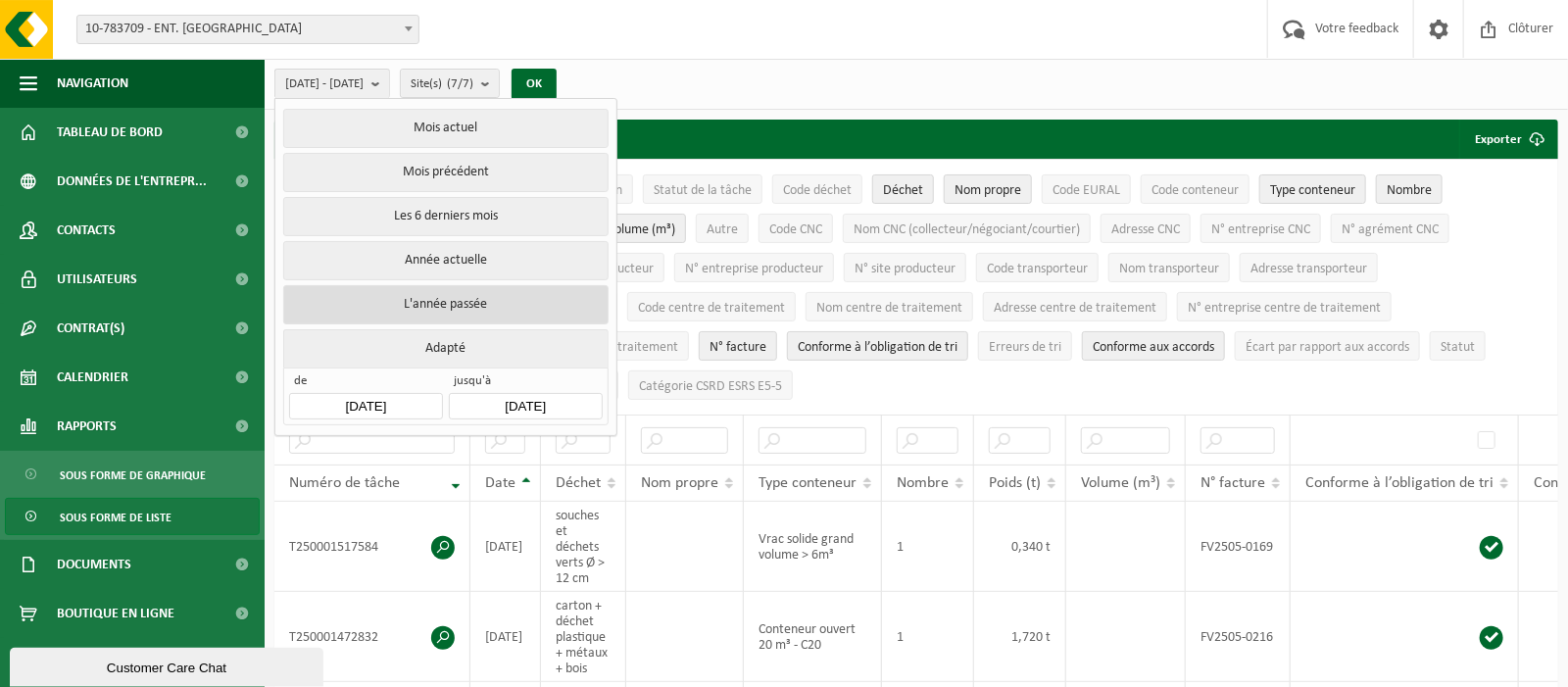 click on "L'année passée" at bounding box center (445, 305) 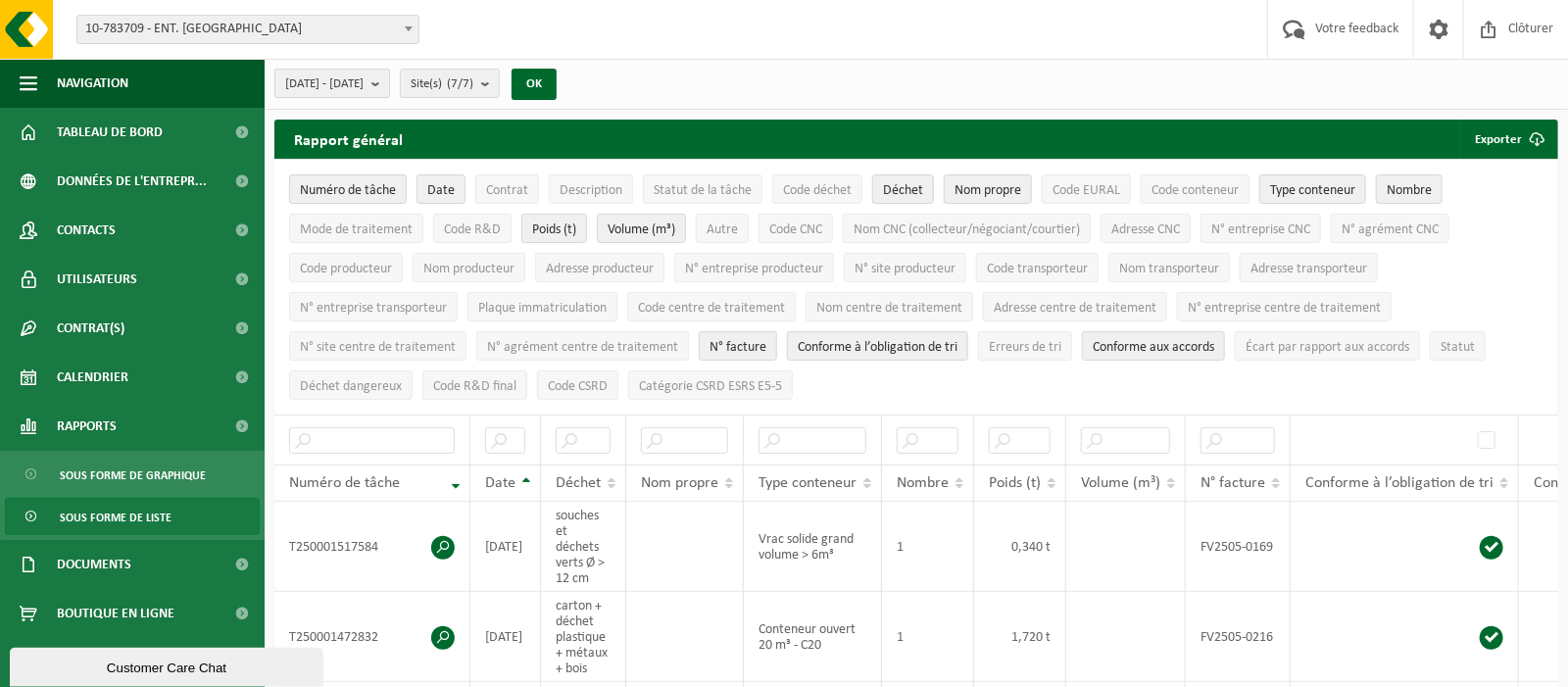 click on "2024-01-01 - 2024-12-31" at bounding box center (324, 84) 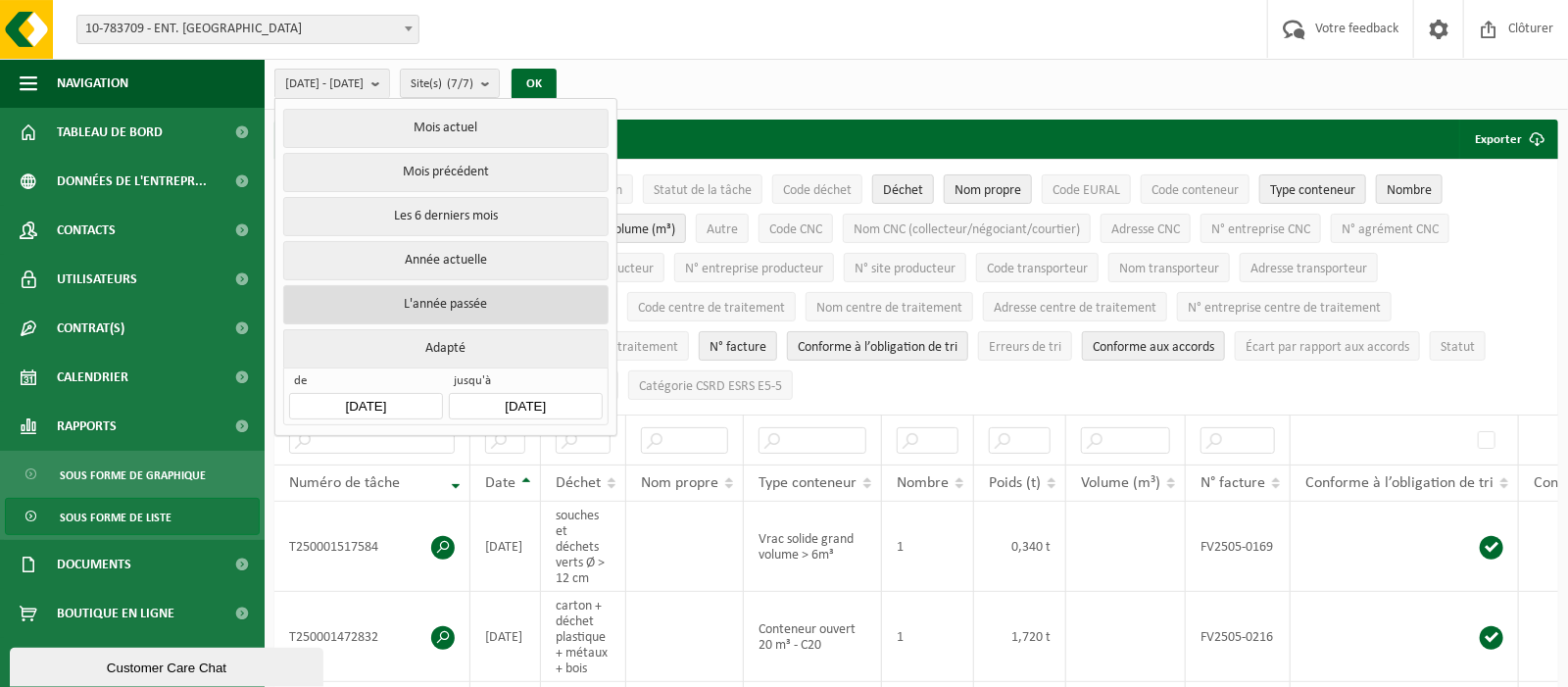 click on "L'année passée" at bounding box center (445, 305) 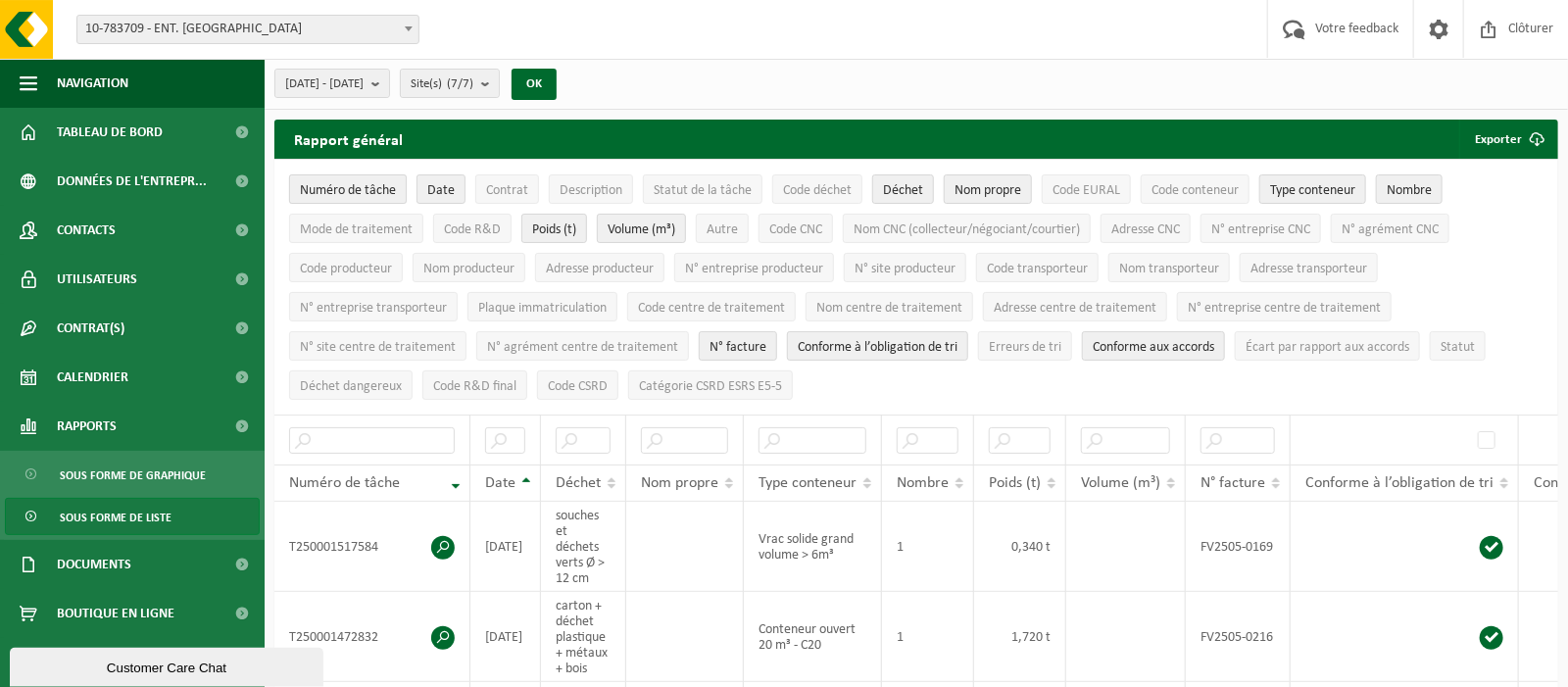 click on "Numéro de tâche" at bounding box center [348, 189] 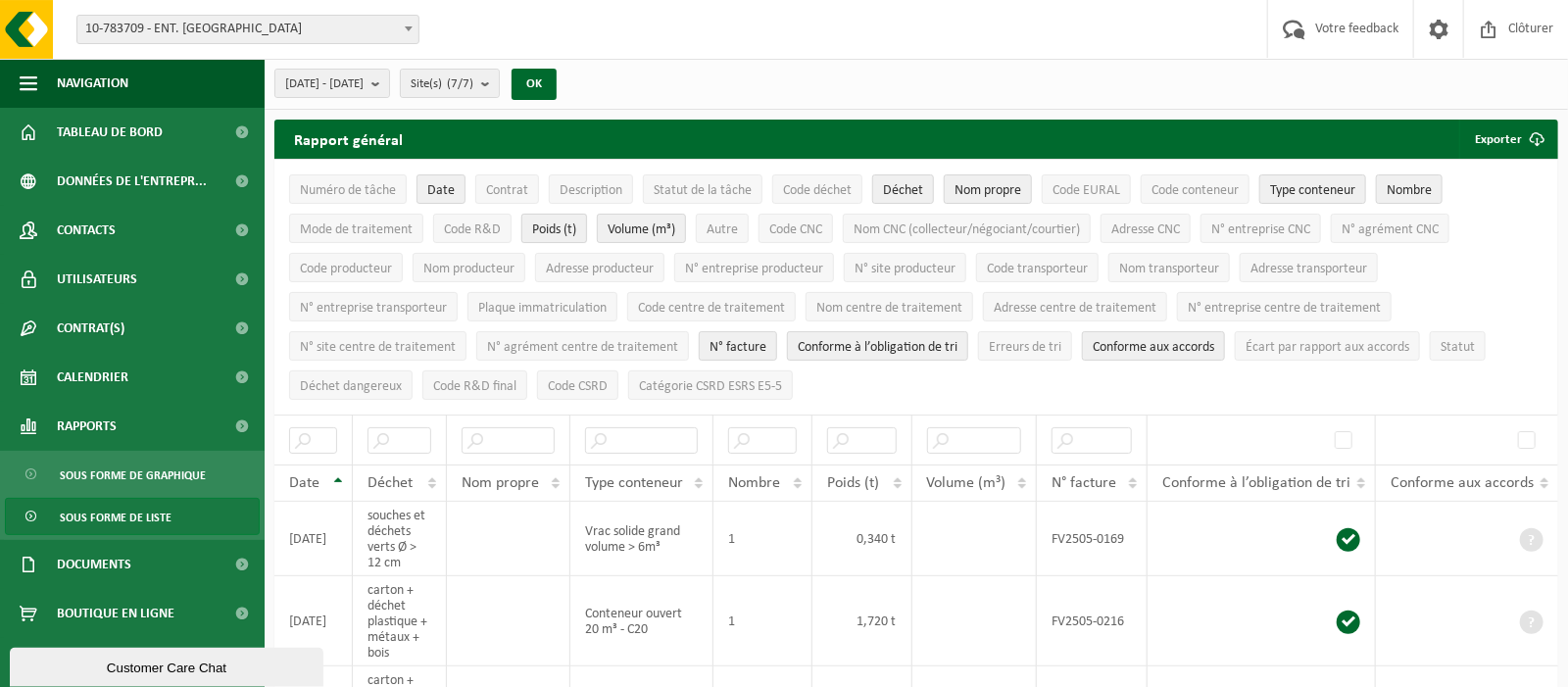 click on "Poids (t)" at bounding box center (554, 229) 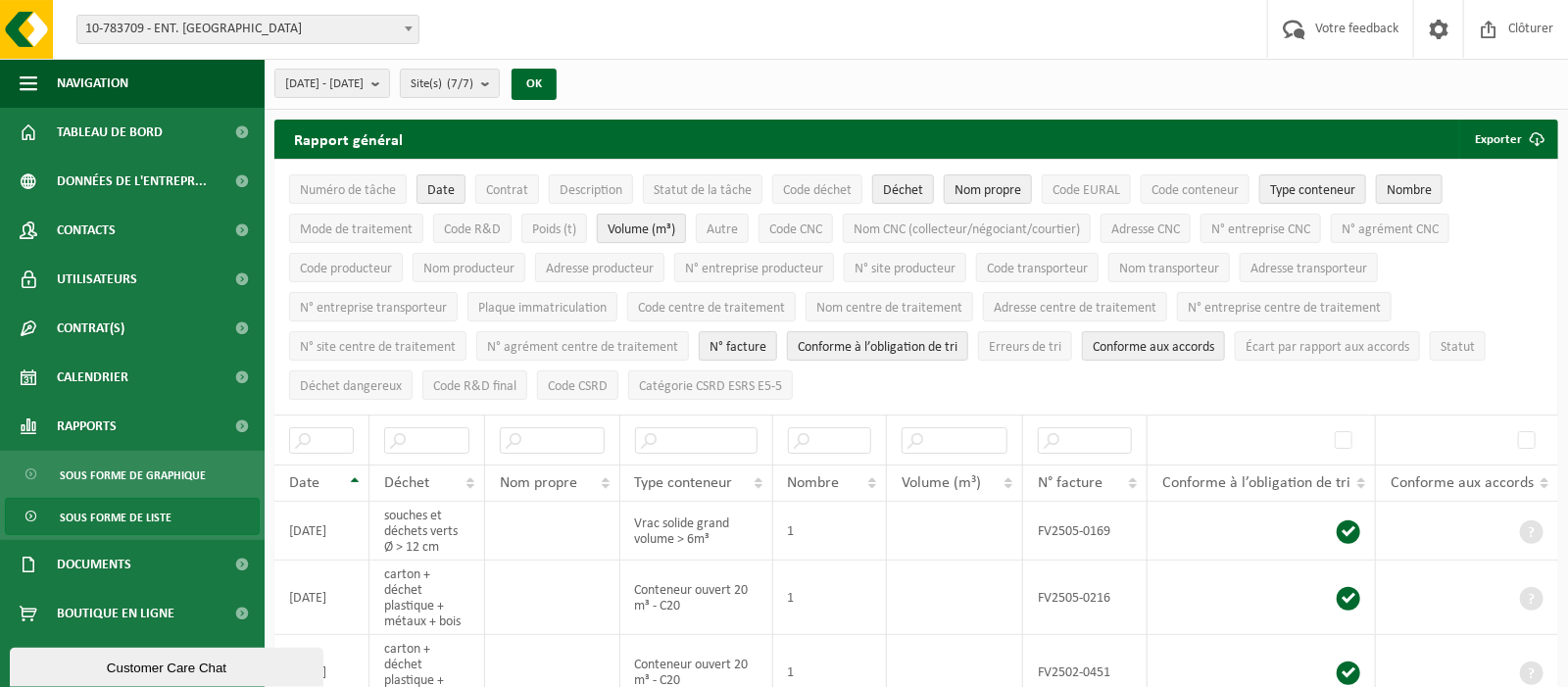 click on "Volume (m³)" at bounding box center (641, 228) 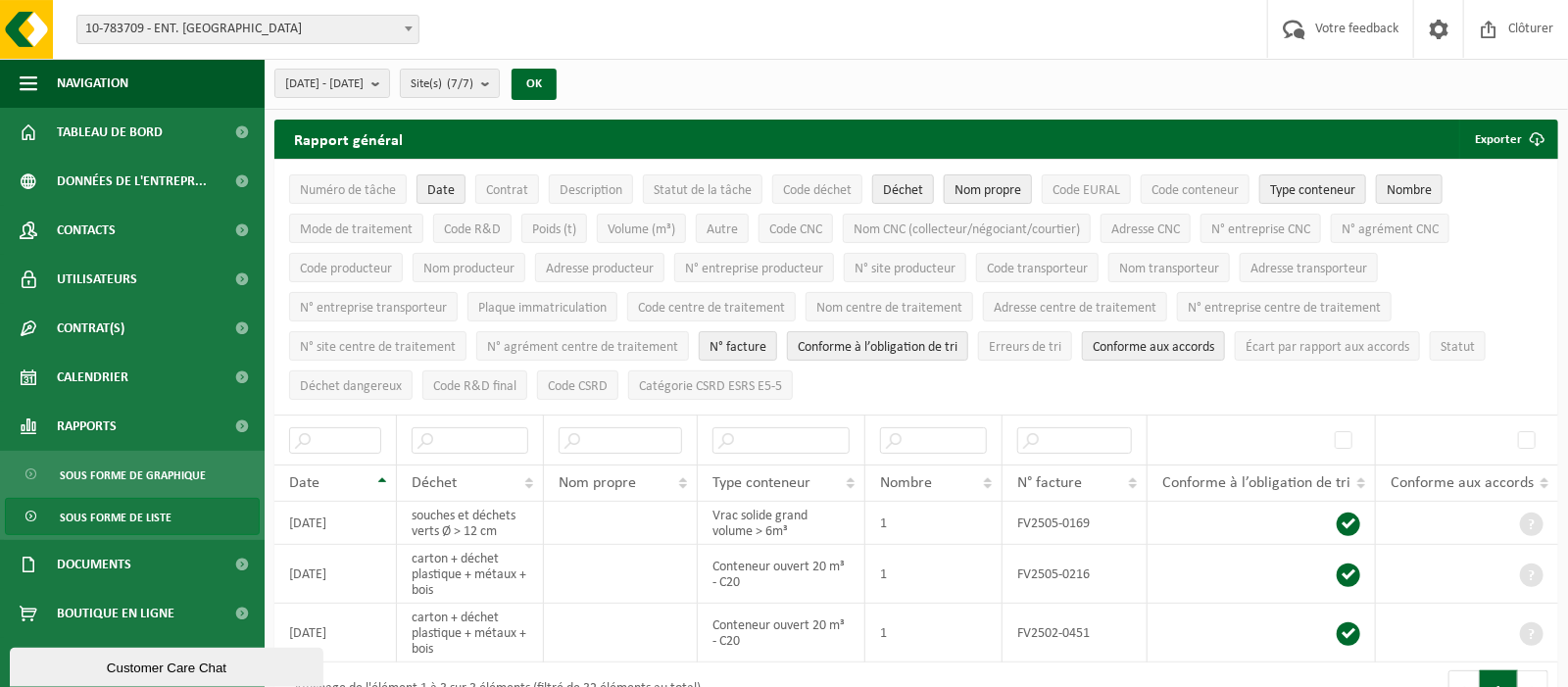click on "Nom propre" at bounding box center [988, 190] 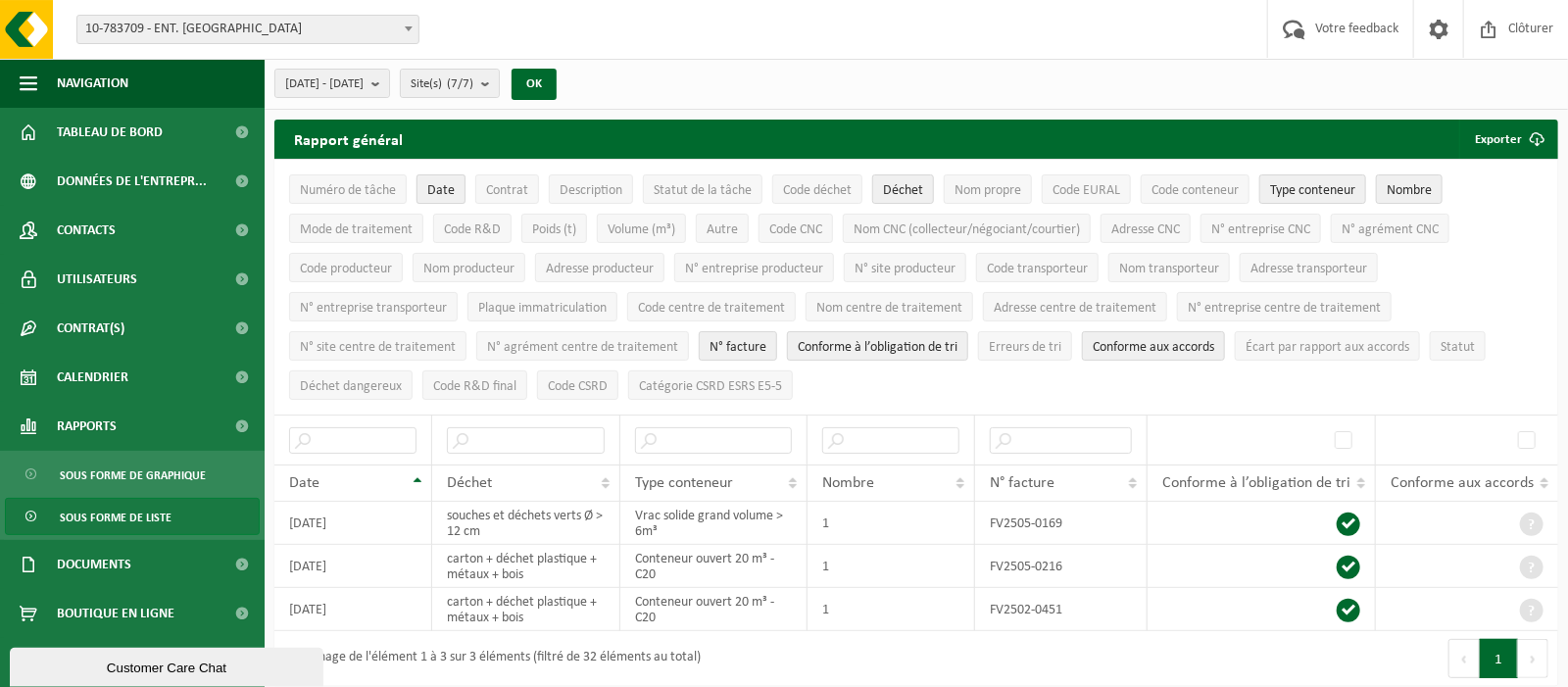 click on "Date" at bounding box center [441, 190] 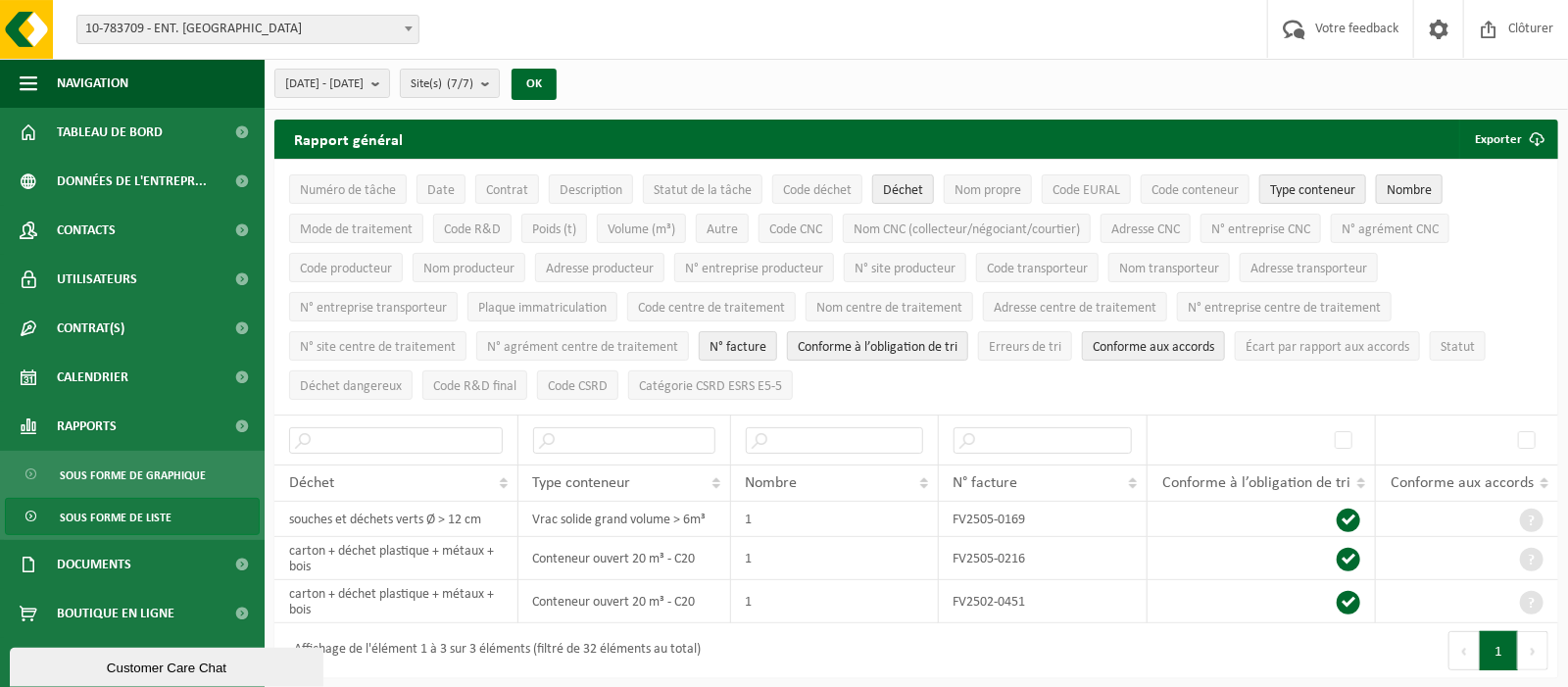 click on "Nombre" at bounding box center (1409, 190) 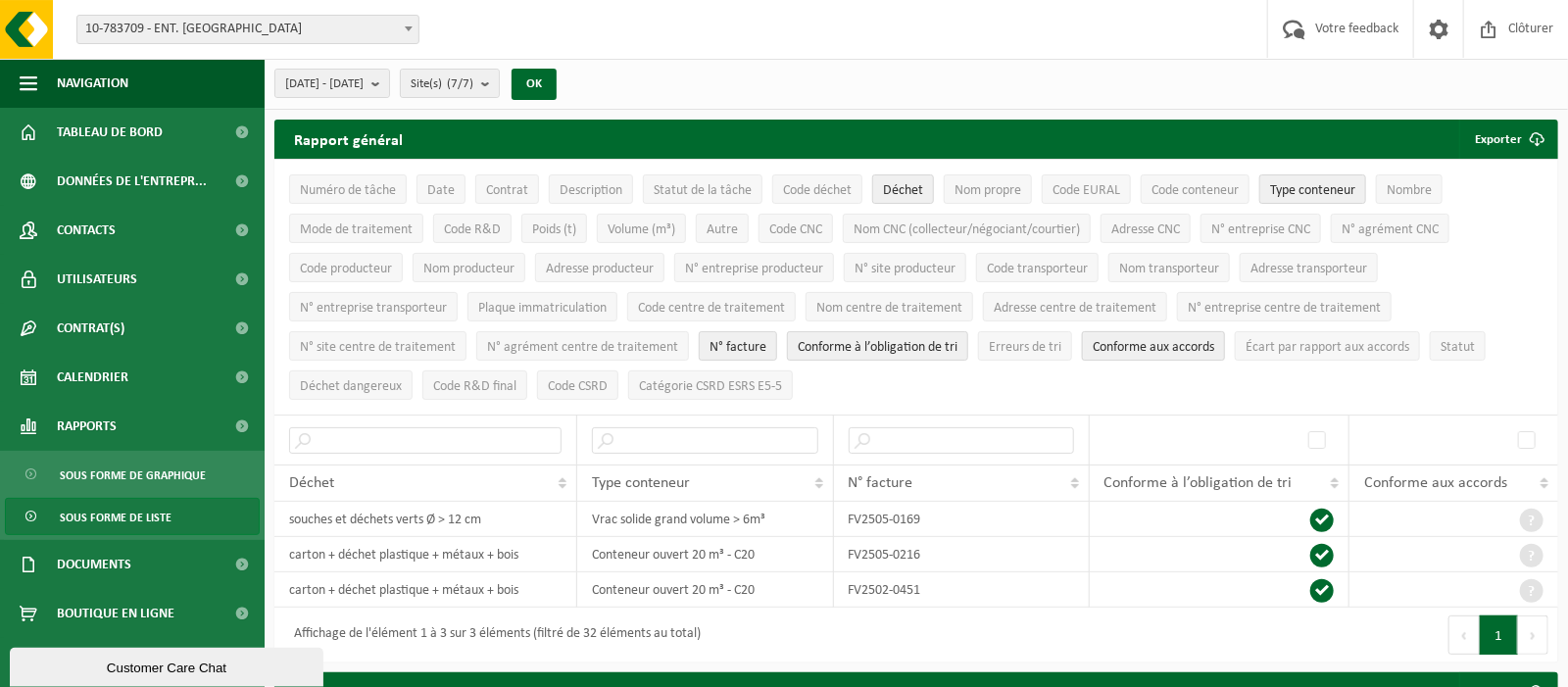 click on "Conforme aux accords" at bounding box center (1153, 347) 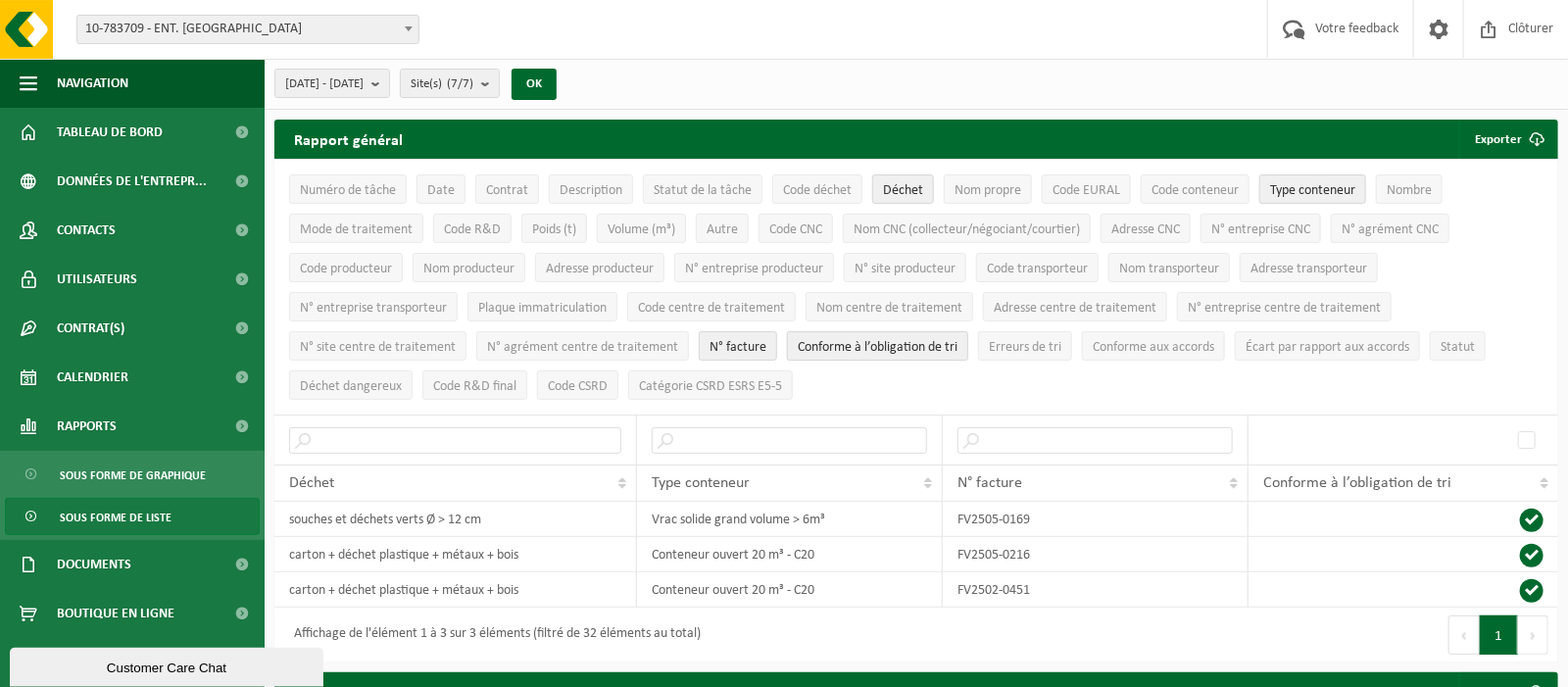 click on "Conforme à l’obligation de tri" at bounding box center (877, 347) 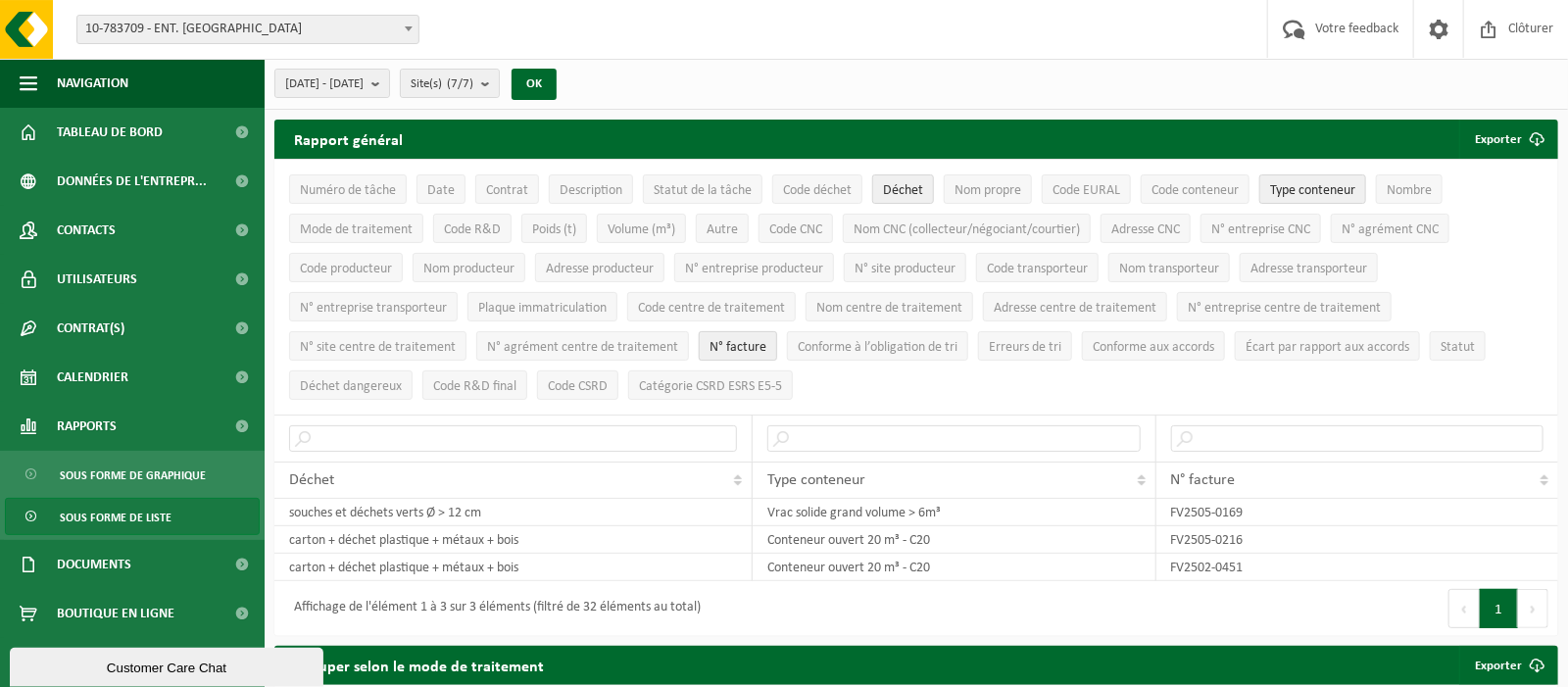 click on "N° facture" at bounding box center (738, 347) 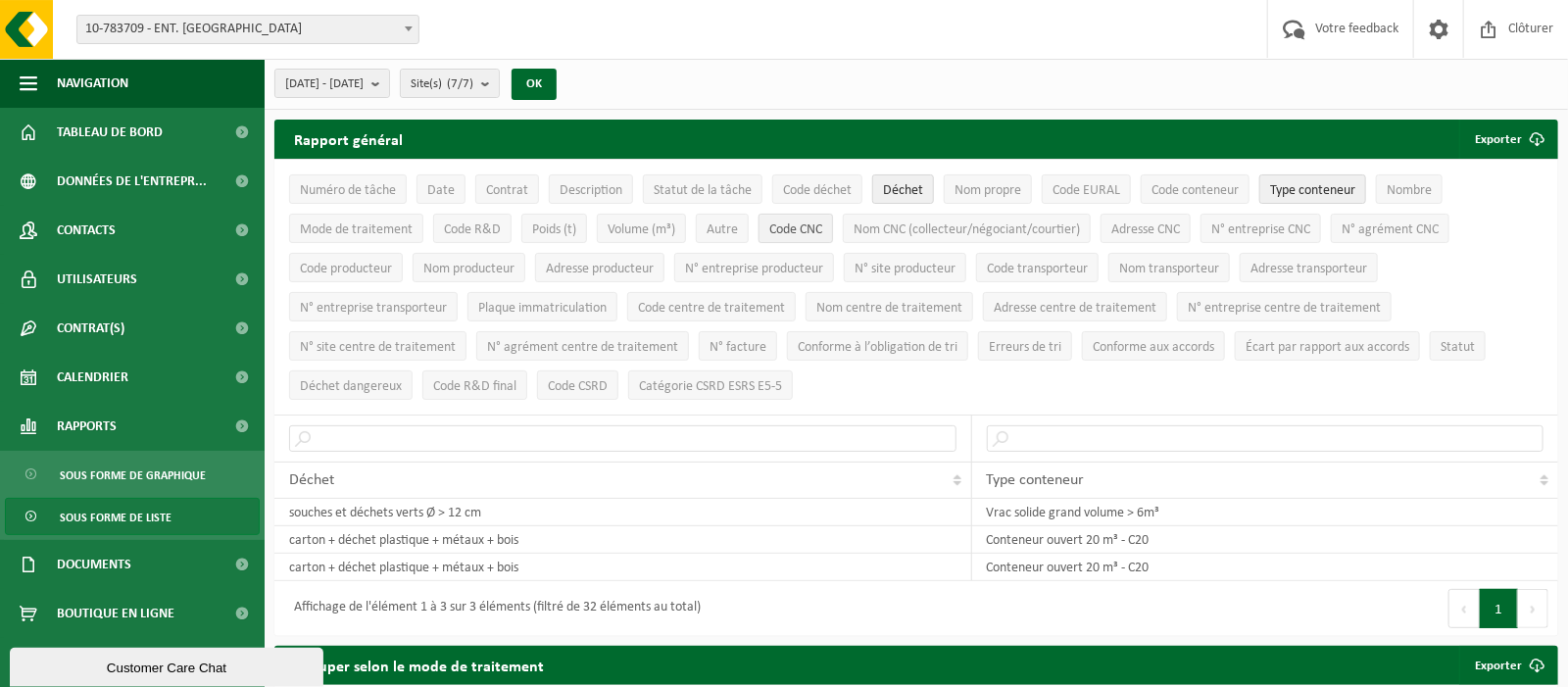 click on "Code CNC" at bounding box center [796, 229] 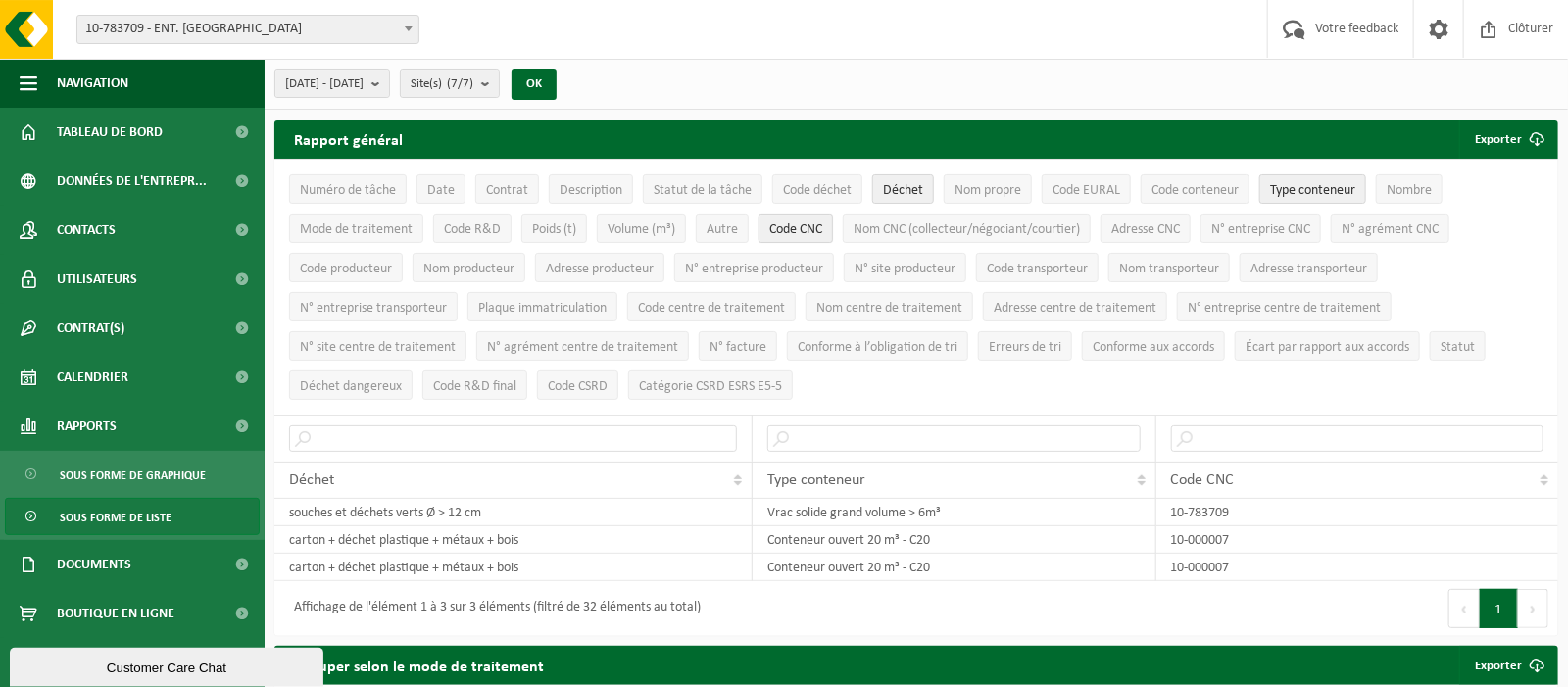 click on "Code CNC" at bounding box center [796, 229] 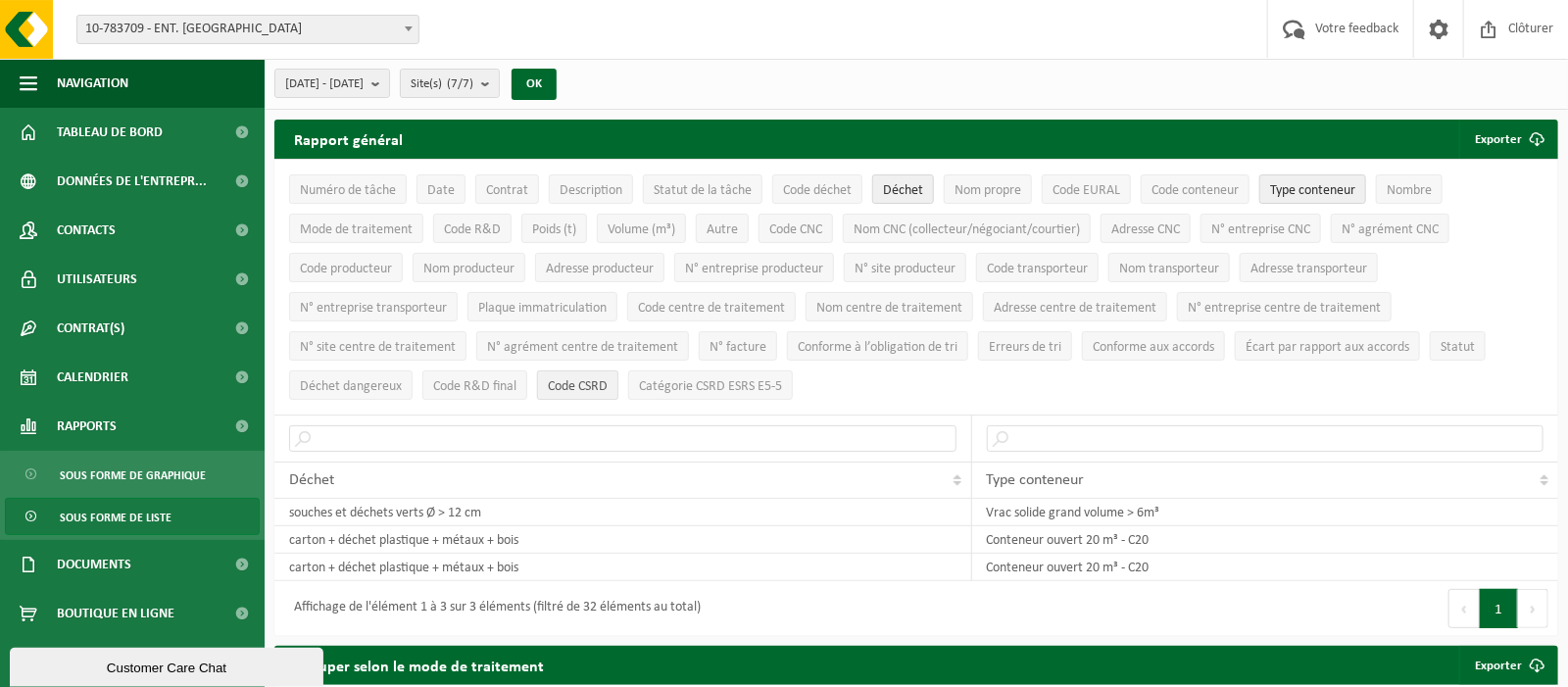 click on "Code CSRD" at bounding box center (577, 386) 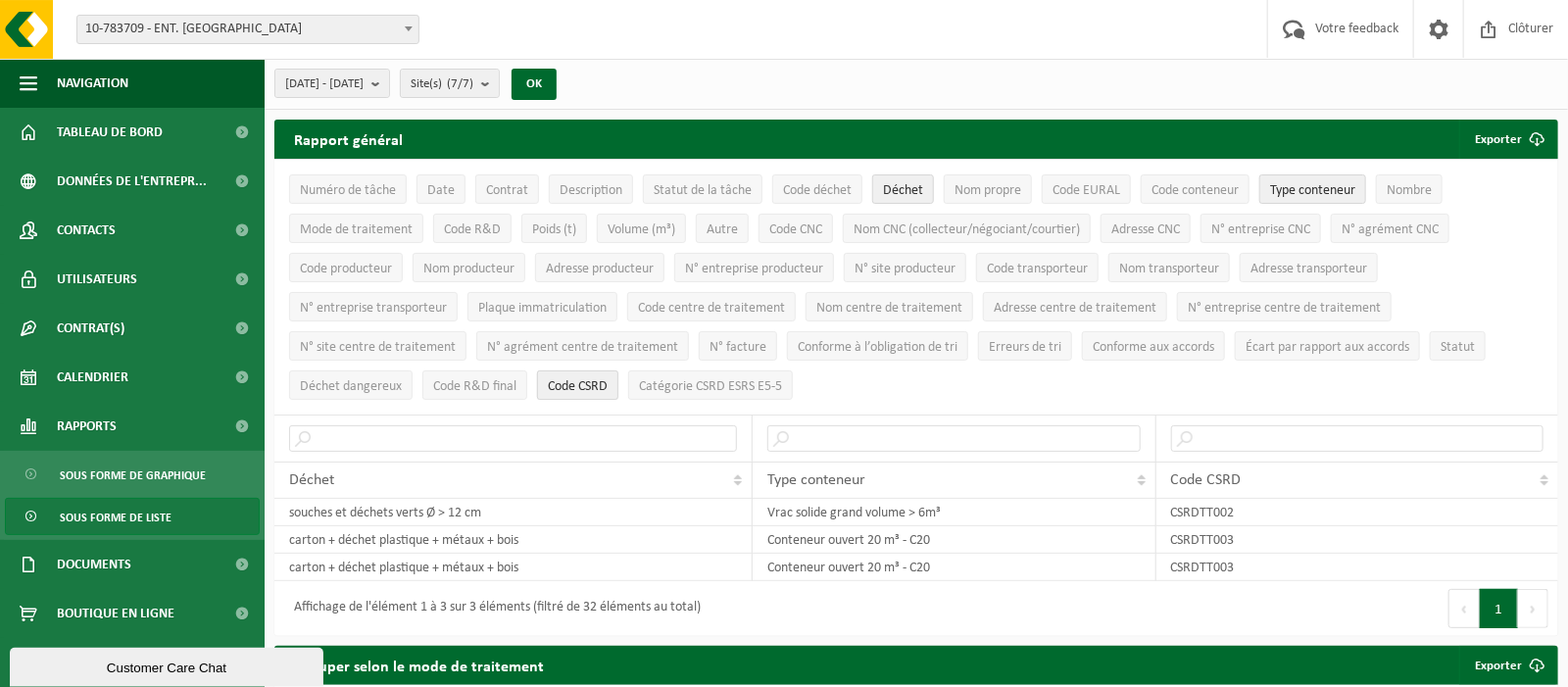 click on "Code CSRD" at bounding box center (577, 386) 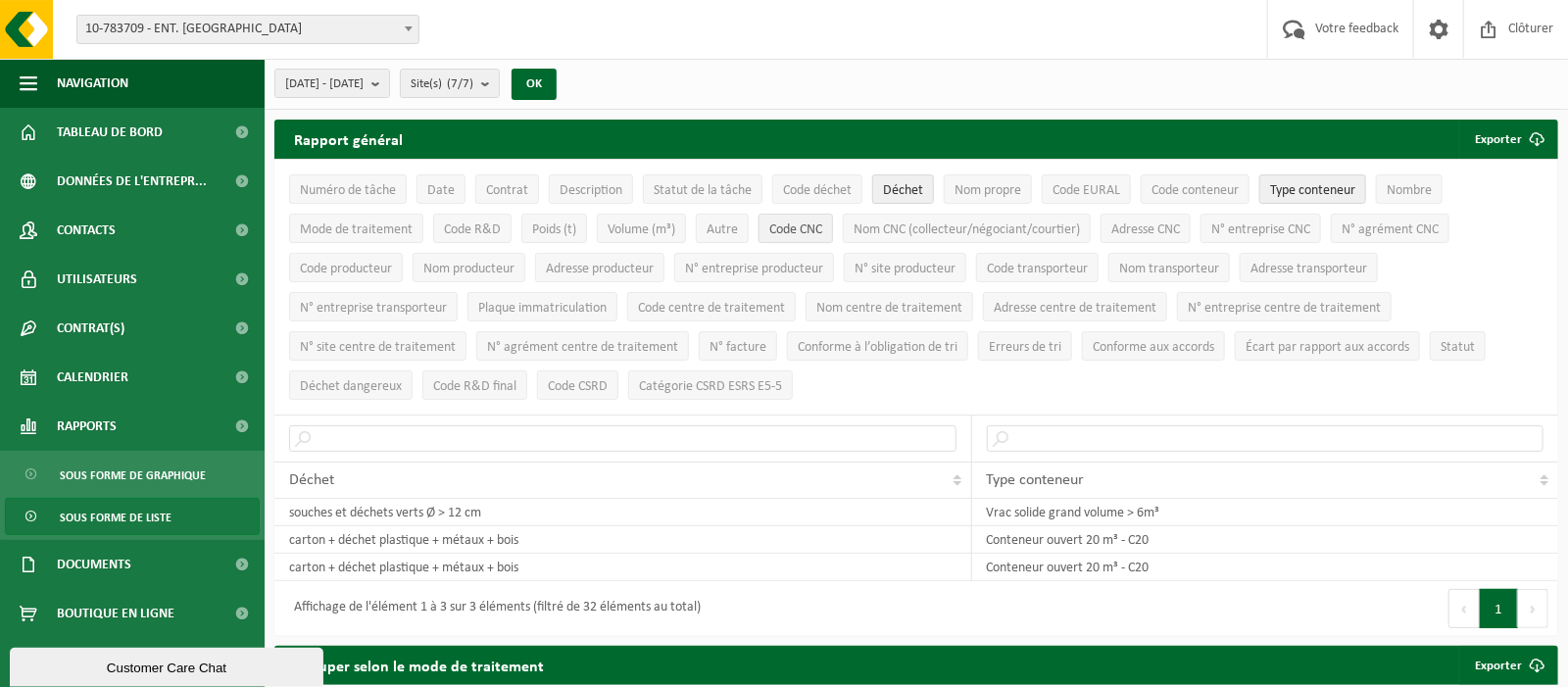 click on "Code CNC" at bounding box center [796, 229] 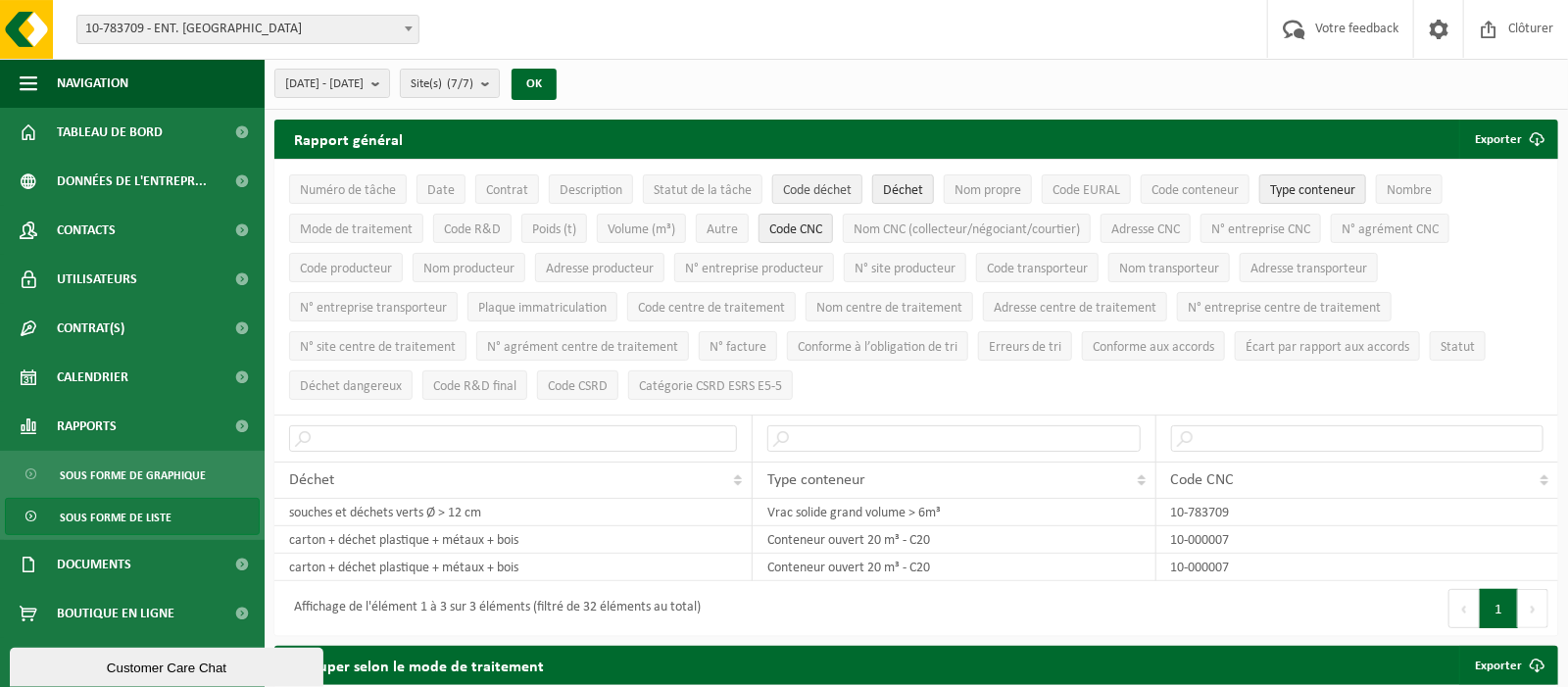 click on "Code déchet" at bounding box center (817, 190) 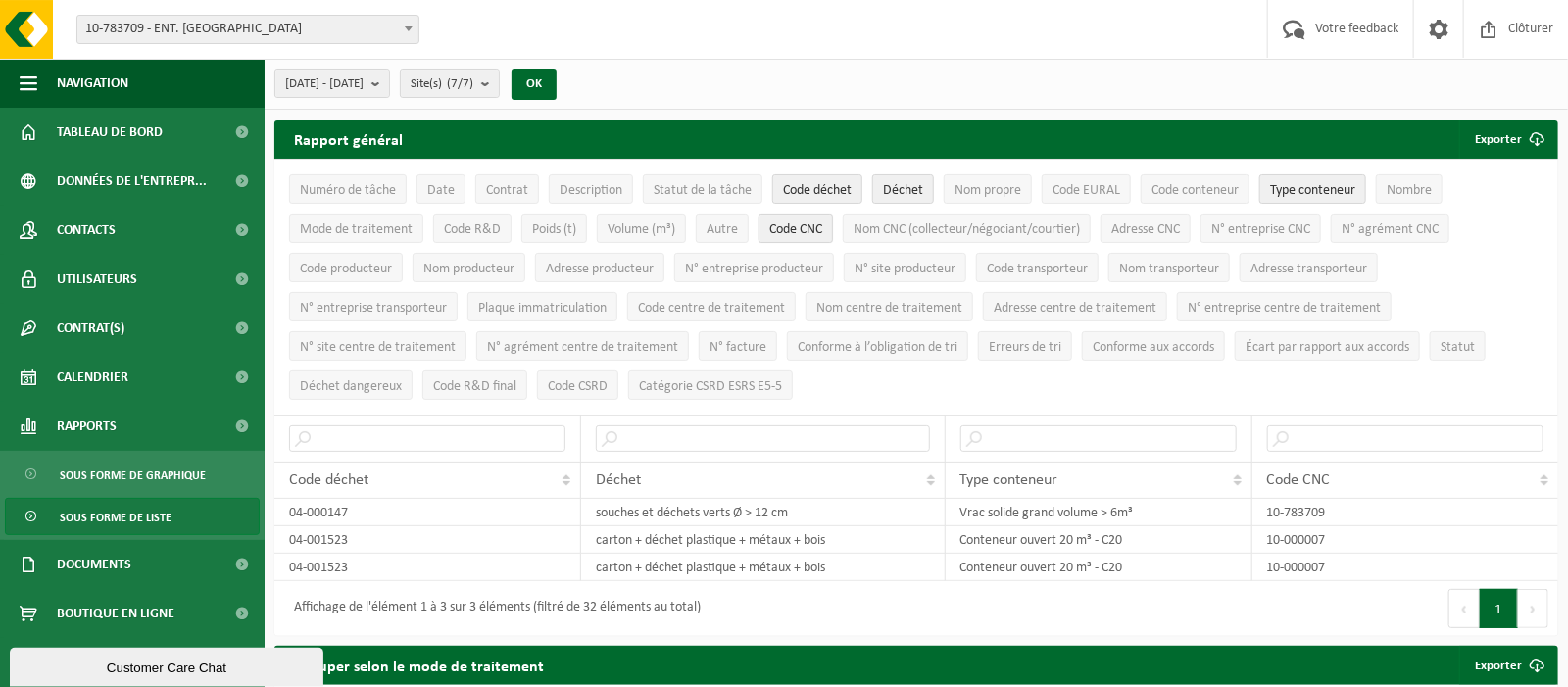 click on "Code CNC" at bounding box center [796, 229] 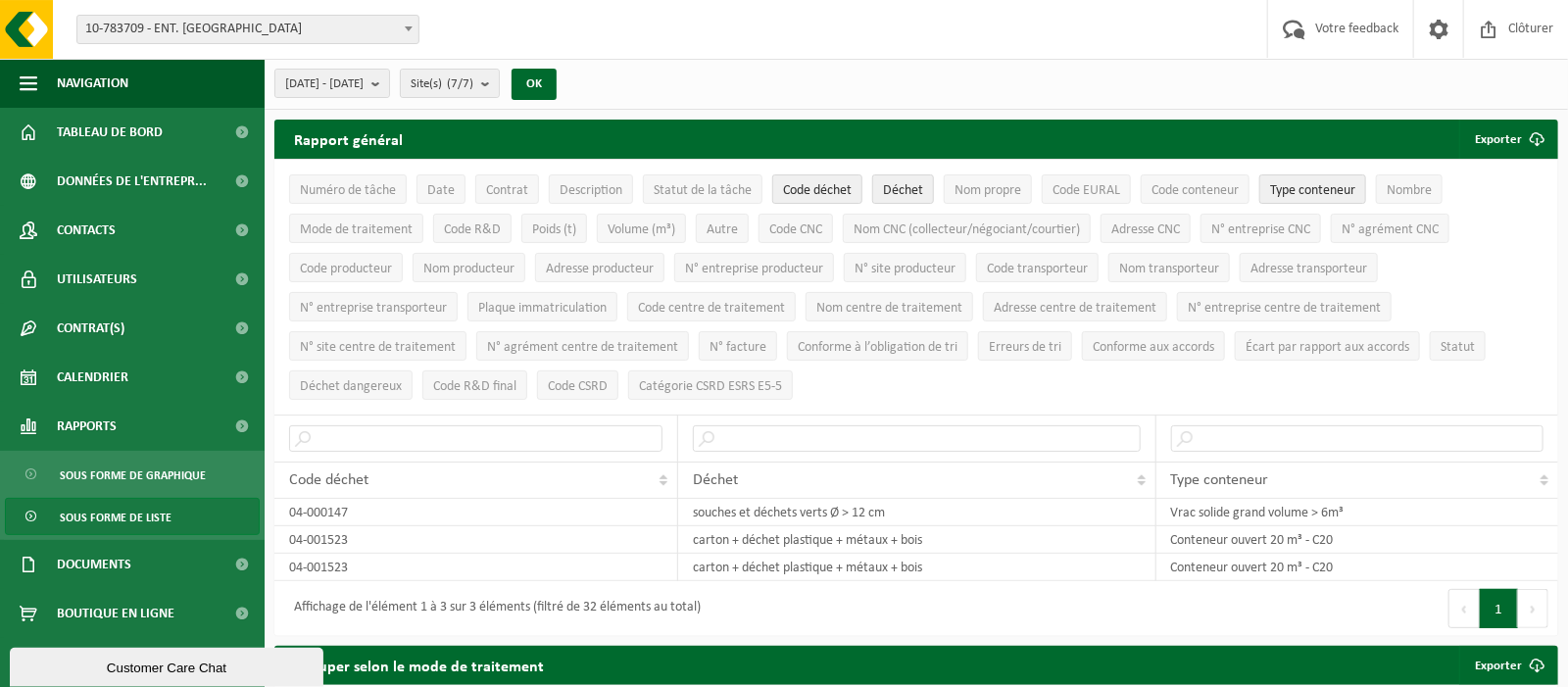 scroll, scrollTop: 130, scrollLeft: 0, axis: vertical 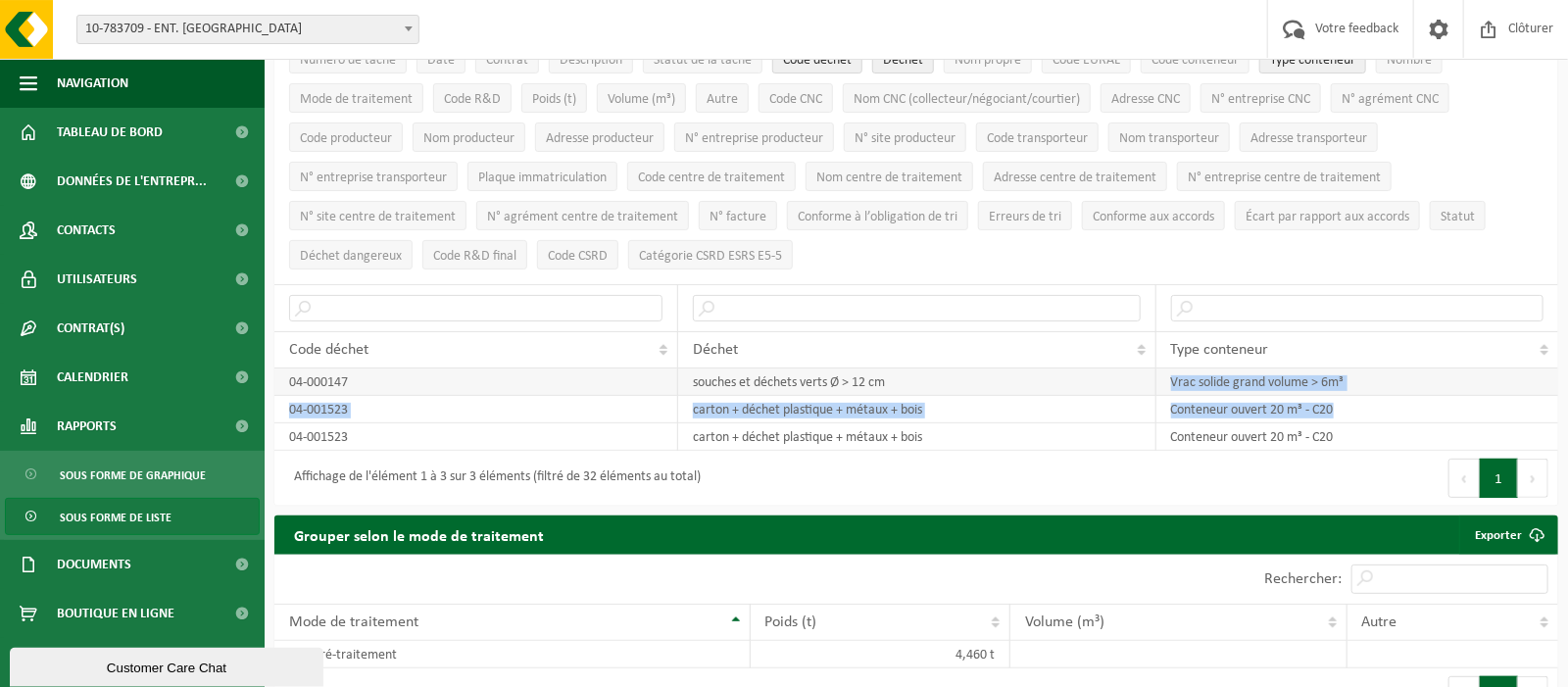 drag, startPoint x: 1339, startPoint y: 404, endPoint x: 1161, endPoint y: 380, distance: 179.61069 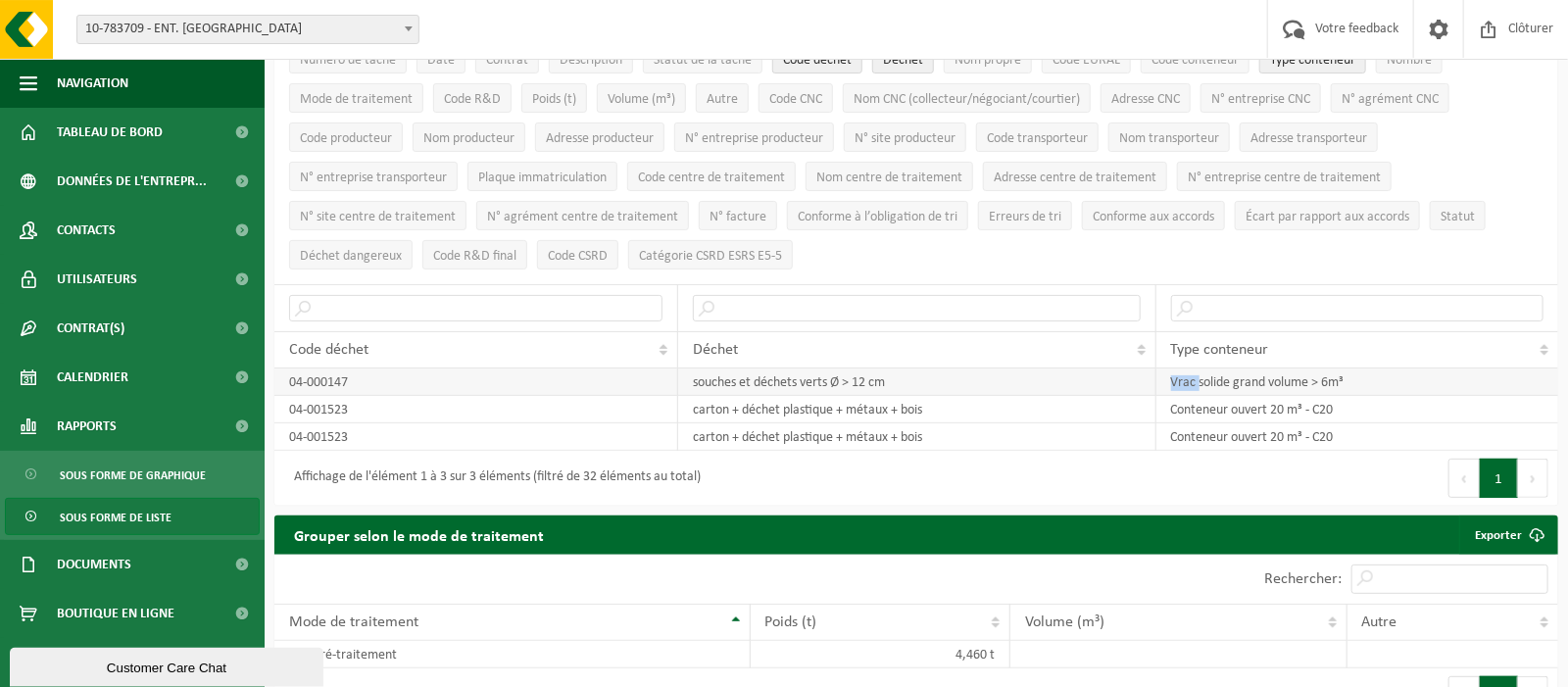 drag, startPoint x: 1180, startPoint y: 363, endPoint x: 1189, endPoint y: 376, distance: 15.811388 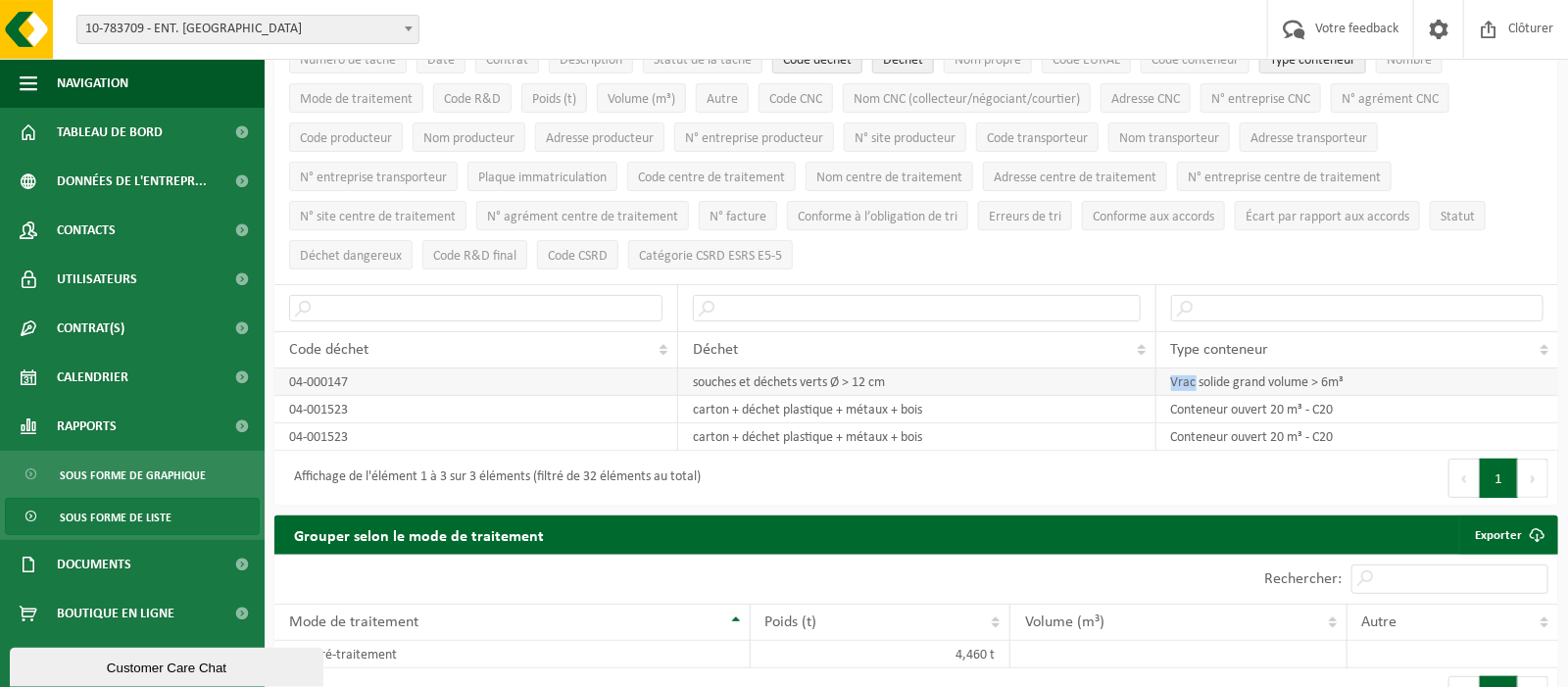 click on "Vrac solide grand volume > 6m³" at bounding box center (1357, 382) 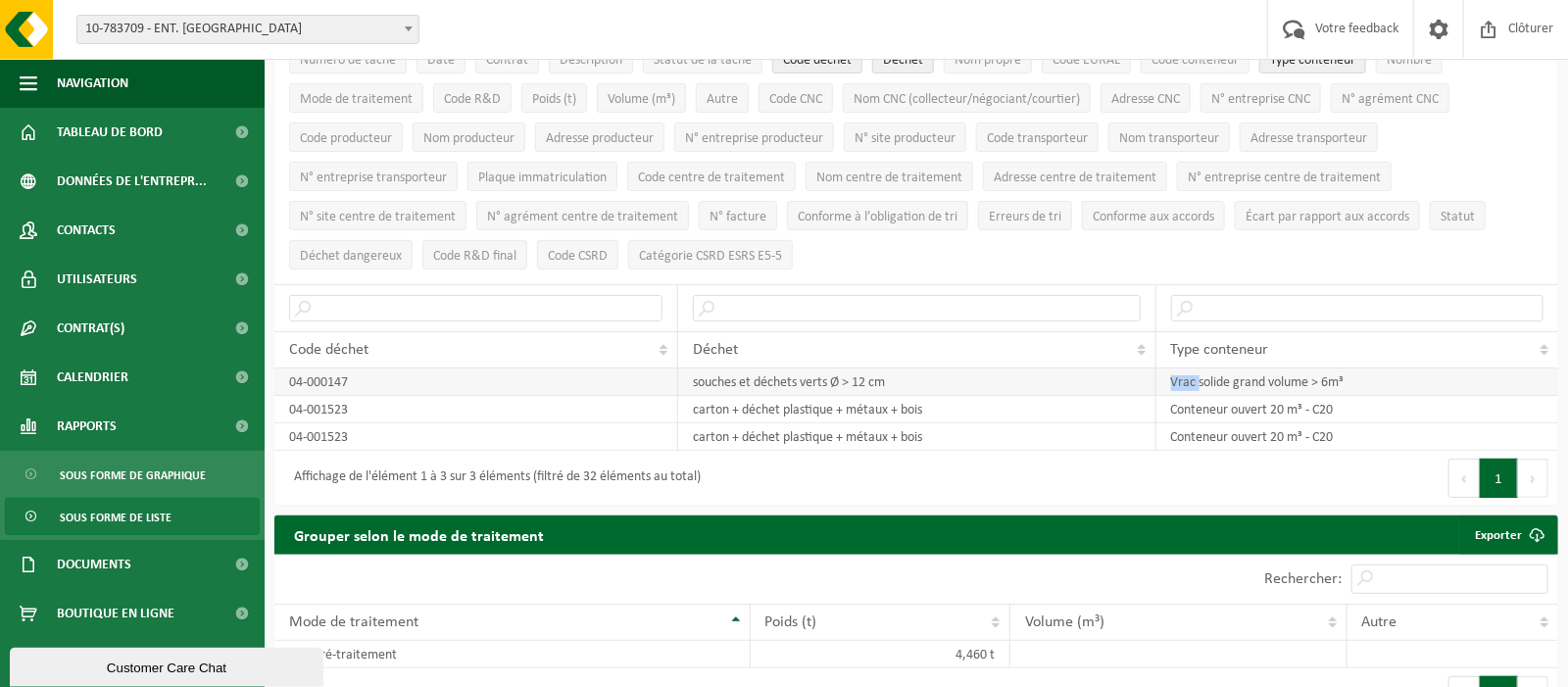 click on "Vrac solide grand volume > 6m³" at bounding box center [1357, 382] 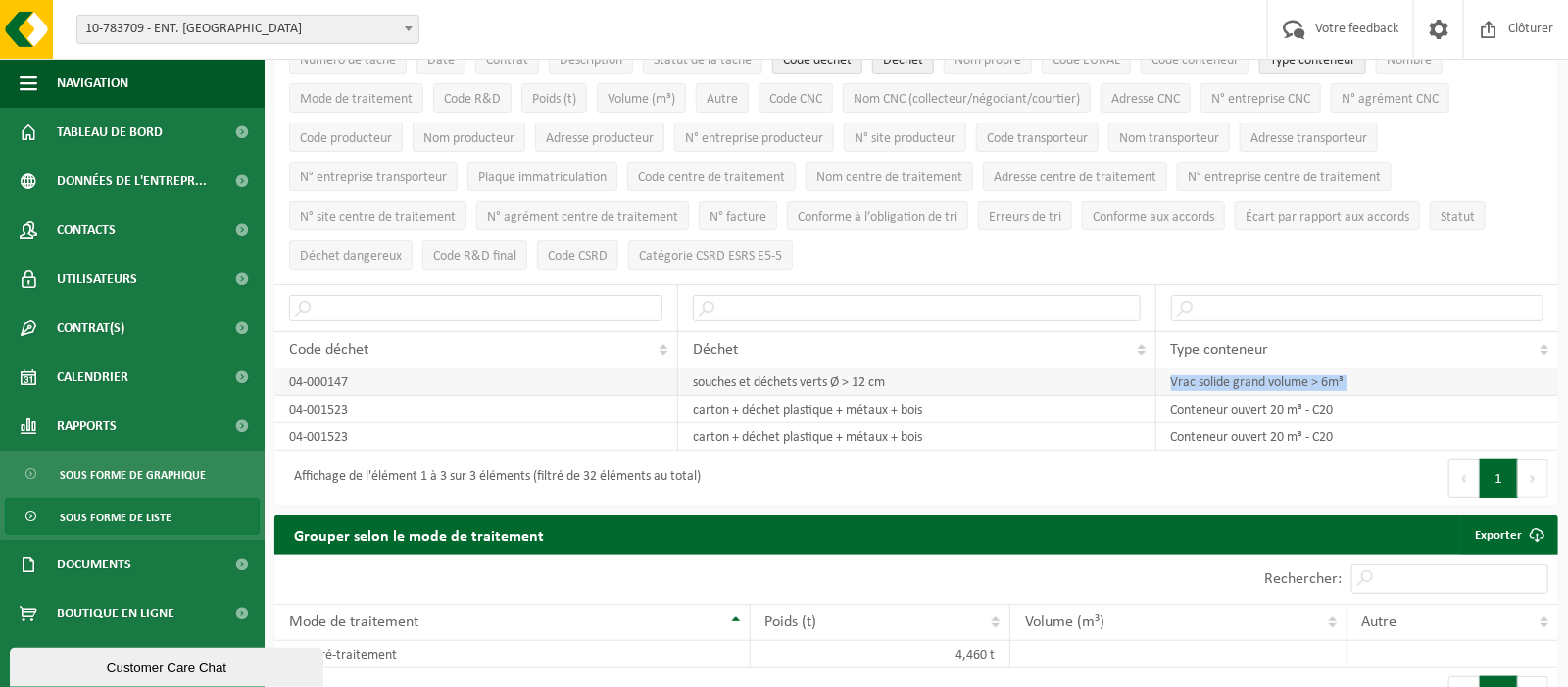 click on "Vrac solide grand volume > 6m³" at bounding box center [1357, 382] 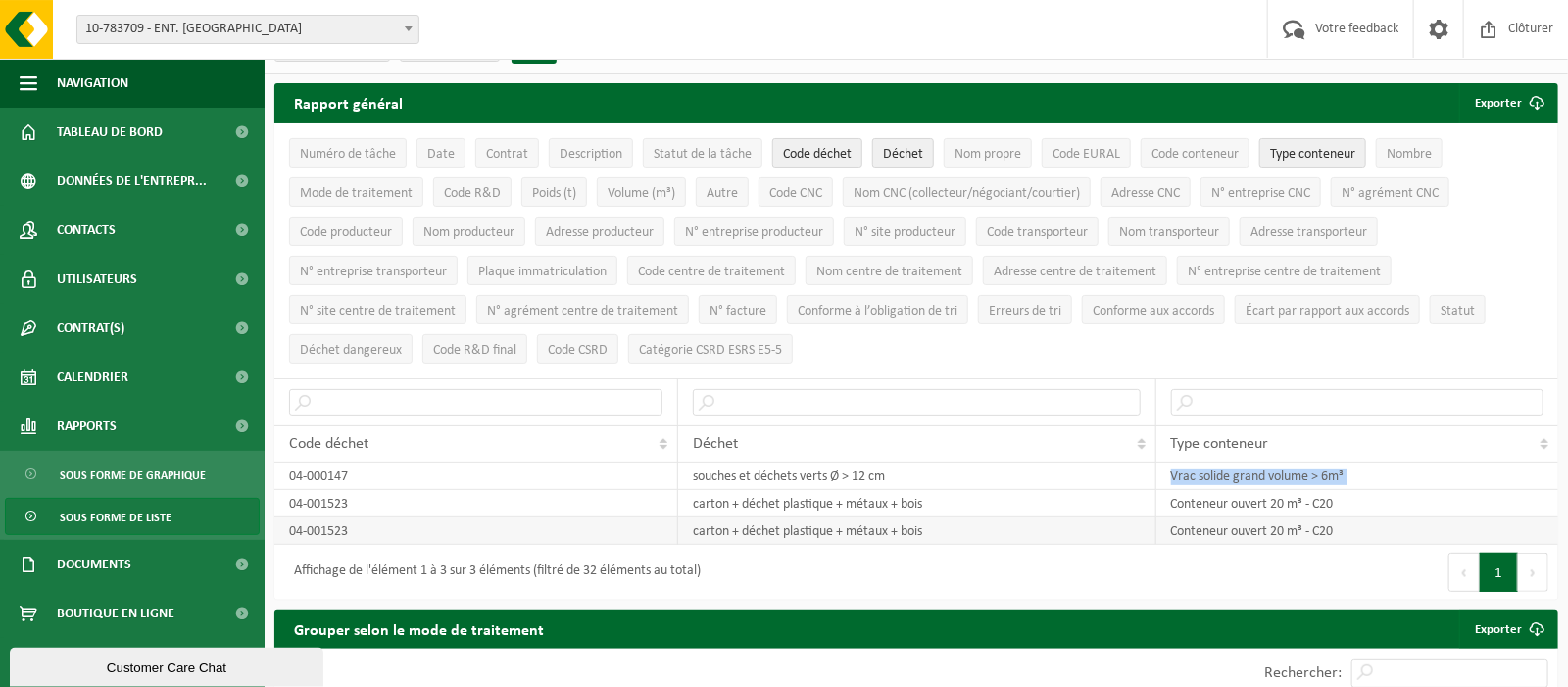 scroll, scrollTop: 0, scrollLeft: 0, axis: both 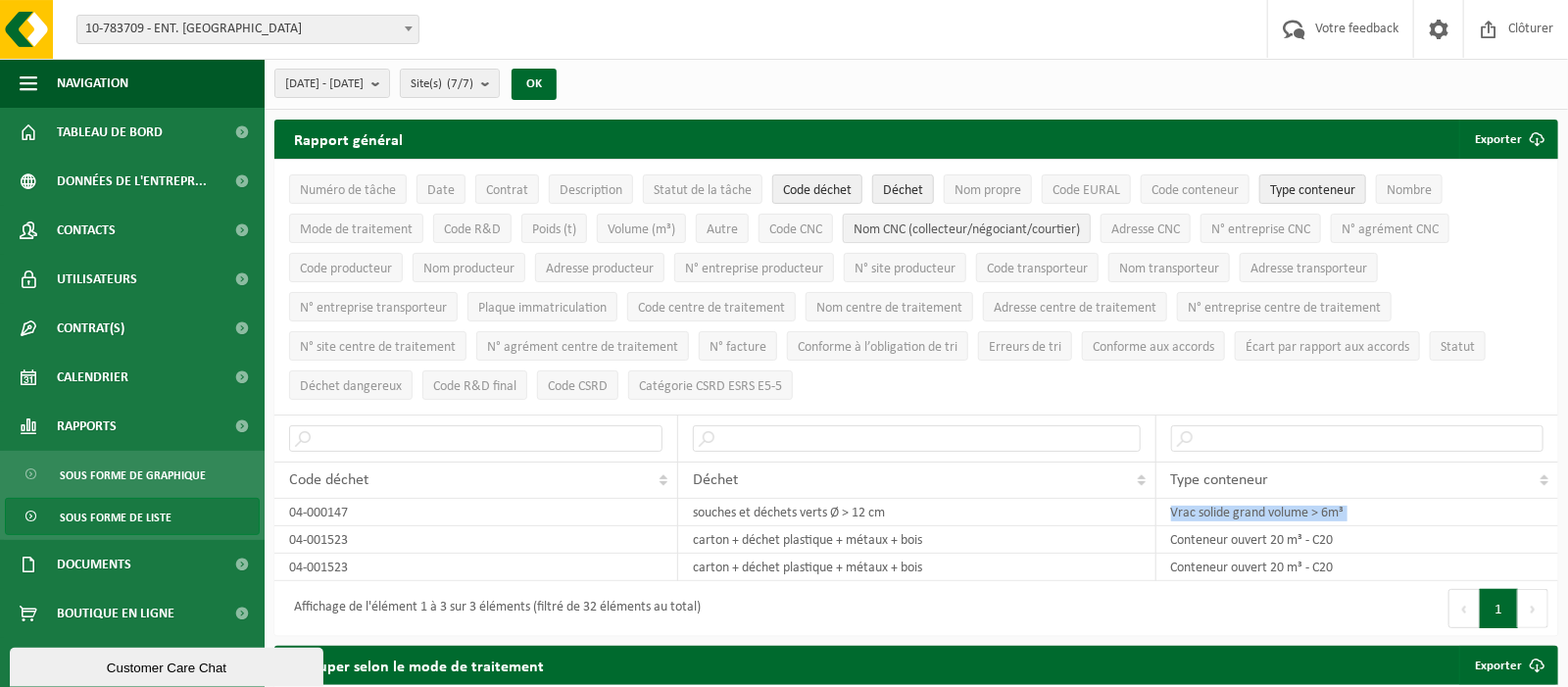 click on "Nom CNC (collecteur/négociant/courtier)" at bounding box center [966, 229] 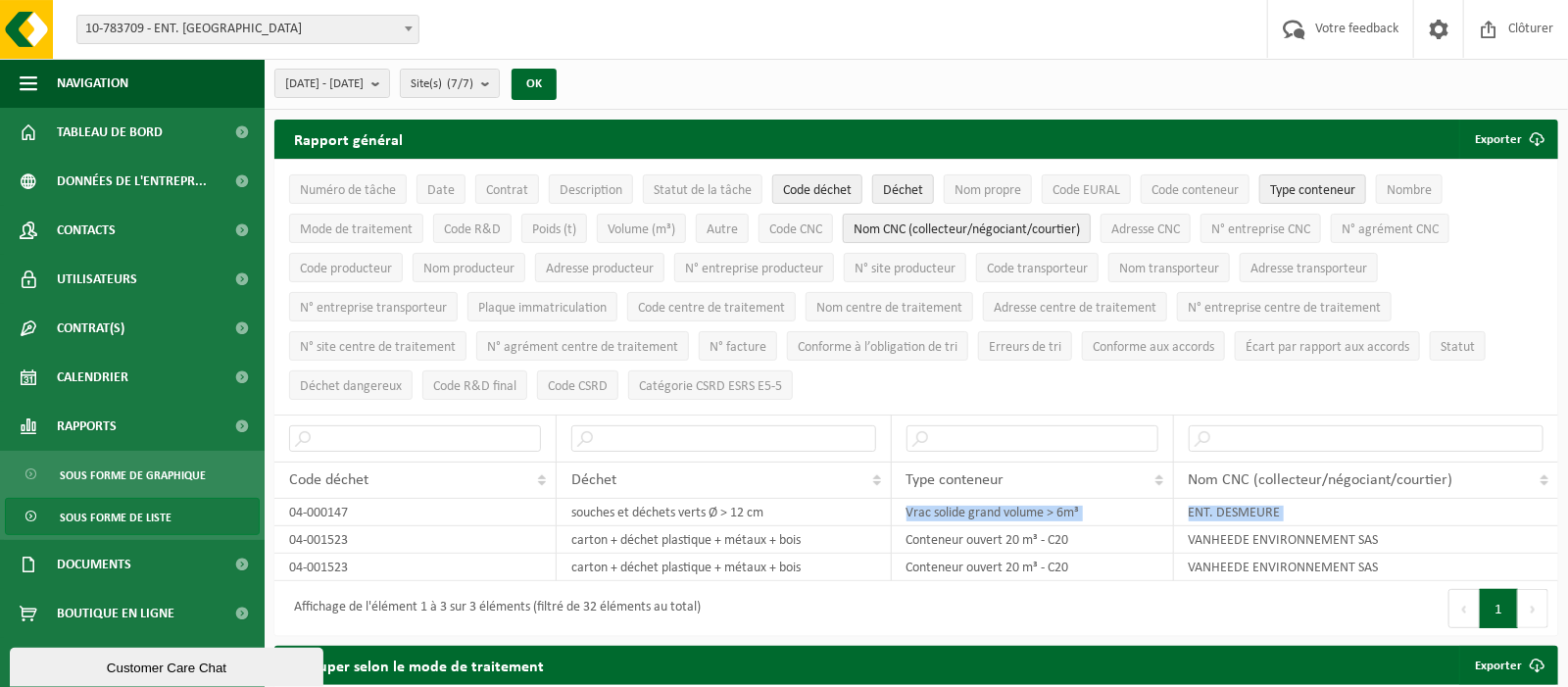 click on "Nom CNC (collecteur/négociant/courtier)" at bounding box center [966, 229] 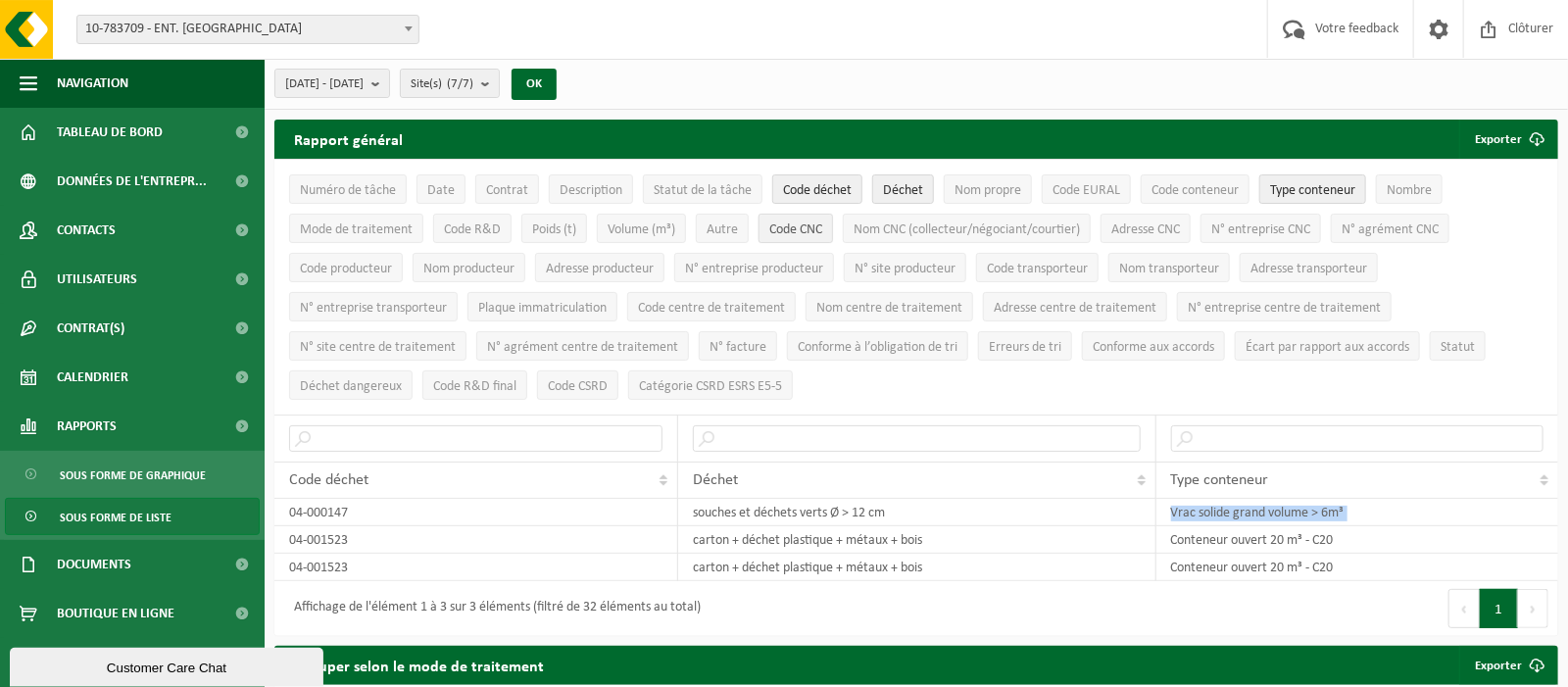 click on "Code CNC" at bounding box center (796, 228) 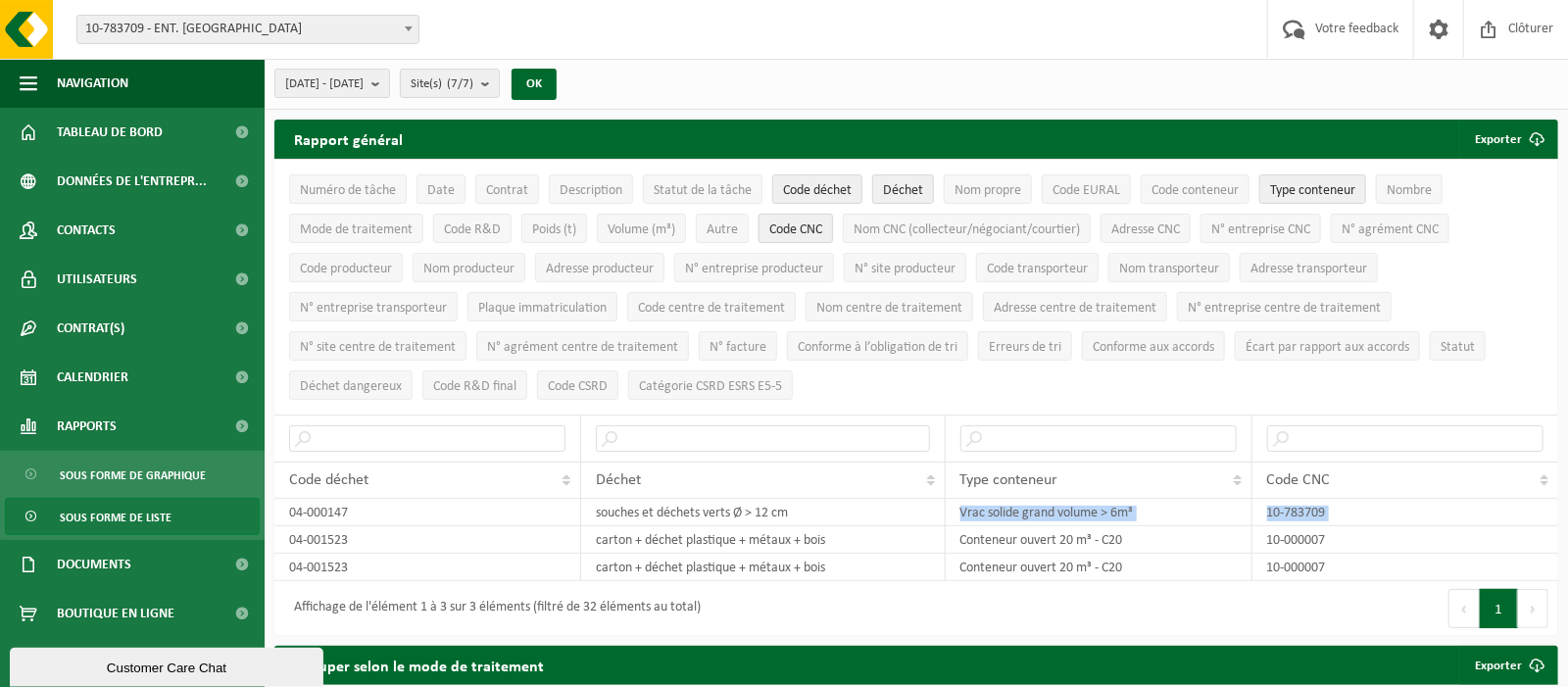 click on "Code CNC" at bounding box center (796, 228) 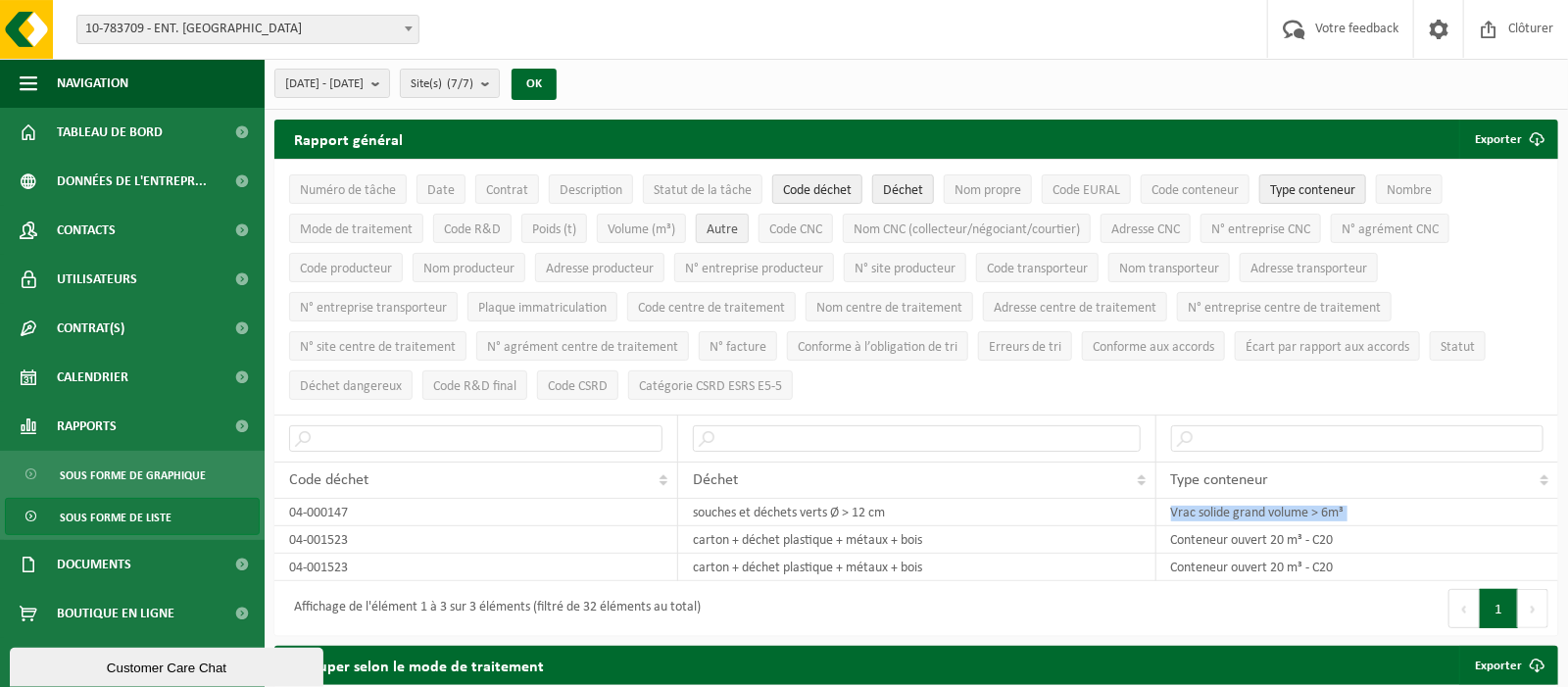 click on "Autre" at bounding box center (722, 229) 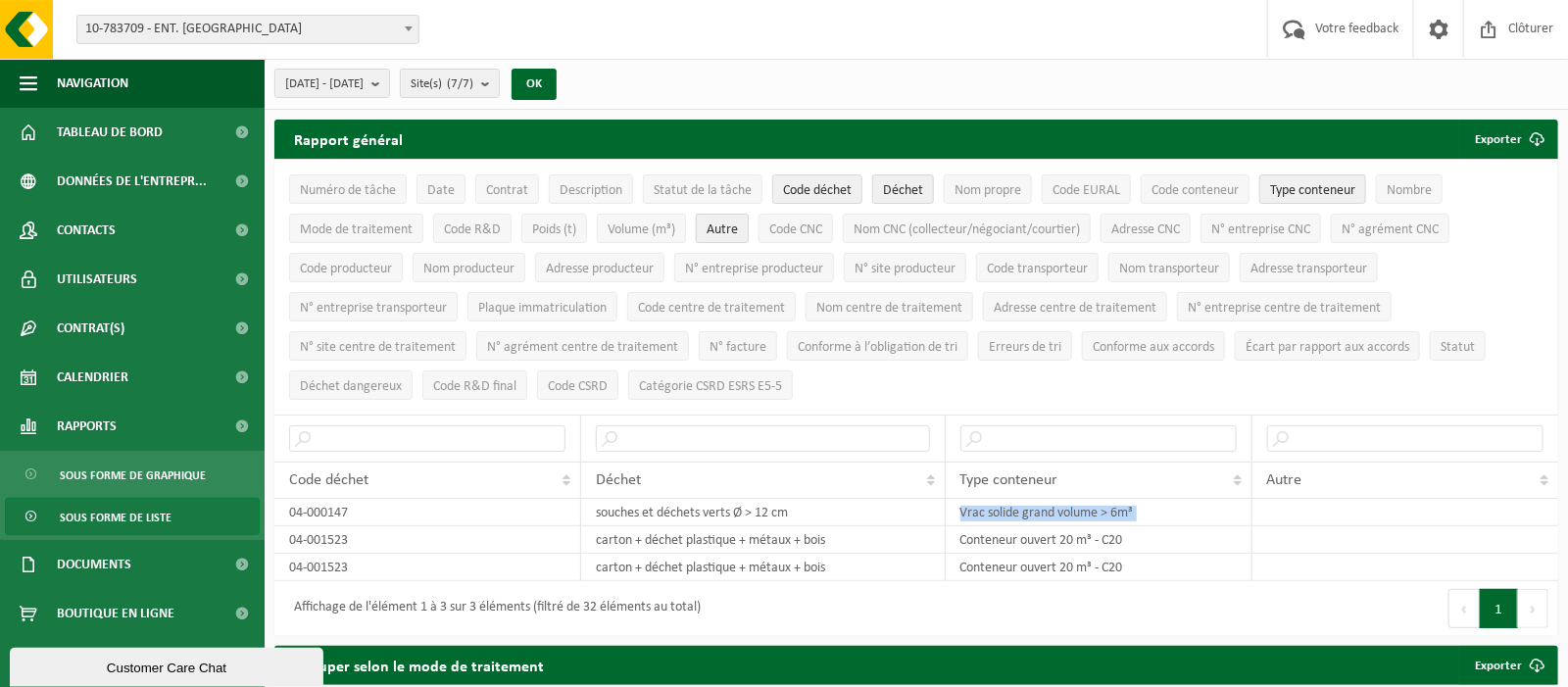 click on "Autre" at bounding box center (722, 229) 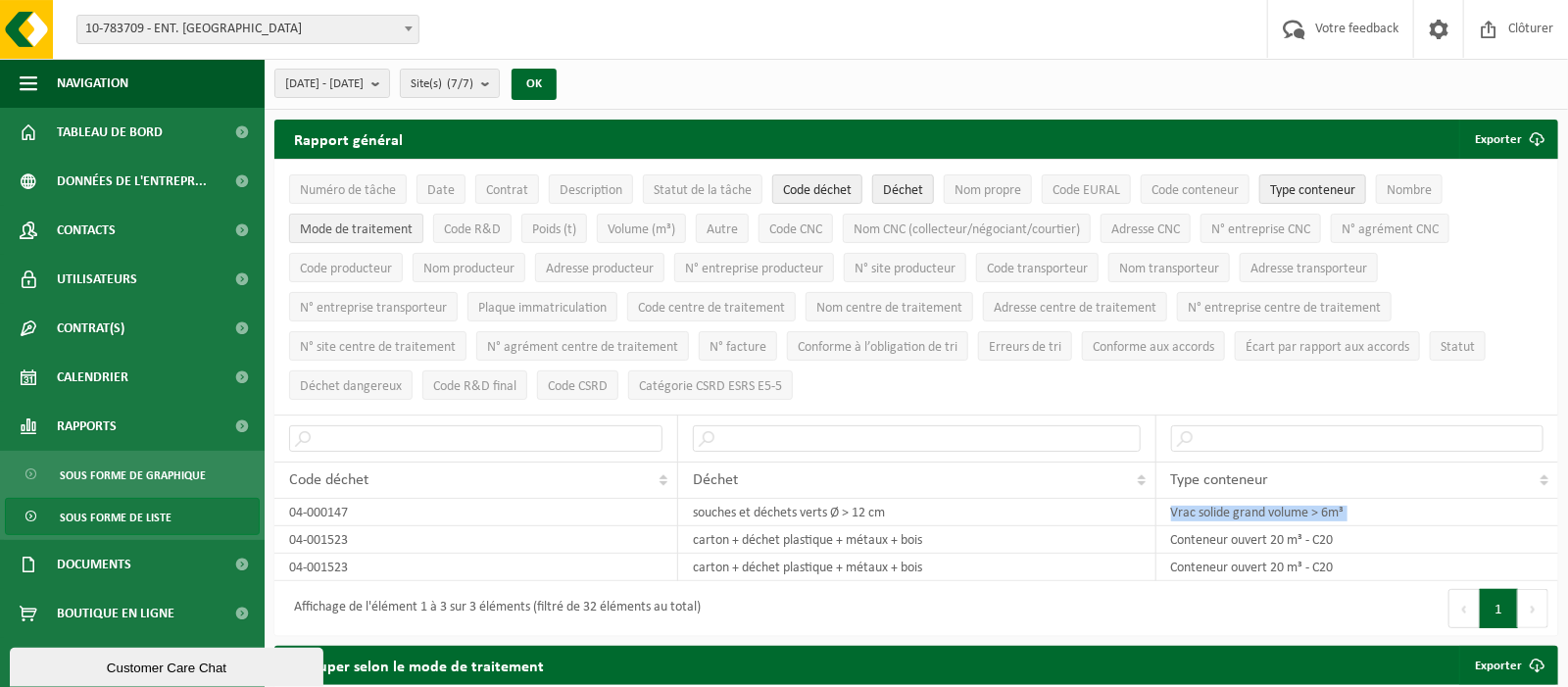 click on "Mode de traitement" at bounding box center (356, 229) 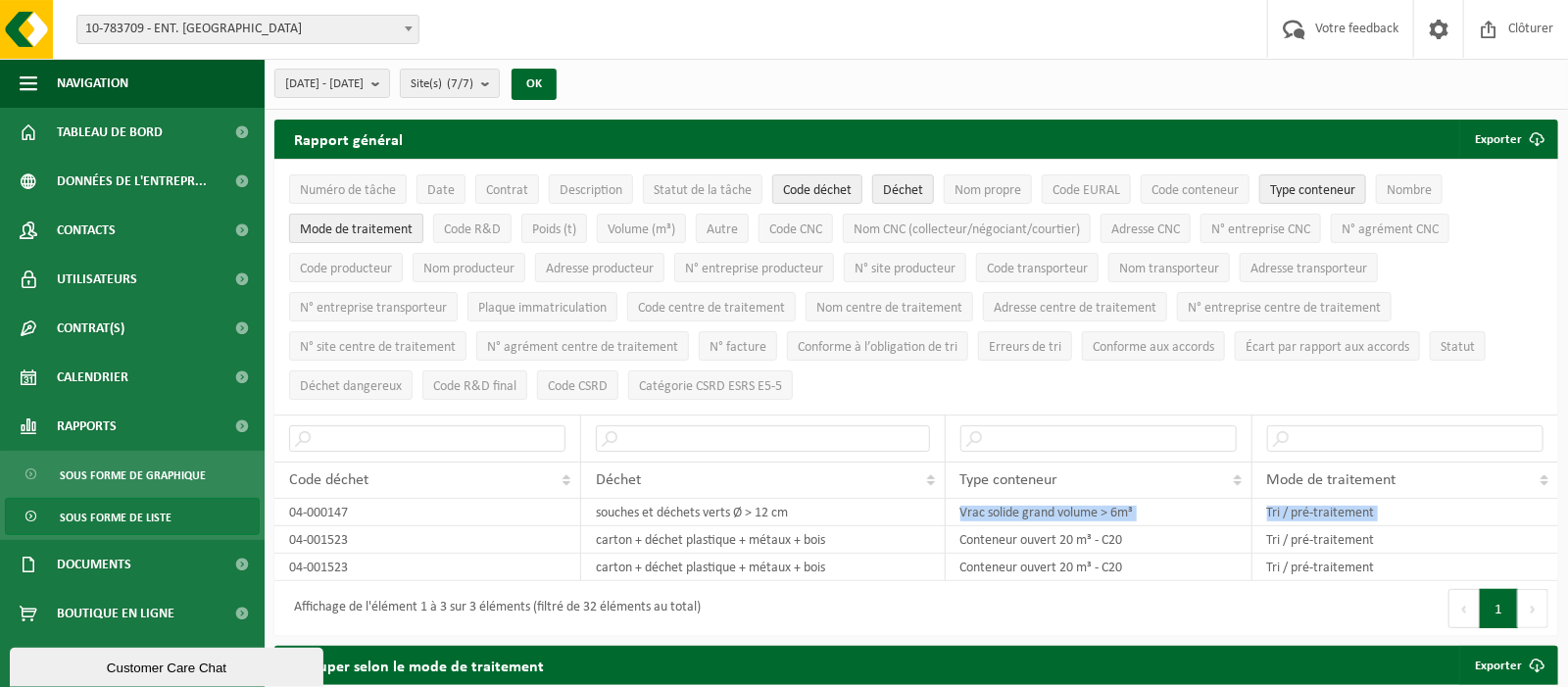 click on "Mode de traitement" at bounding box center (356, 229) 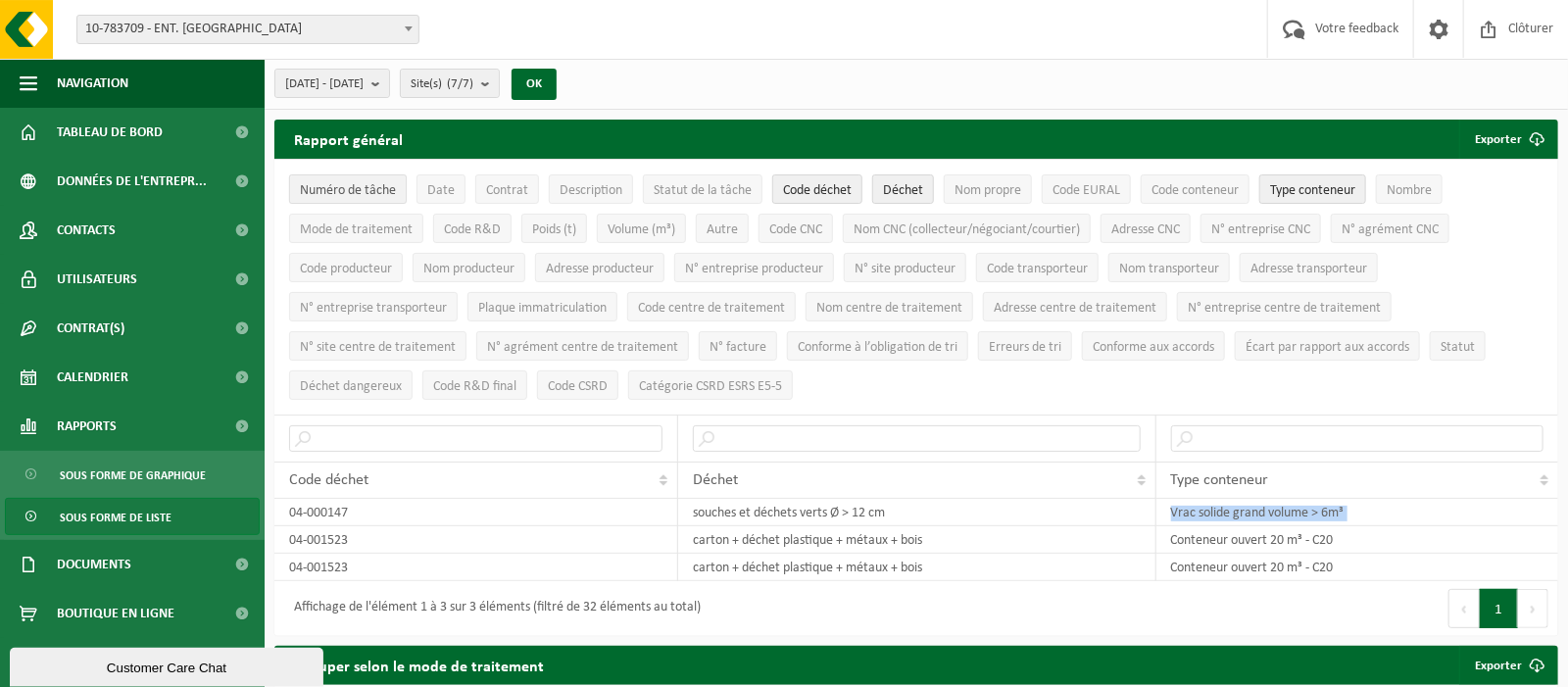 click on "Numéro de tâche" at bounding box center [348, 190] 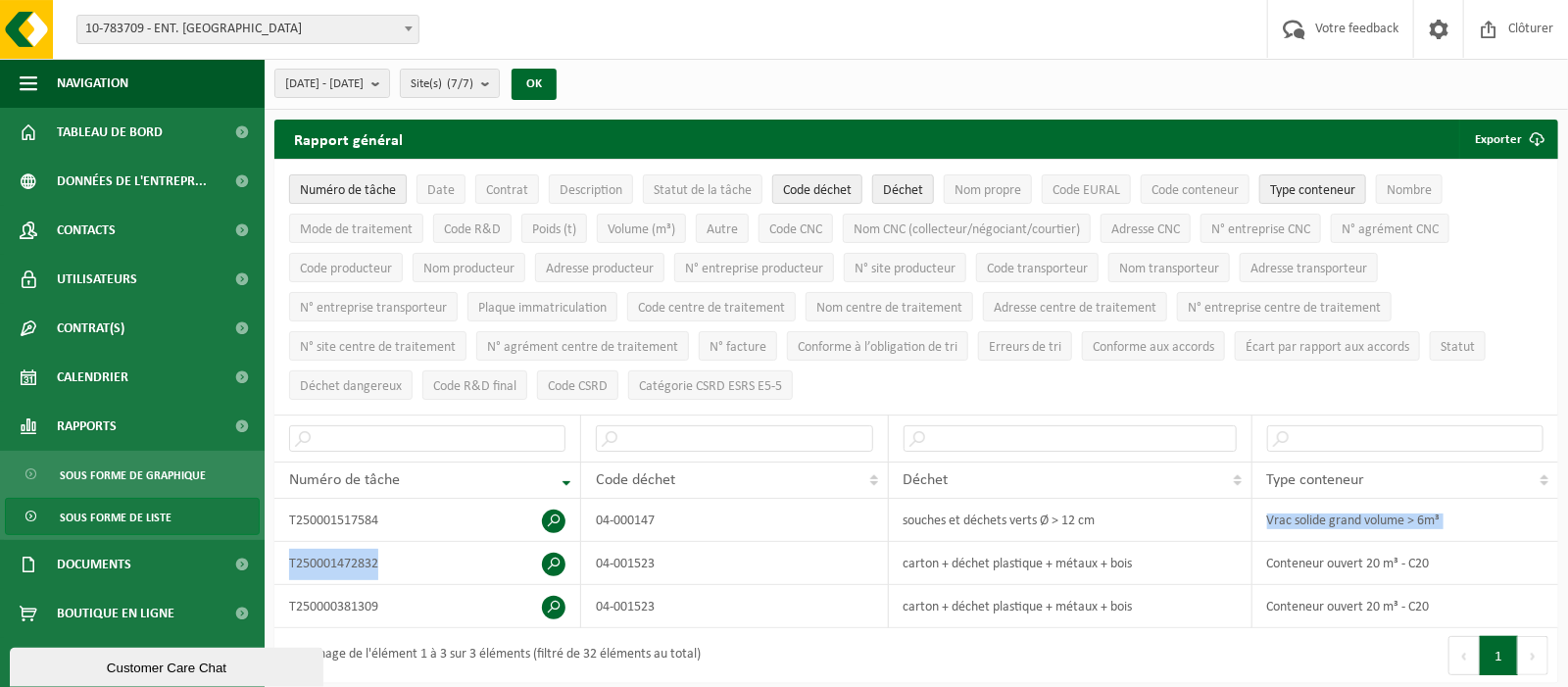 click on "Numéro de tâche" at bounding box center [348, 190] 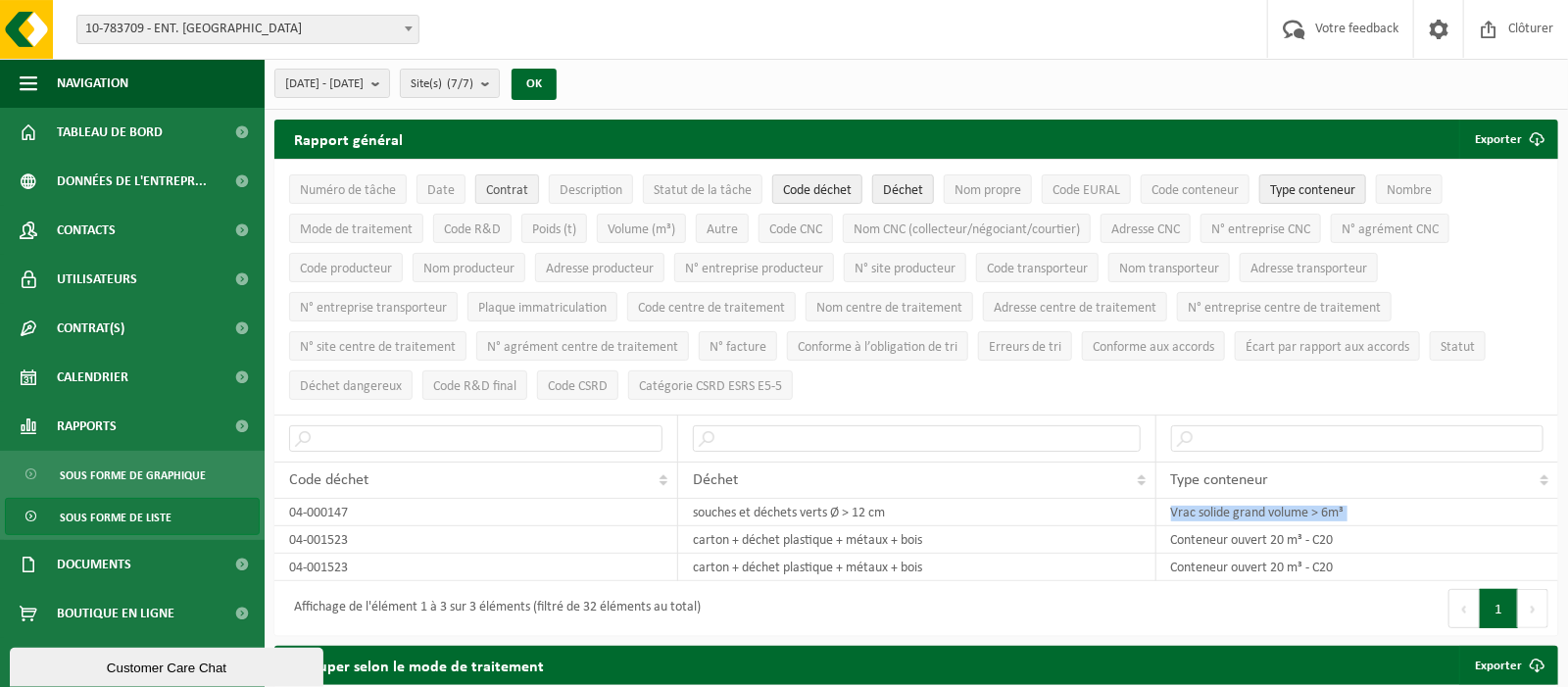 click on "Contrat" at bounding box center [507, 190] 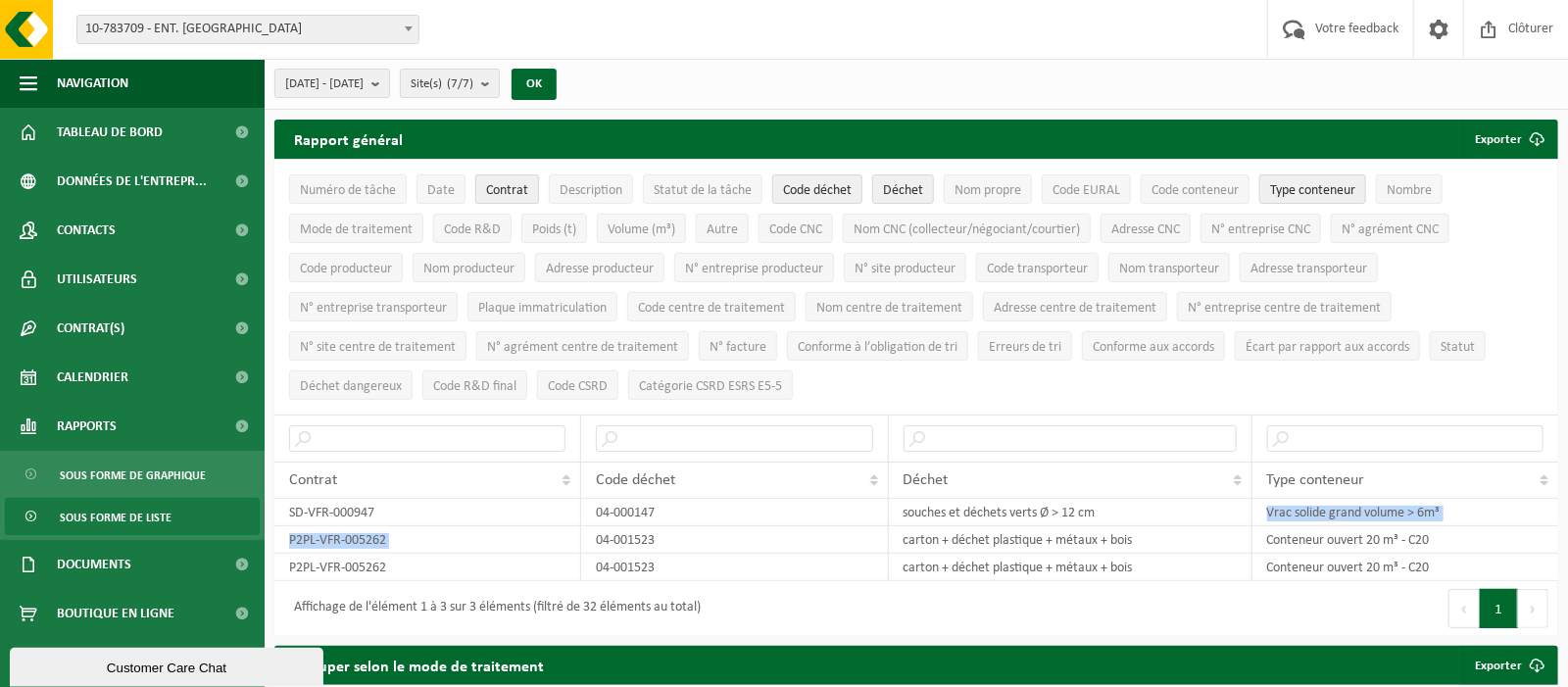click on "Contrat" at bounding box center (507, 190) 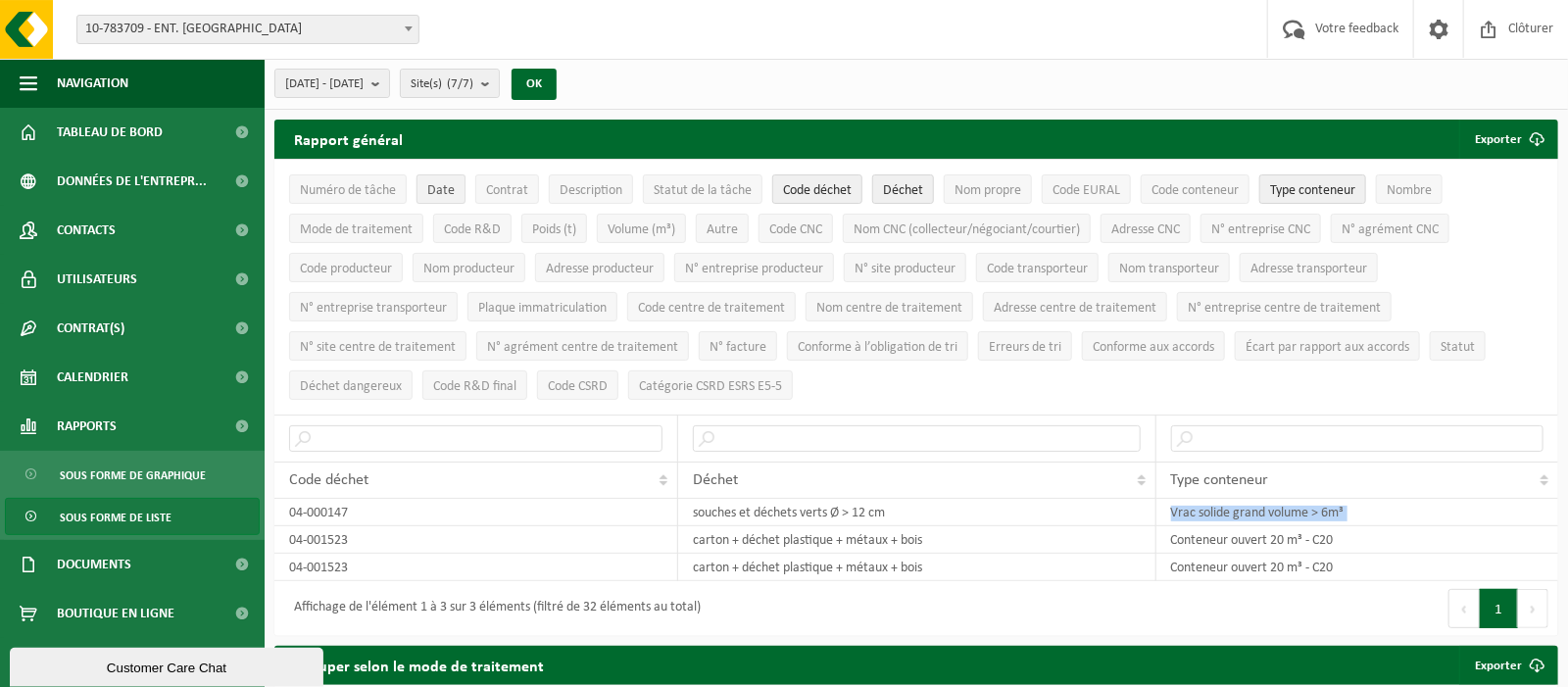 click on "Date" at bounding box center [441, 189] 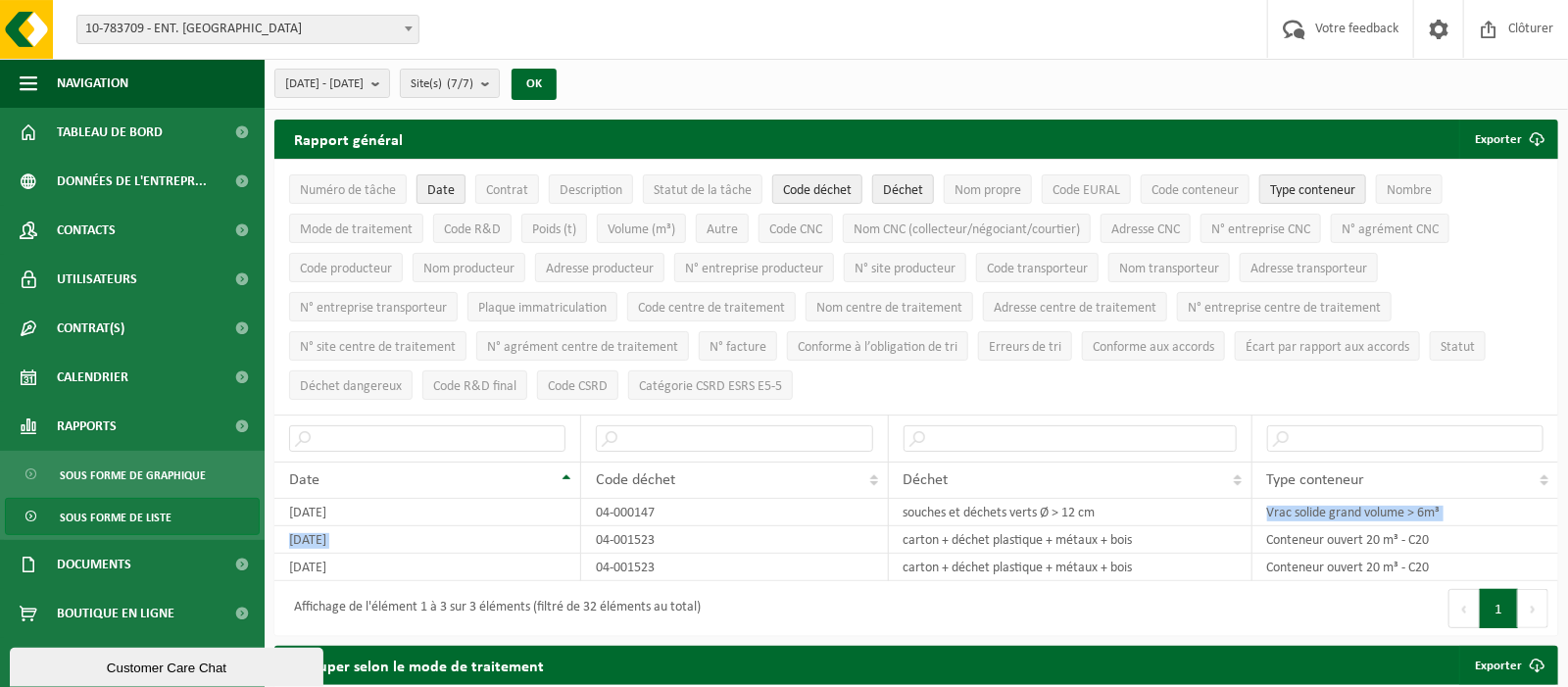 click on "Date" at bounding box center (441, 189) 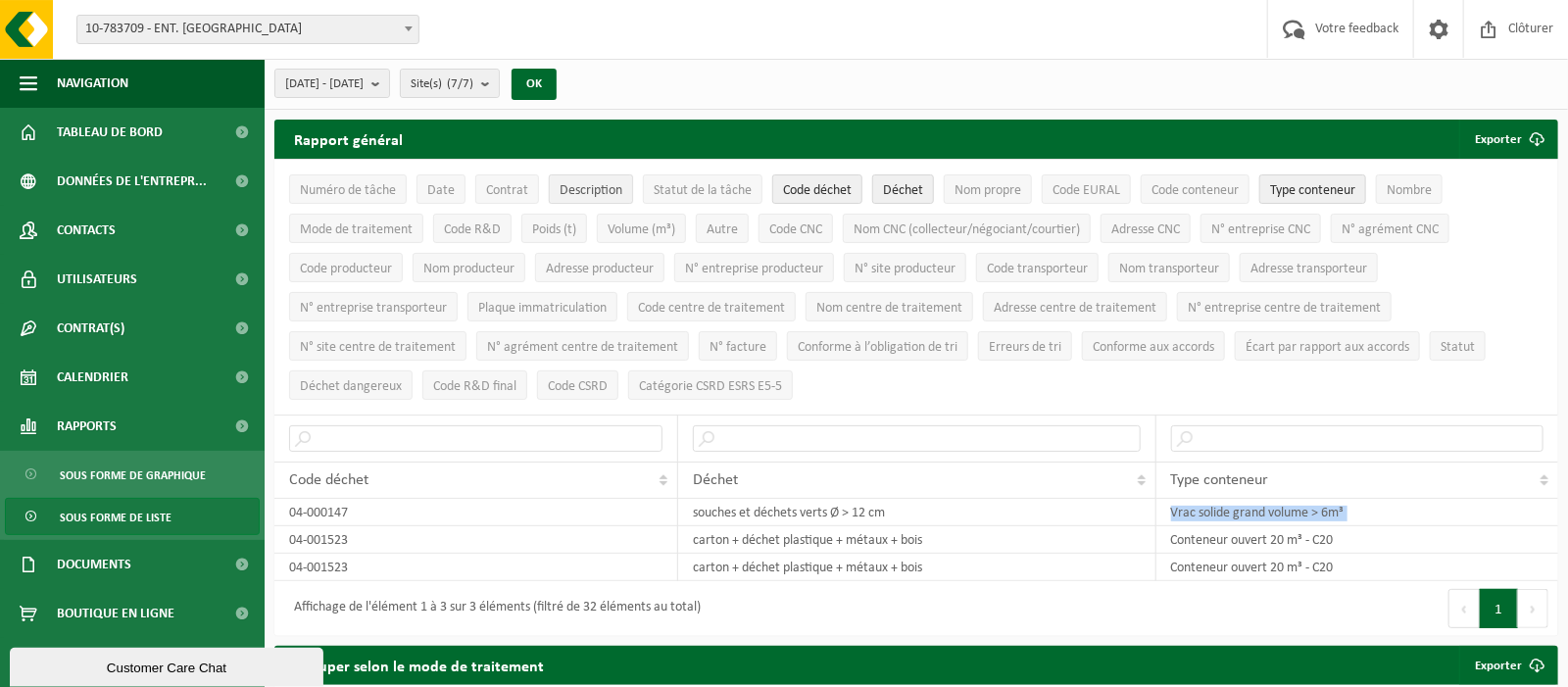 click on "Description" at bounding box center [591, 190] 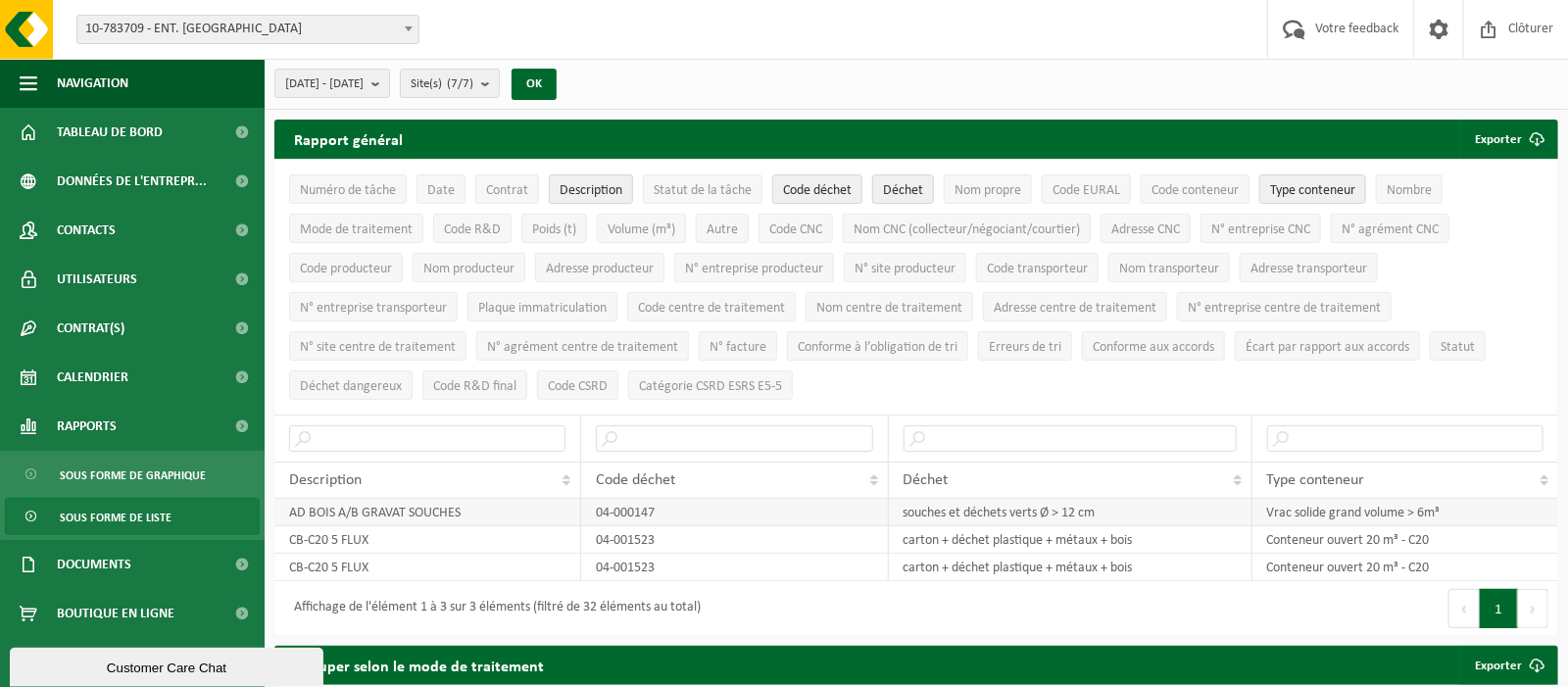 click on "AD BOIS A/B GRAVAT SOUCHES" at bounding box center [427, 513] 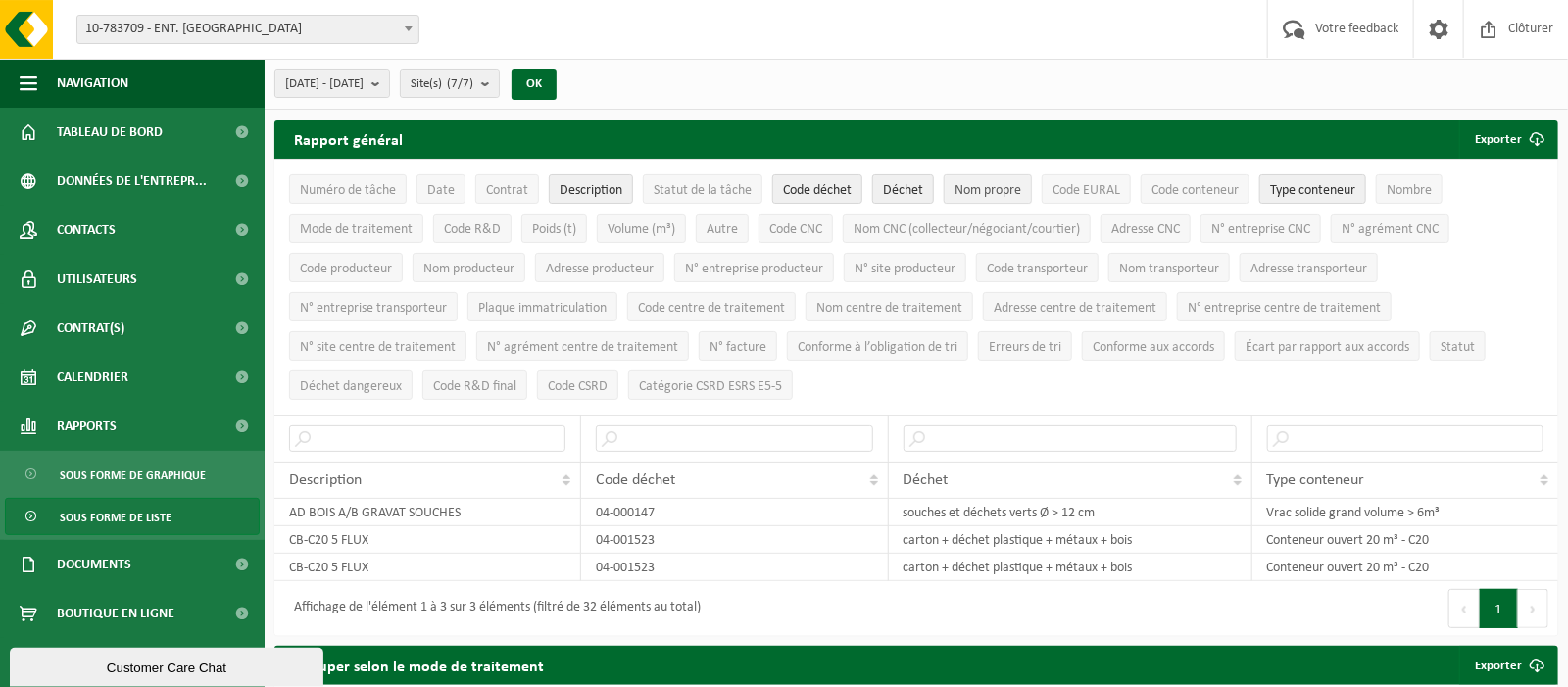 click on "Nom propre" at bounding box center [988, 190] 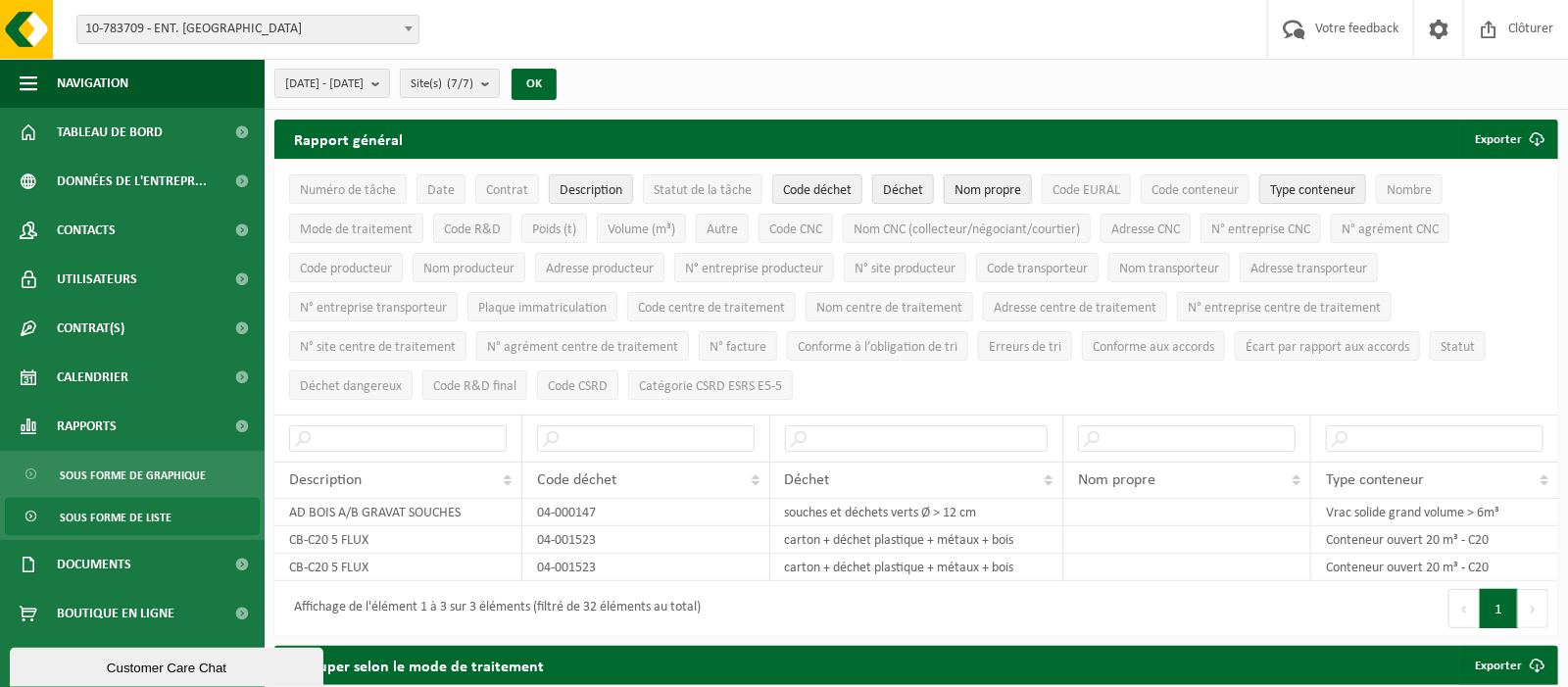click on "Nom propre" at bounding box center [988, 190] 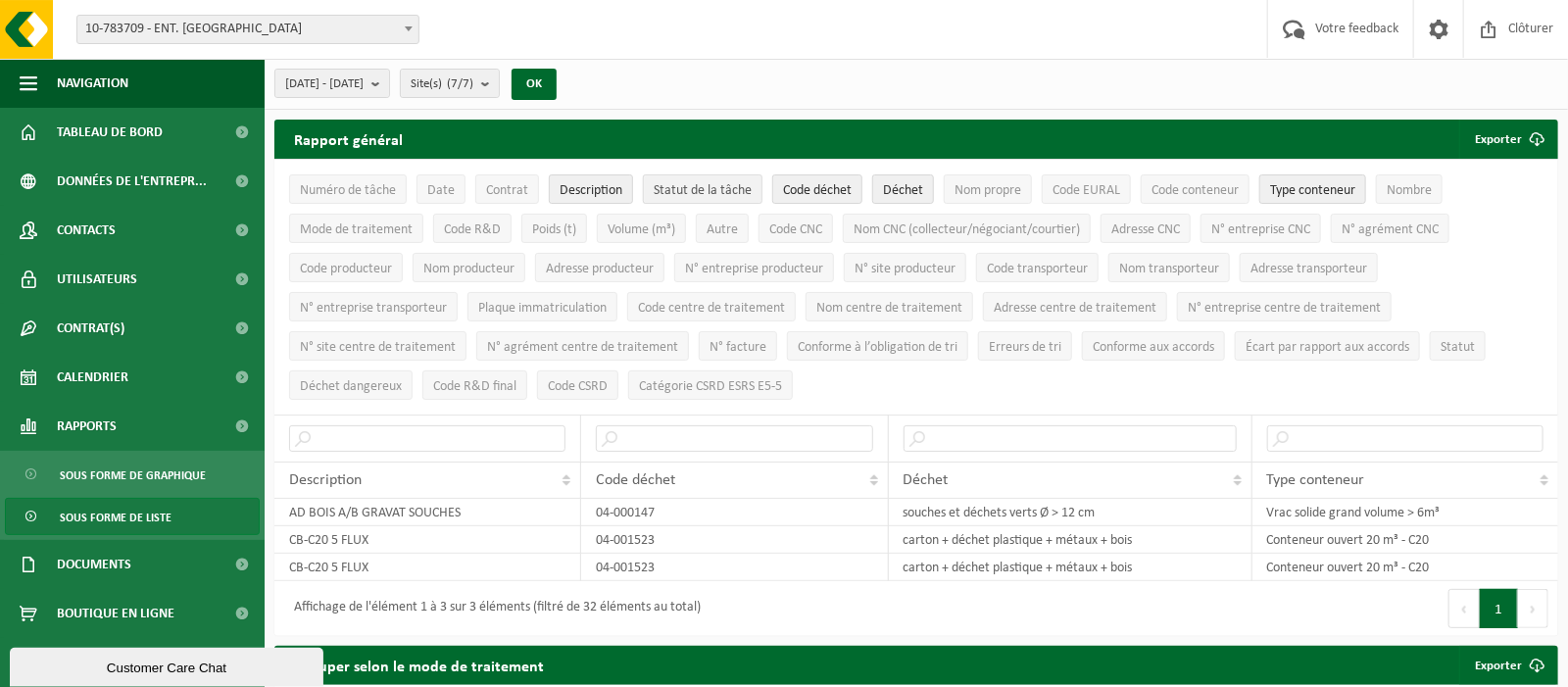 click on "Statut de la tâche" at bounding box center (703, 189) 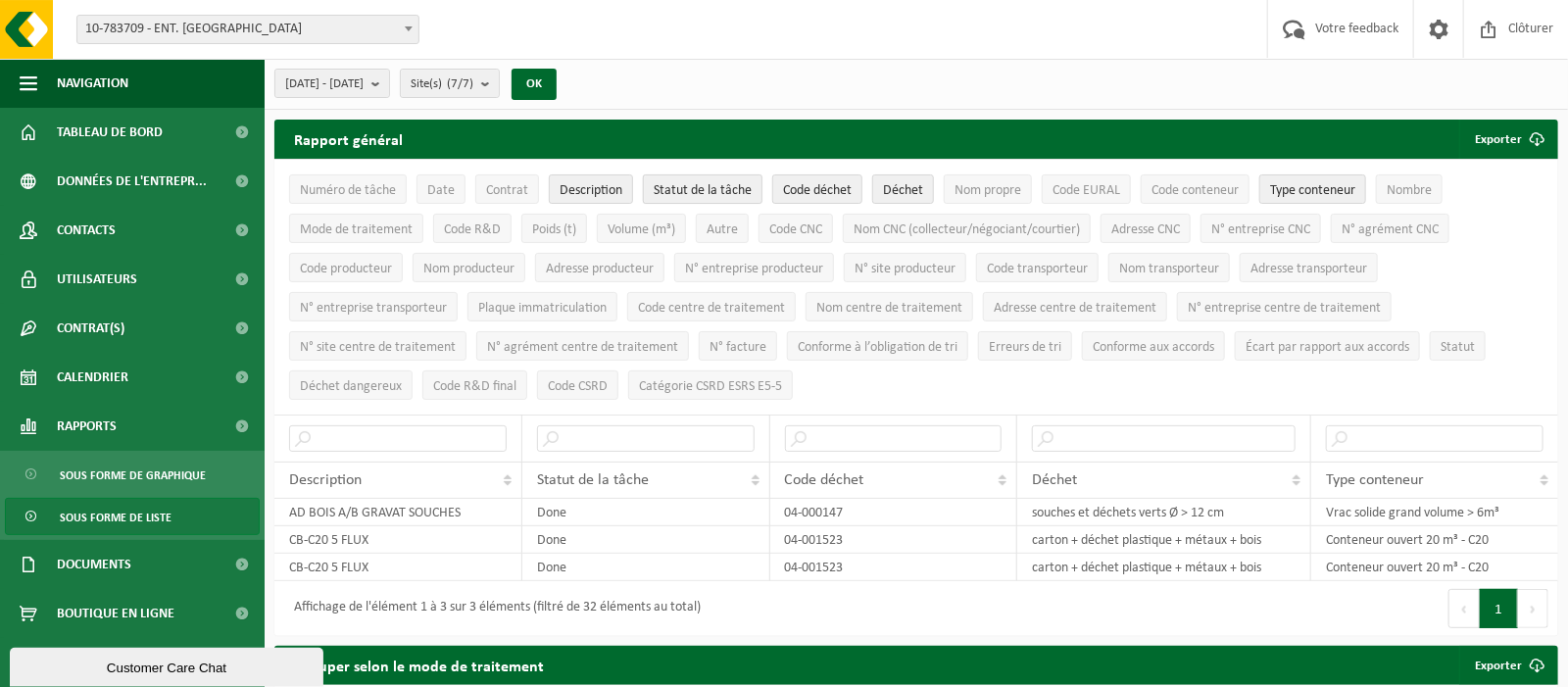 click on "Statut de la tâche" at bounding box center [703, 189] 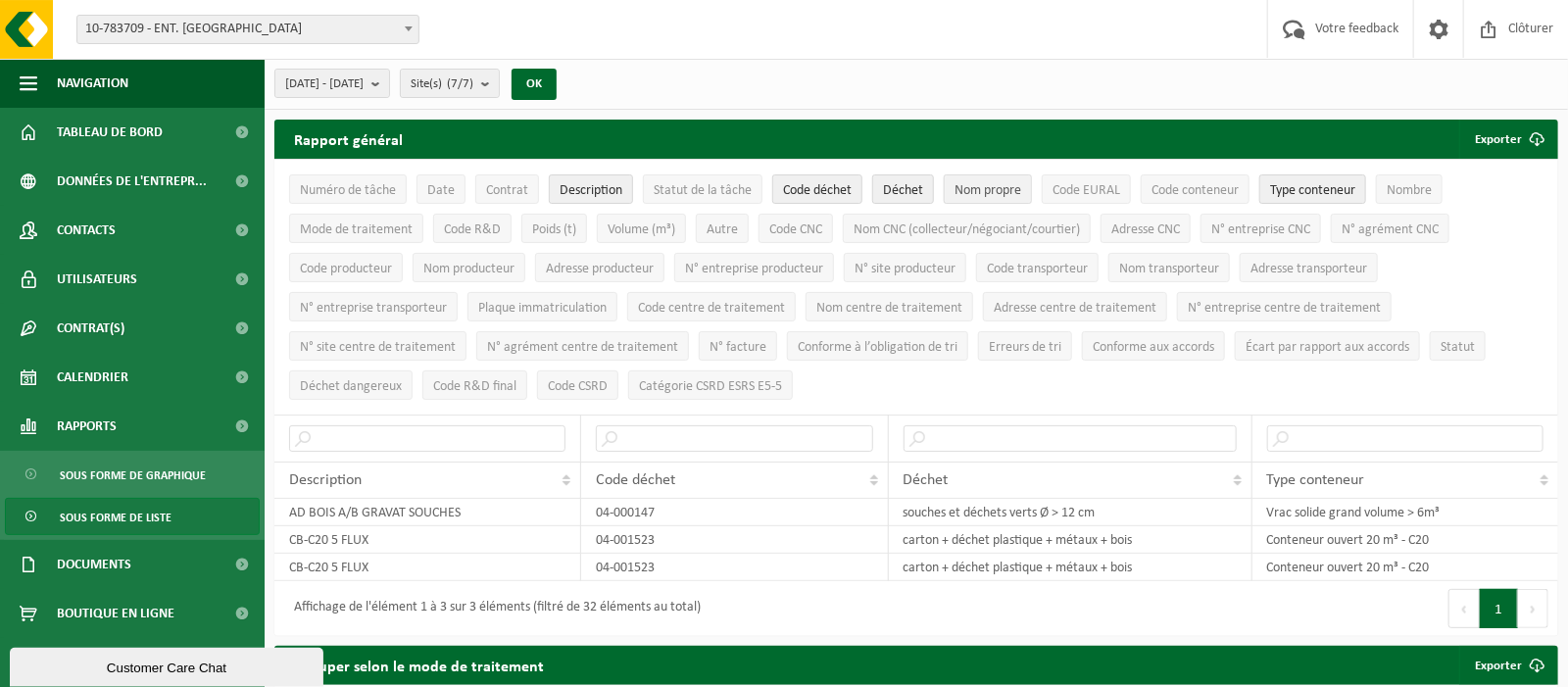 click on "Nom propre" at bounding box center [988, 189] 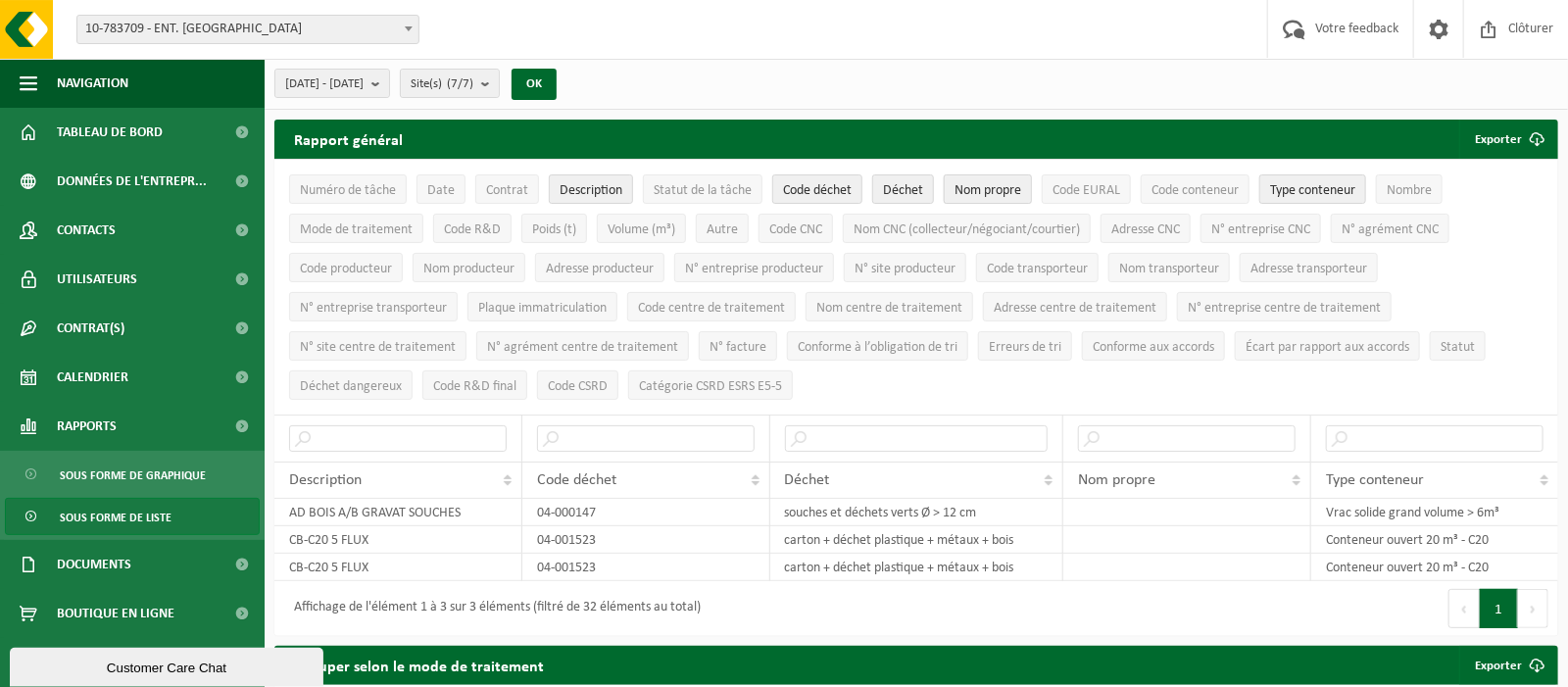 click on "Nom propre" at bounding box center (988, 190) 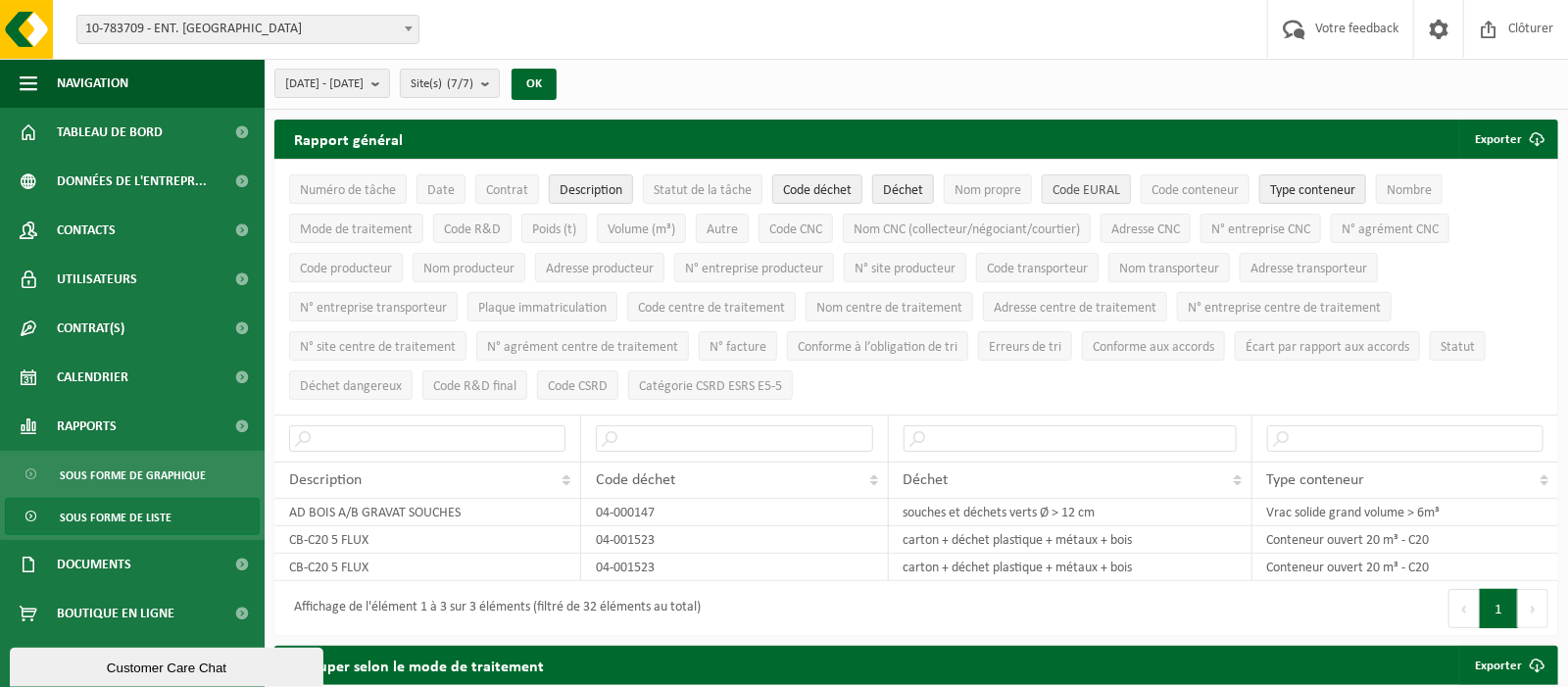 click on "Code EURAL" at bounding box center (1086, 190) 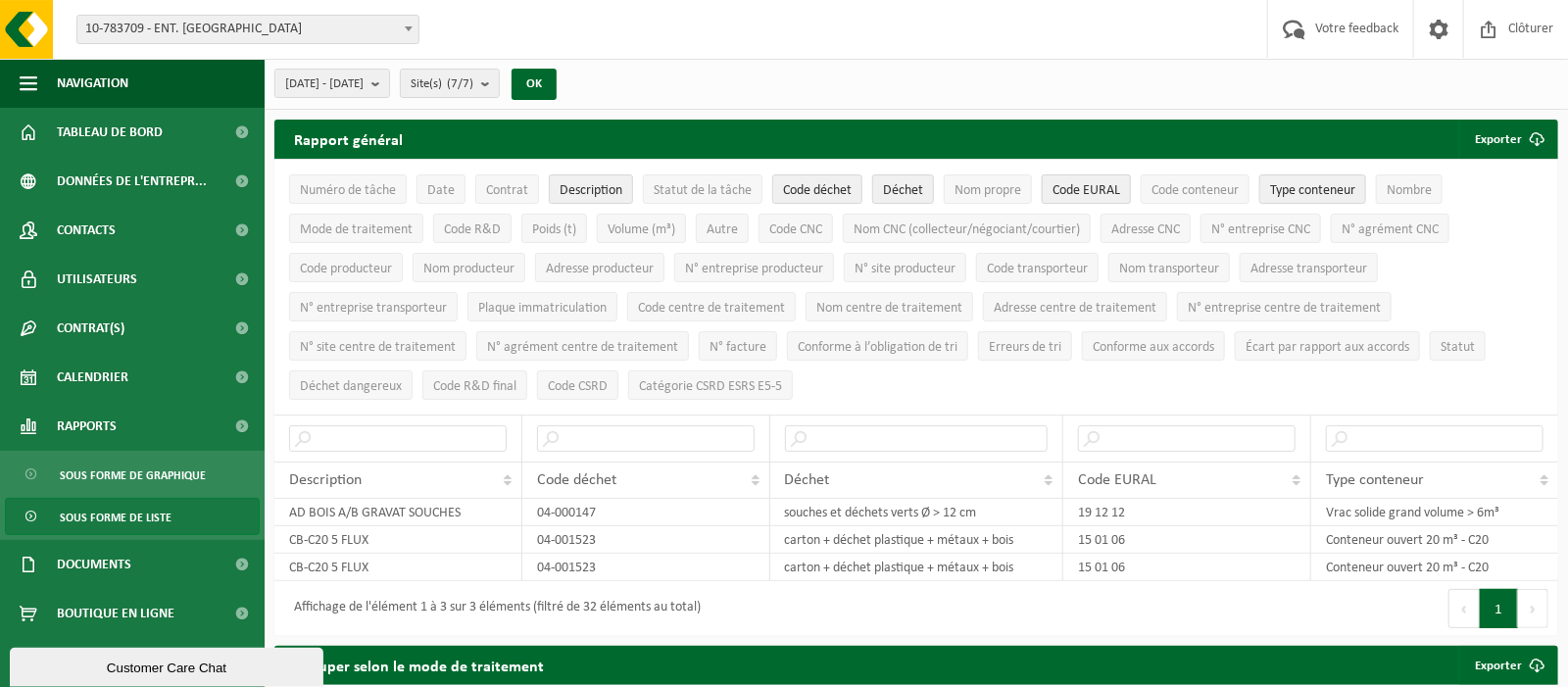 click on "Code EURAL" at bounding box center (1086, 190) 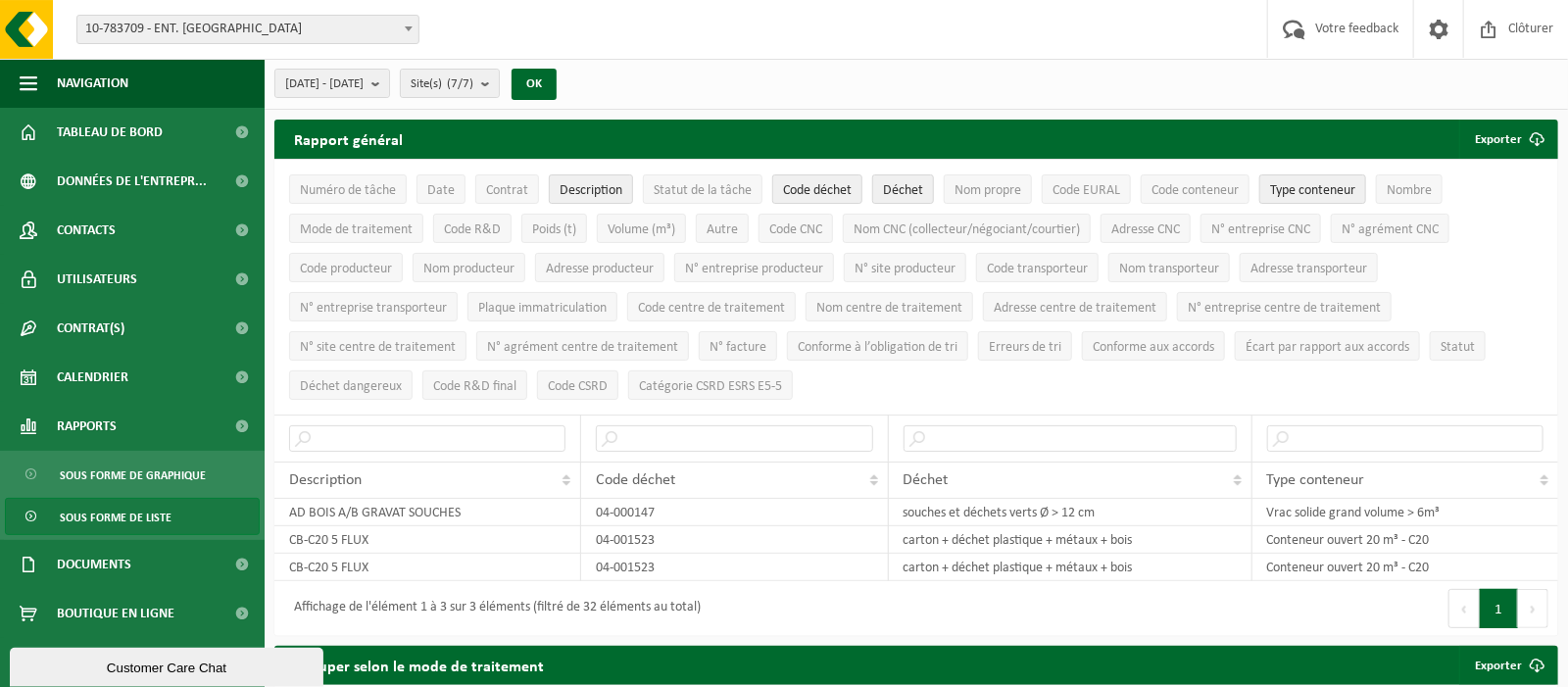click on "Code conteneur" at bounding box center [1195, 189] 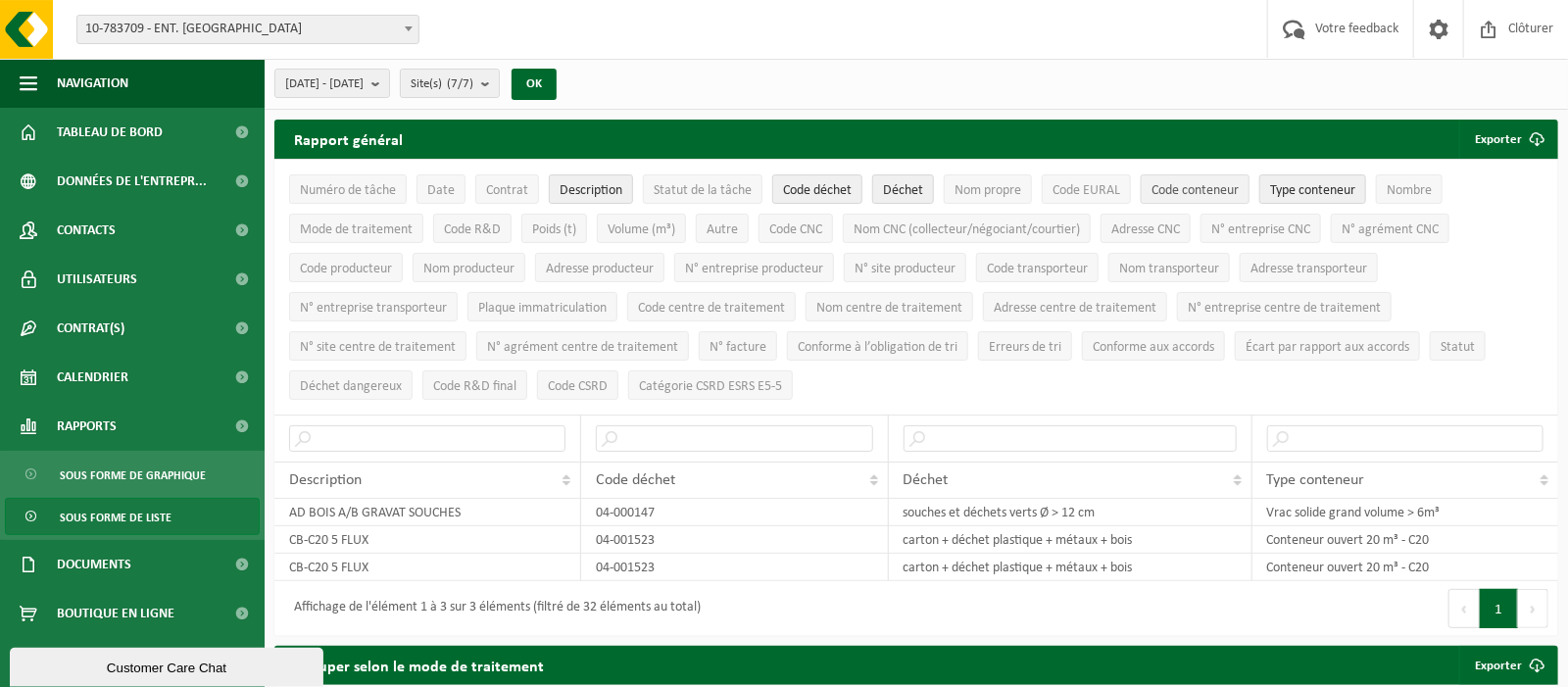 click on "Code conteneur" at bounding box center (1195, 189) 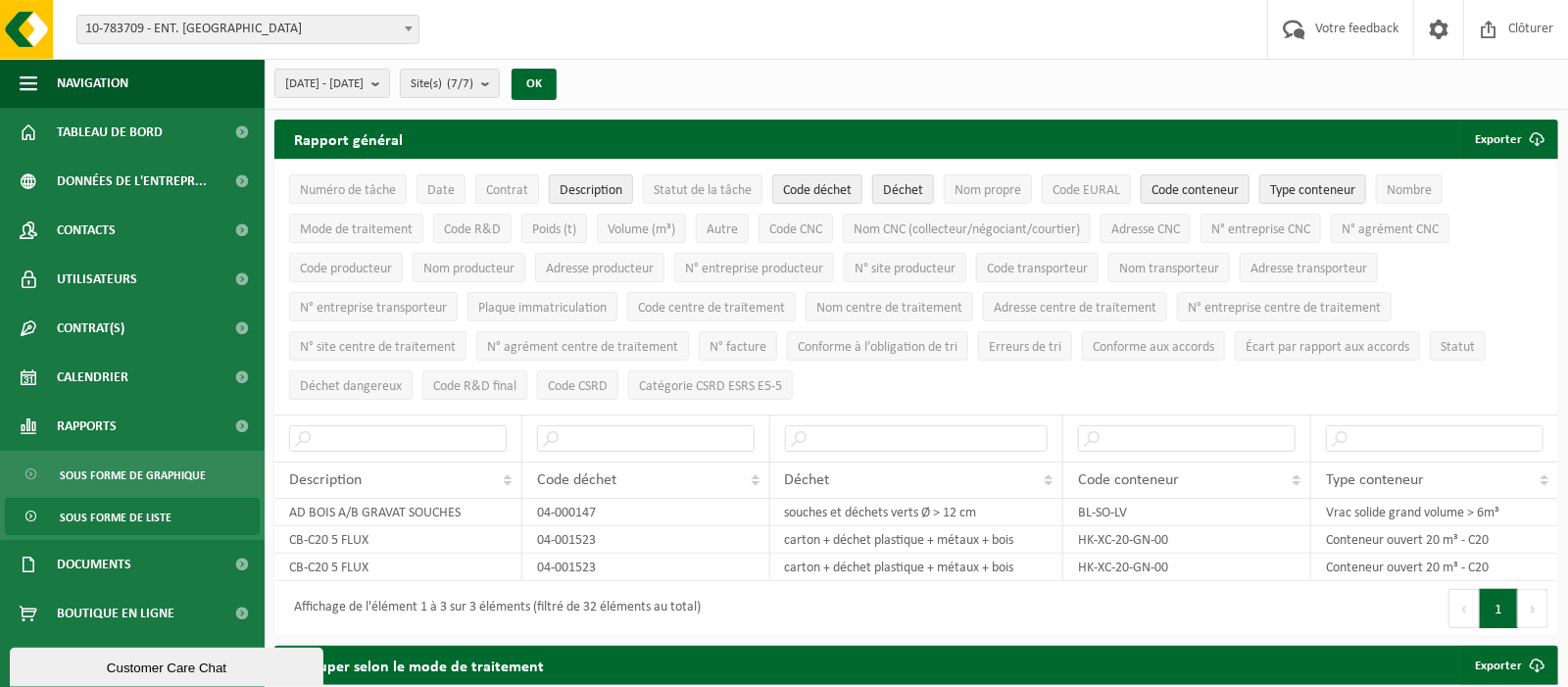 click on "Code conteneur" at bounding box center (1195, 189) 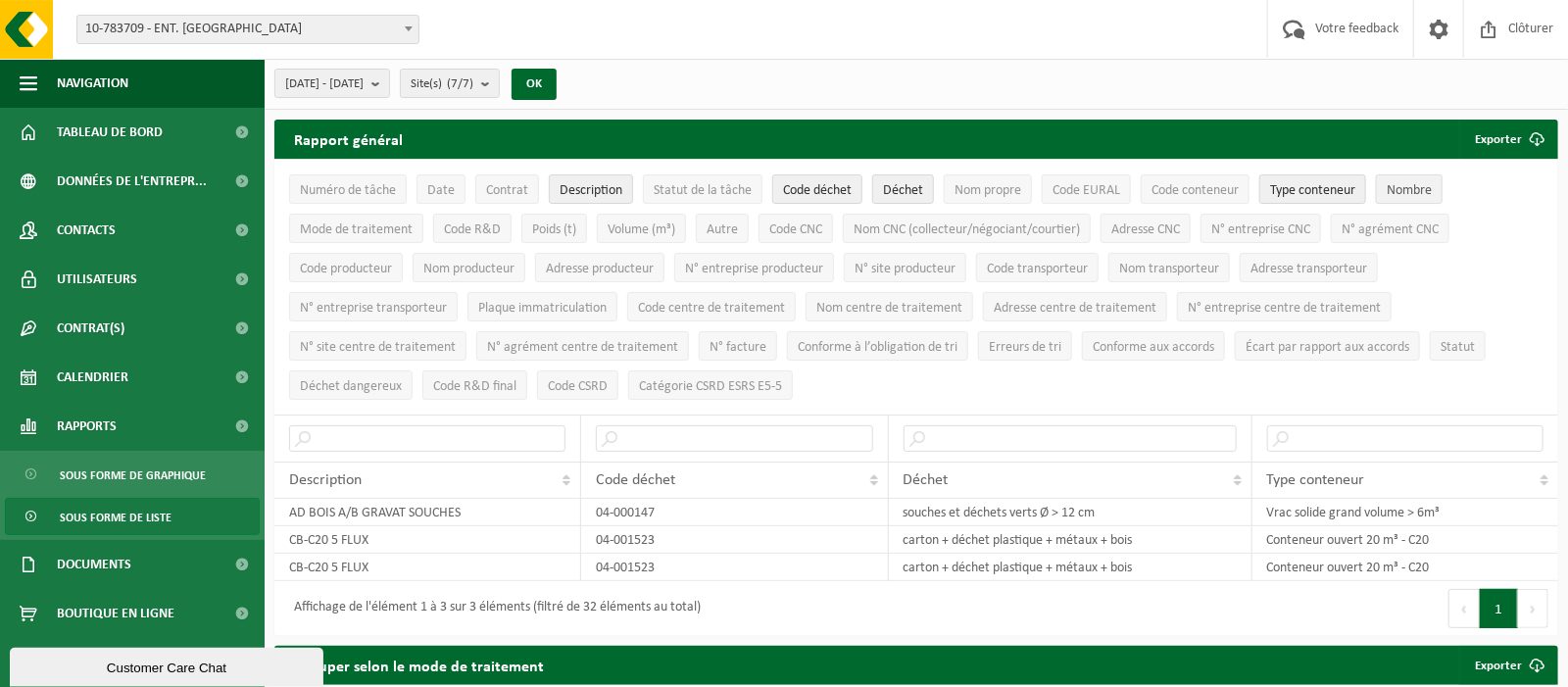 click on "Nombre" at bounding box center [1409, 190] 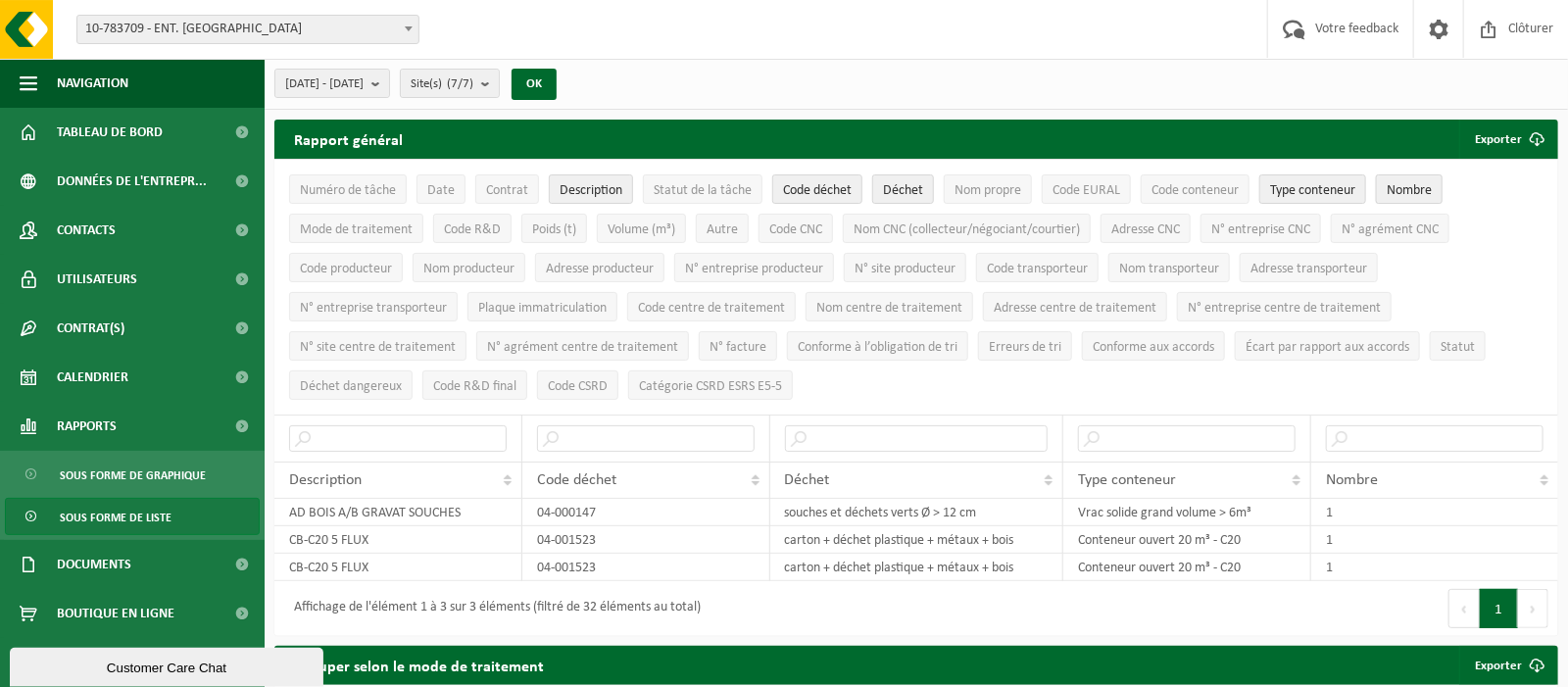 click on "Nombre" at bounding box center (1409, 190) 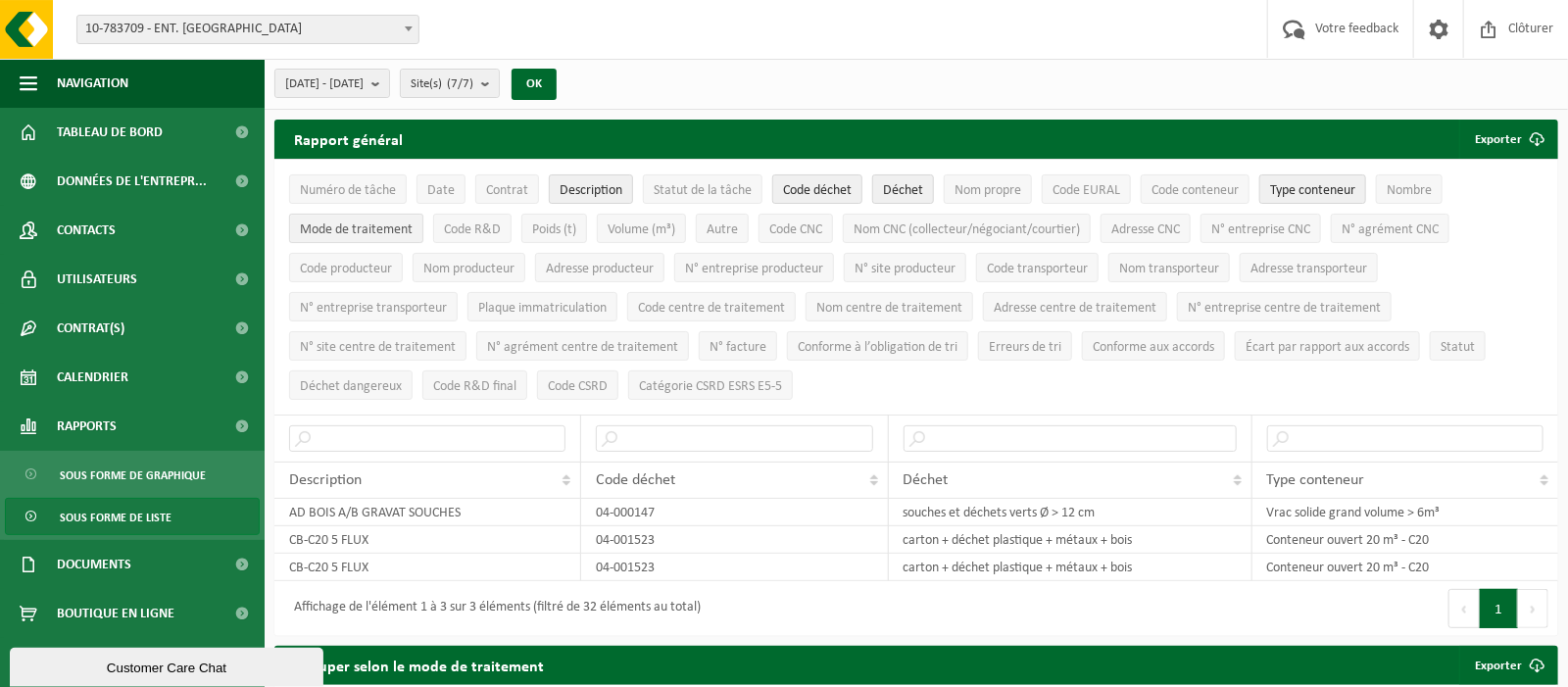 click on "Mode de traitement" at bounding box center (356, 229) 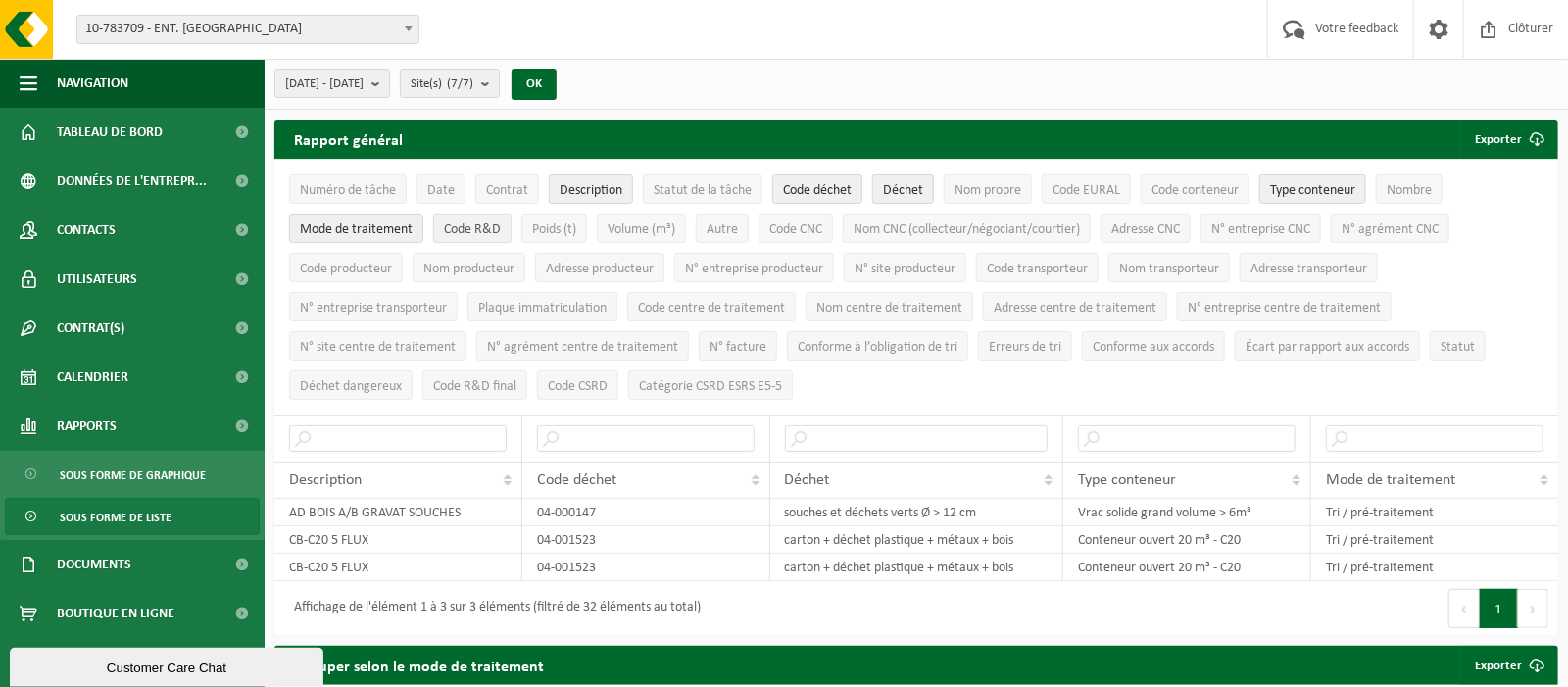 click on "Code R&D" at bounding box center (472, 229) 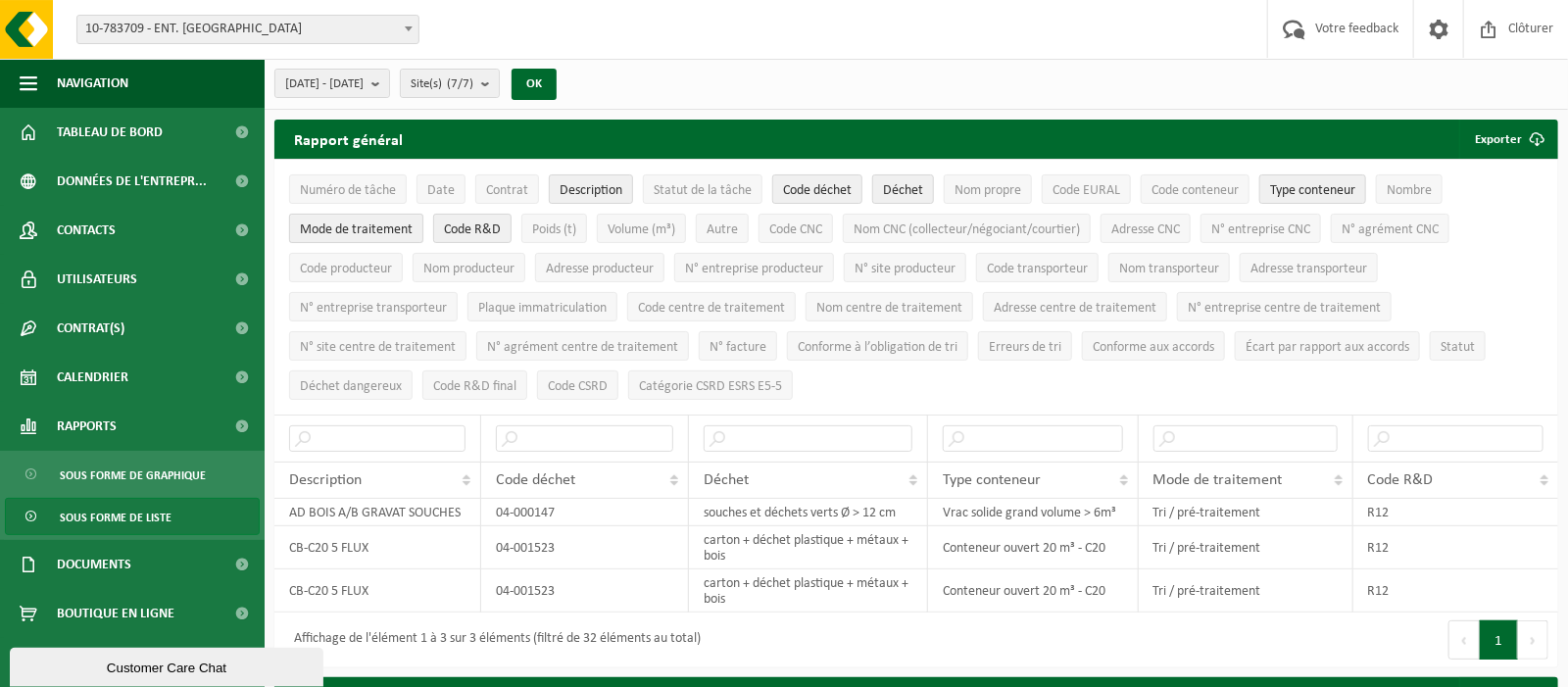 click on "Mode de traitement" at bounding box center (356, 229) 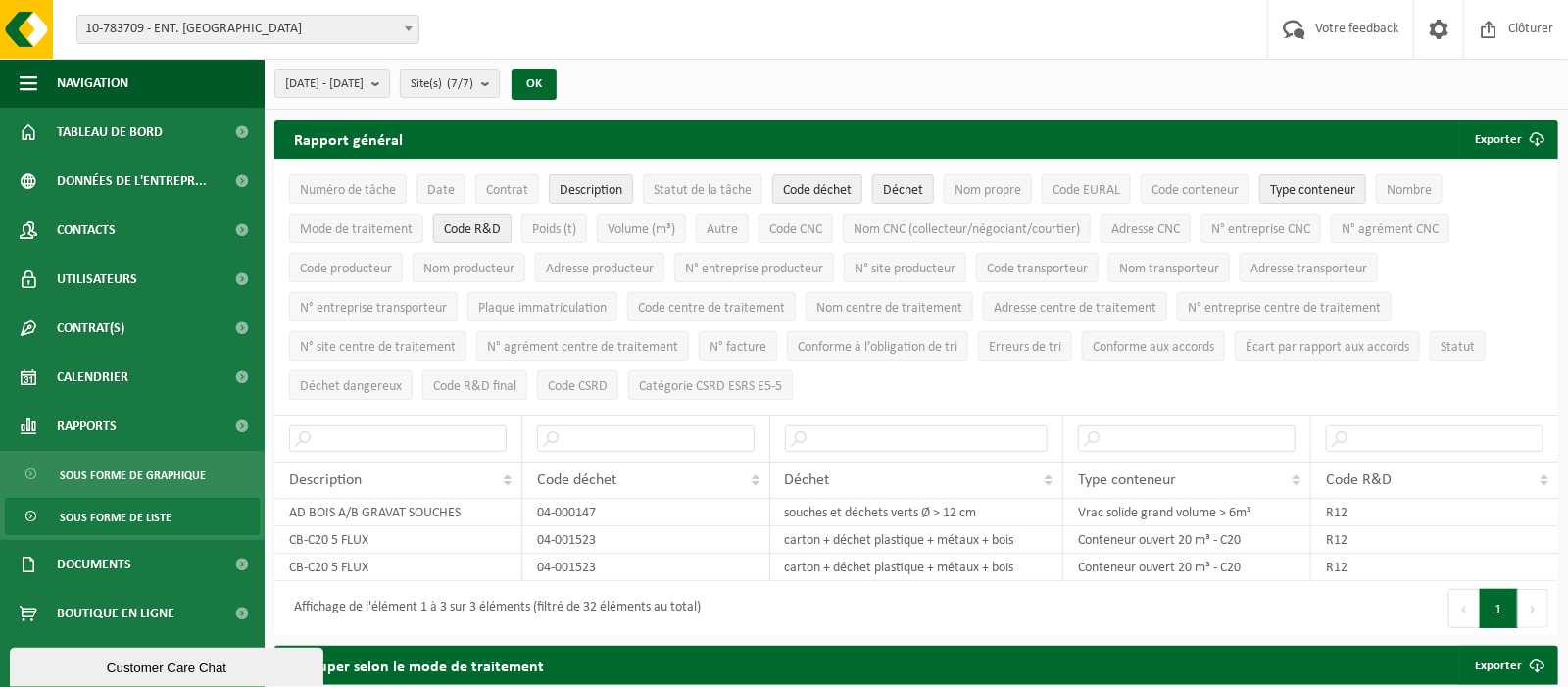 click on "Code R&D" at bounding box center [472, 229] 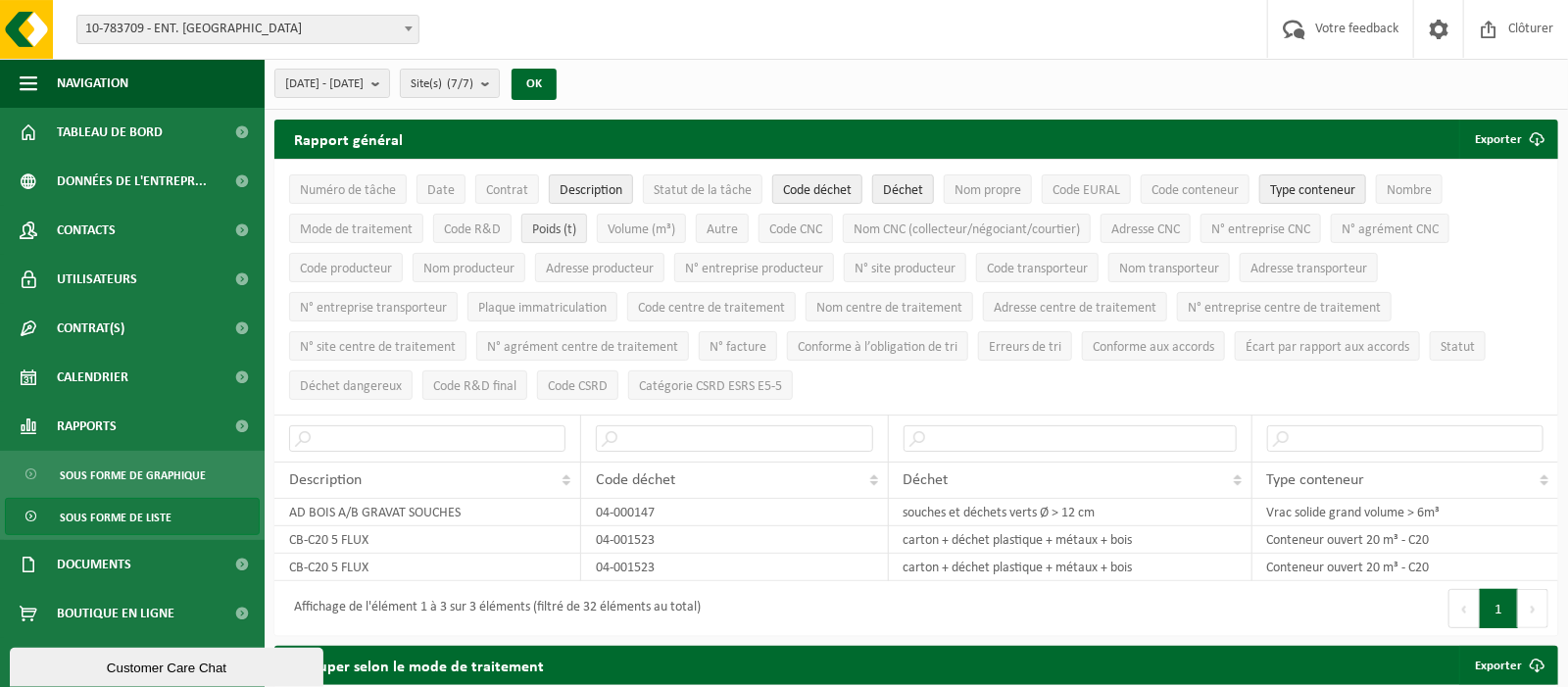 click on "Poids (t)" at bounding box center [554, 229] 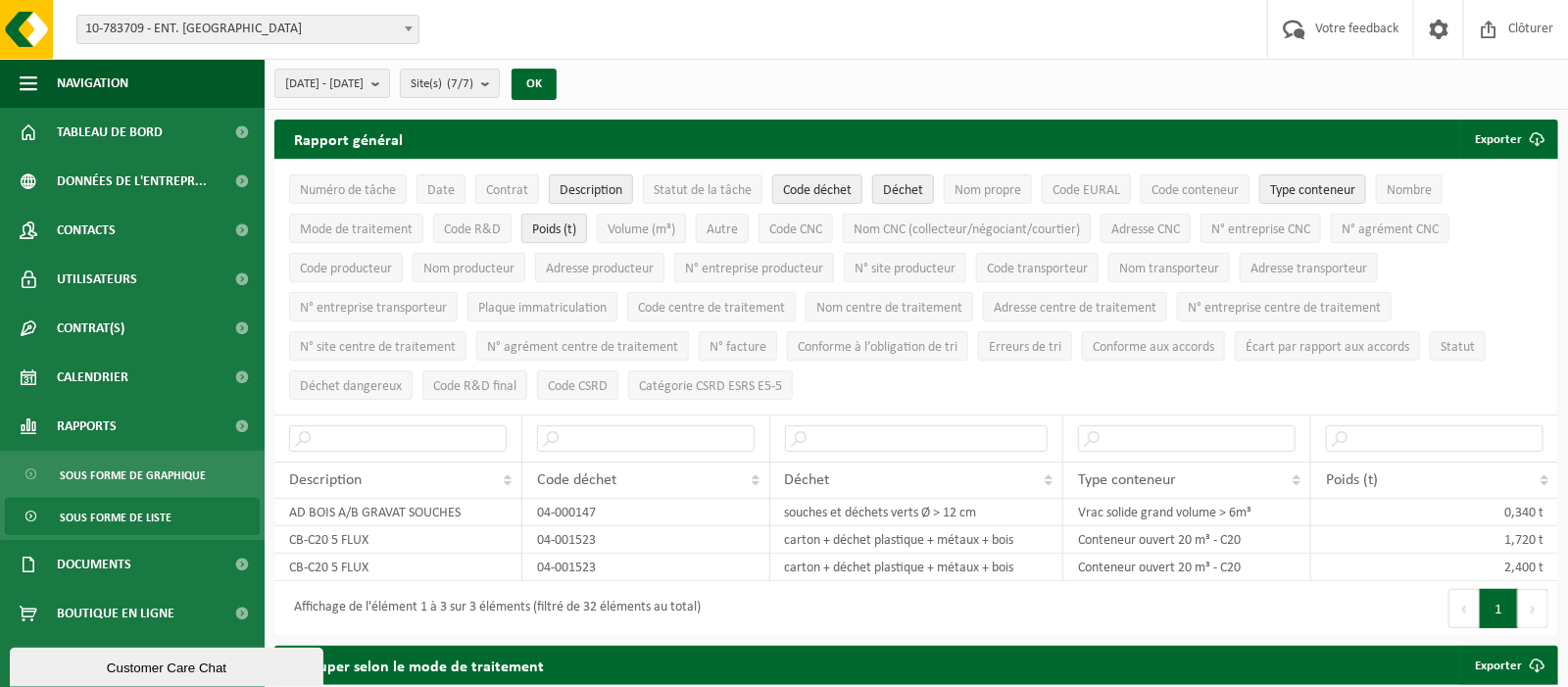 click on "Poids (t)" at bounding box center (554, 228) 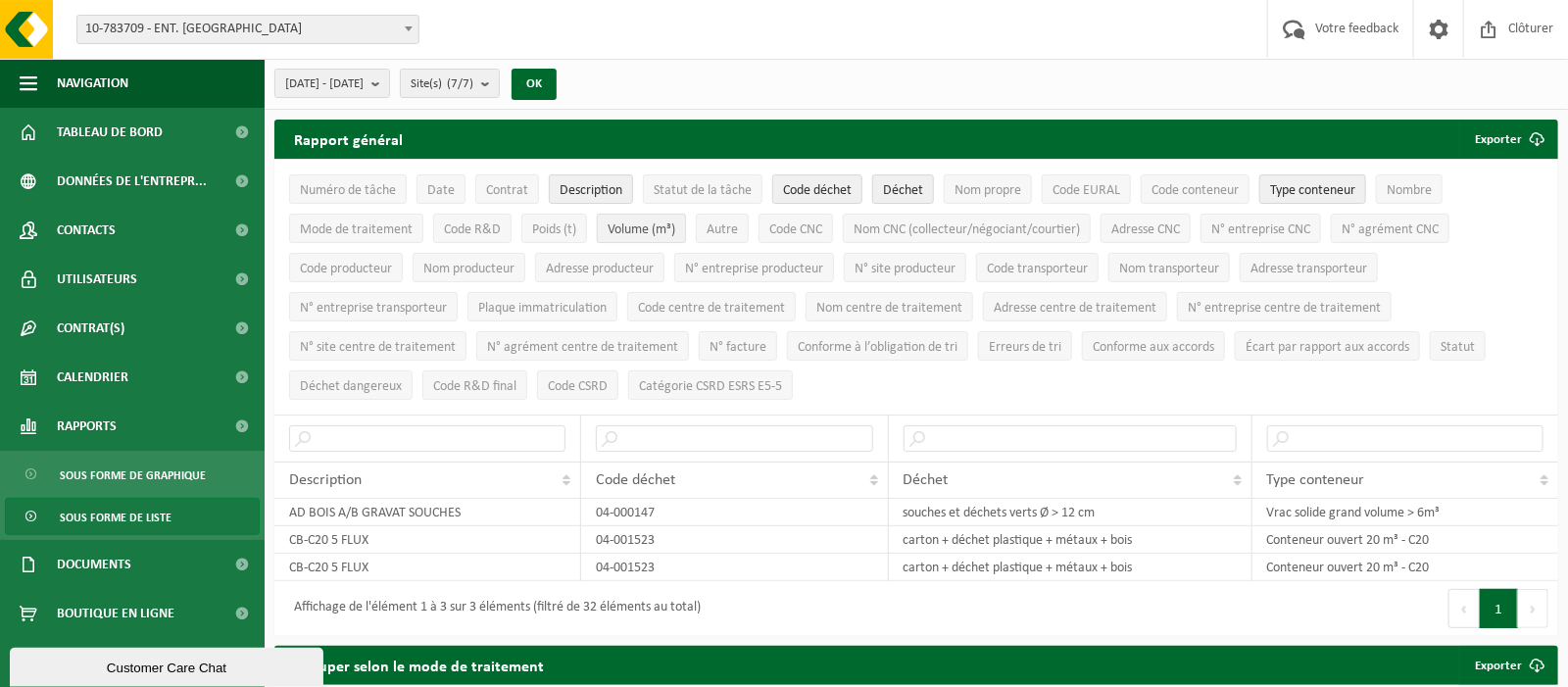 click on "Volume (m³)" at bounding box center [641, 229] 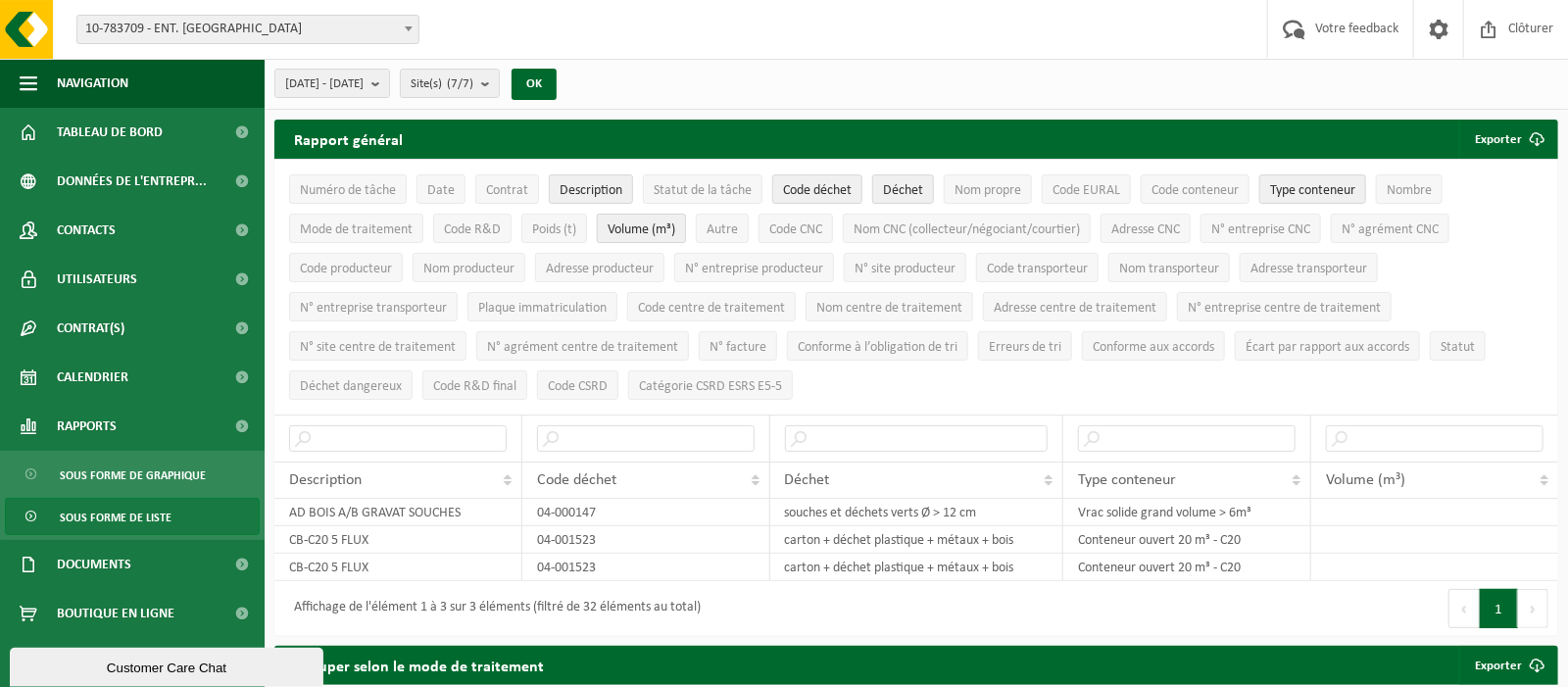 click on "Volume (m³)" at bounding box center [641, 229] 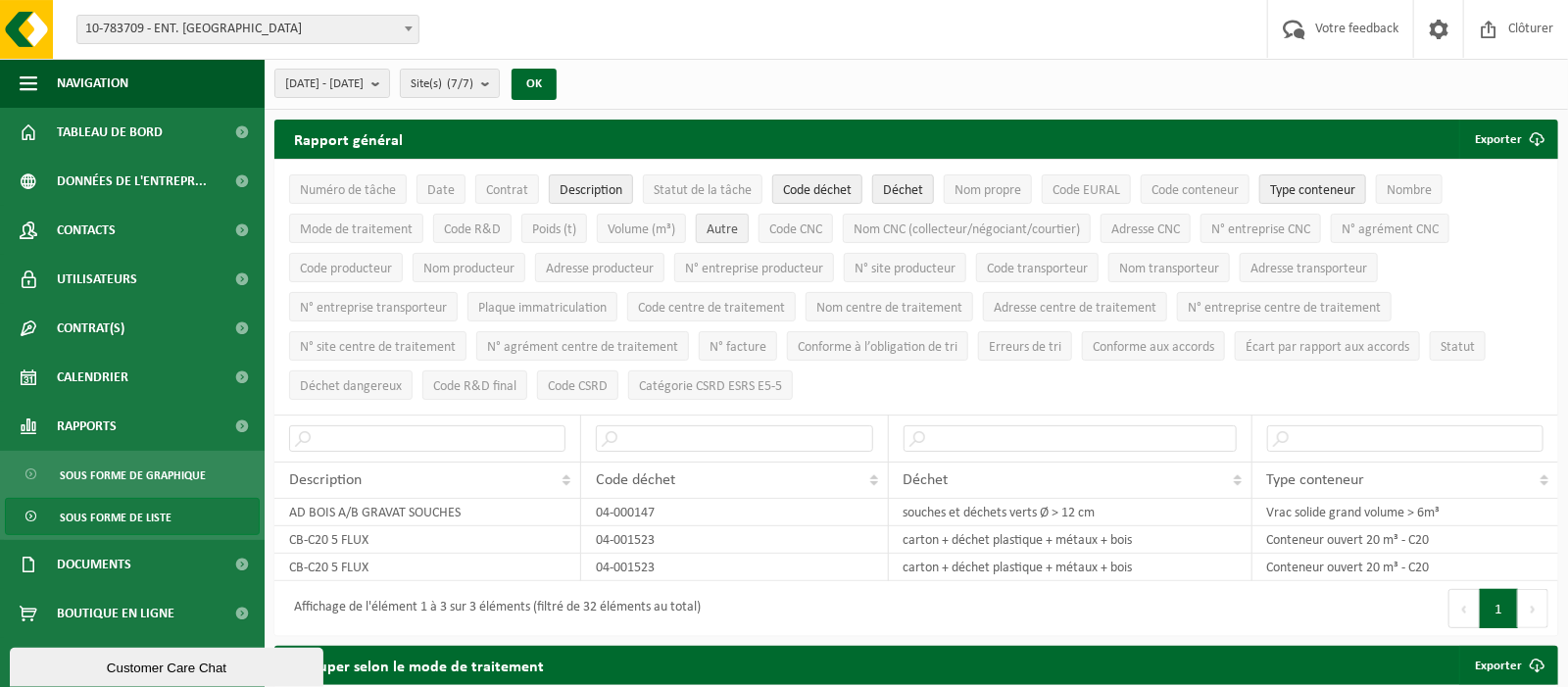 click on "Autre" at bounding box center [722, 229] 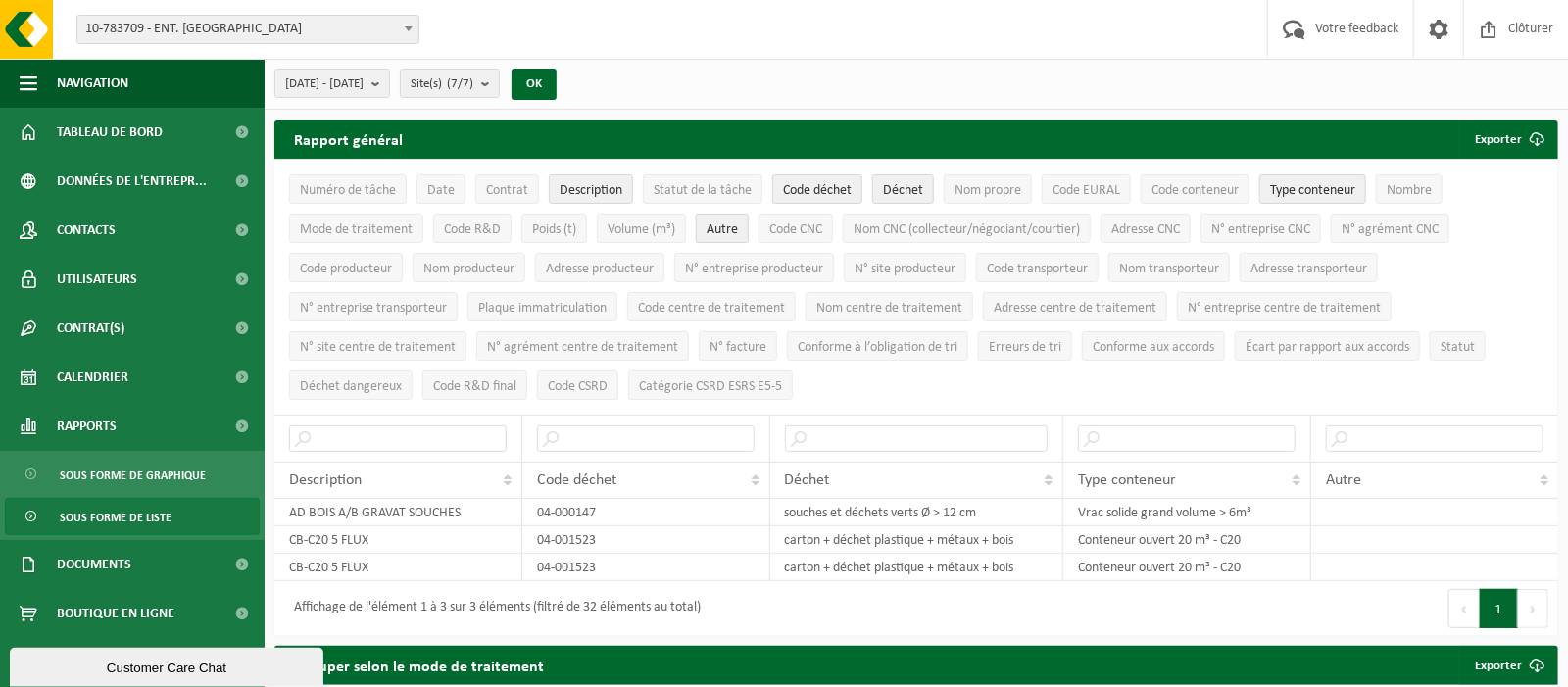 click on "Autre" at bounding box center [722, 229] 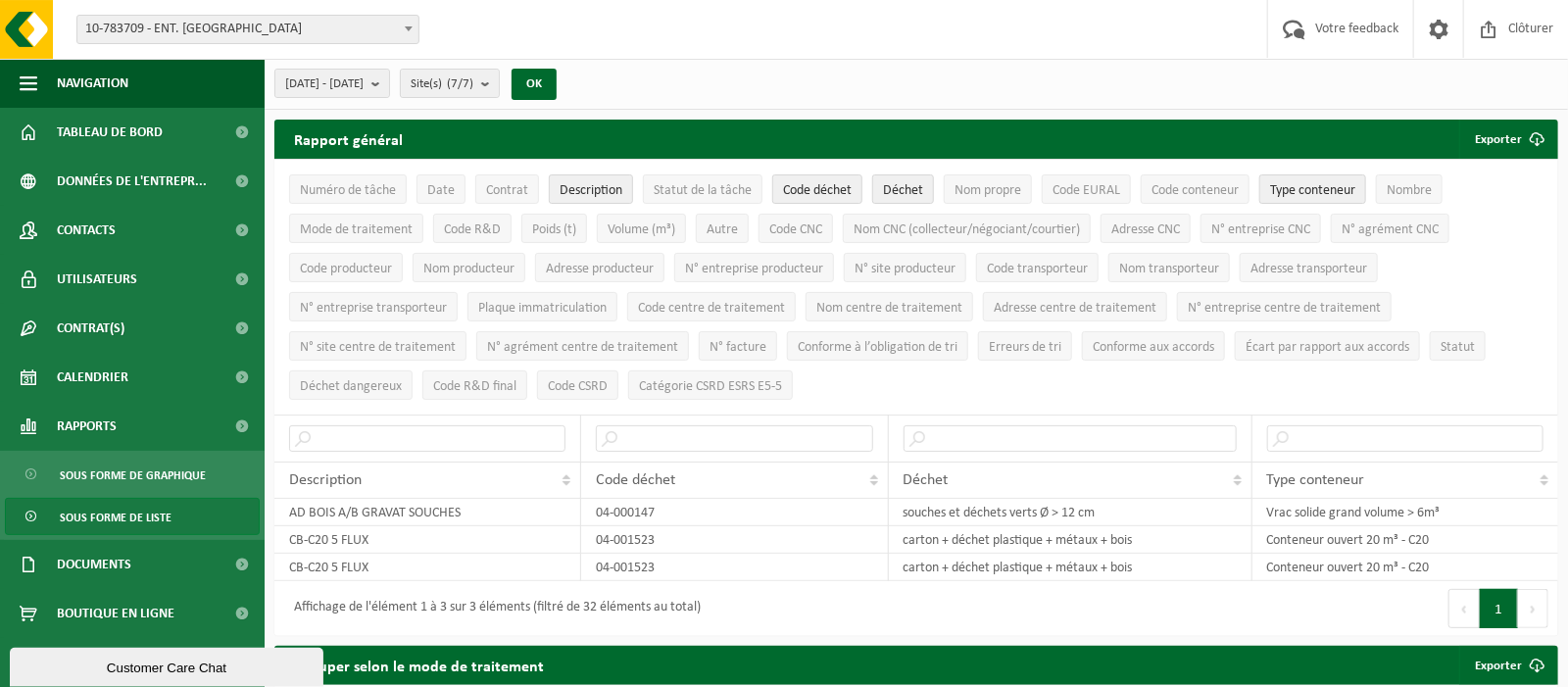 click on "Code CNC" at bounding box center (796, 228) 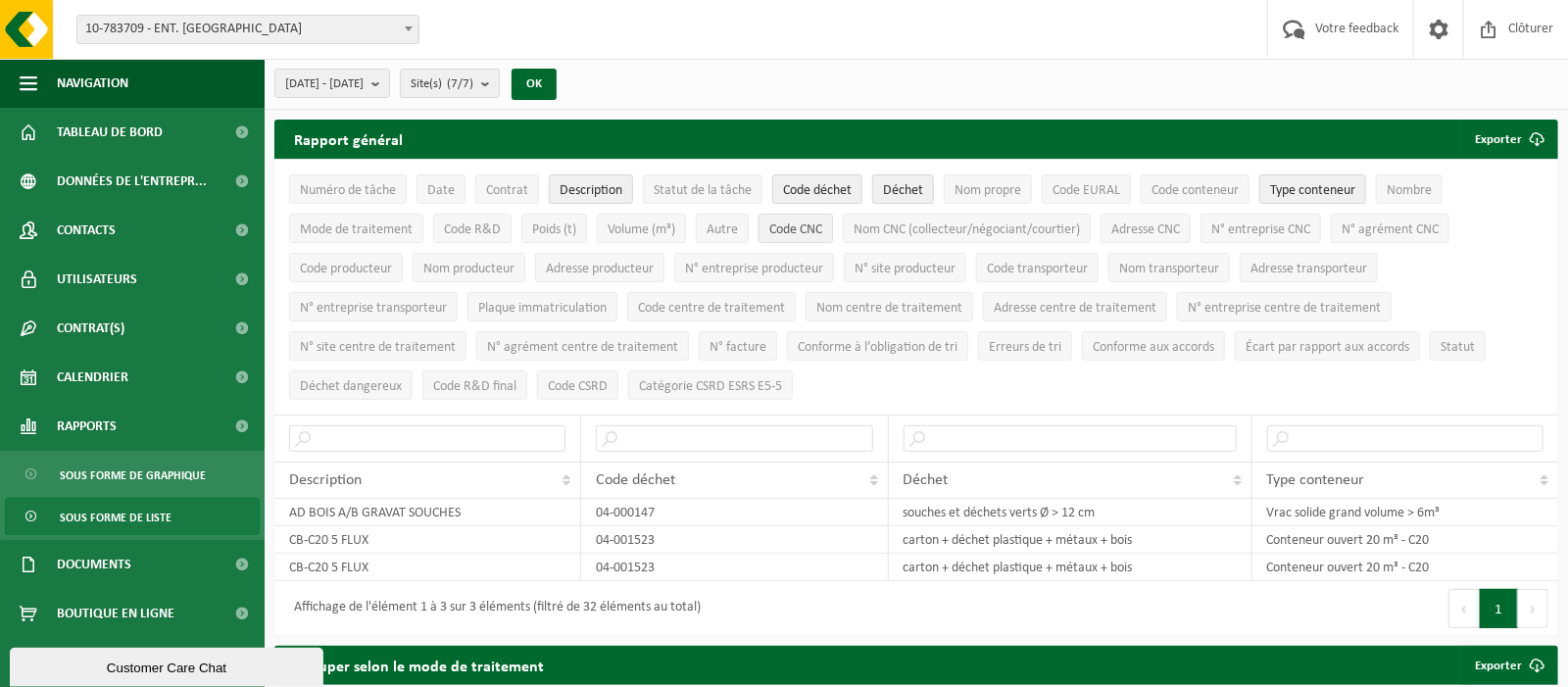 click on "Code CNC" at bounding box center [796, 229] 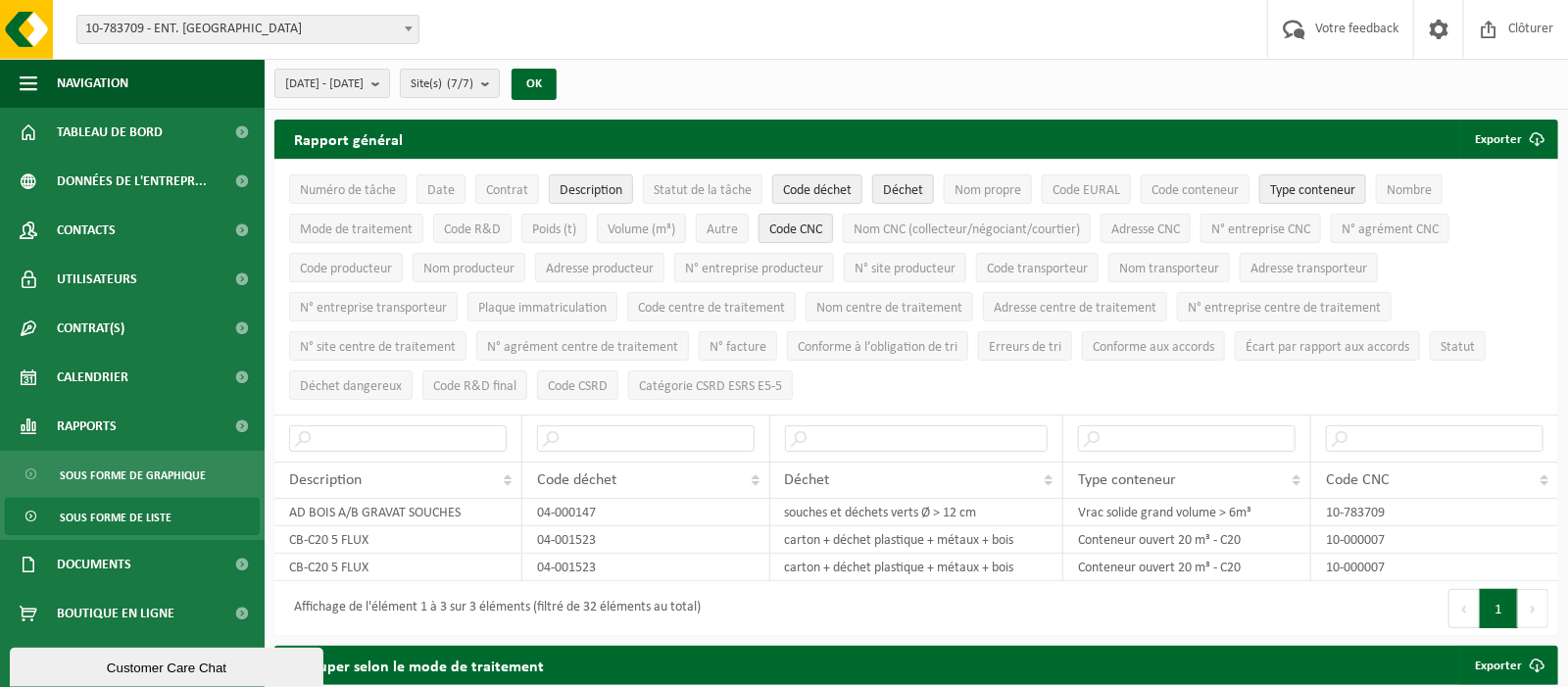 click on "Code CNC" at bounding box center (796, 229) 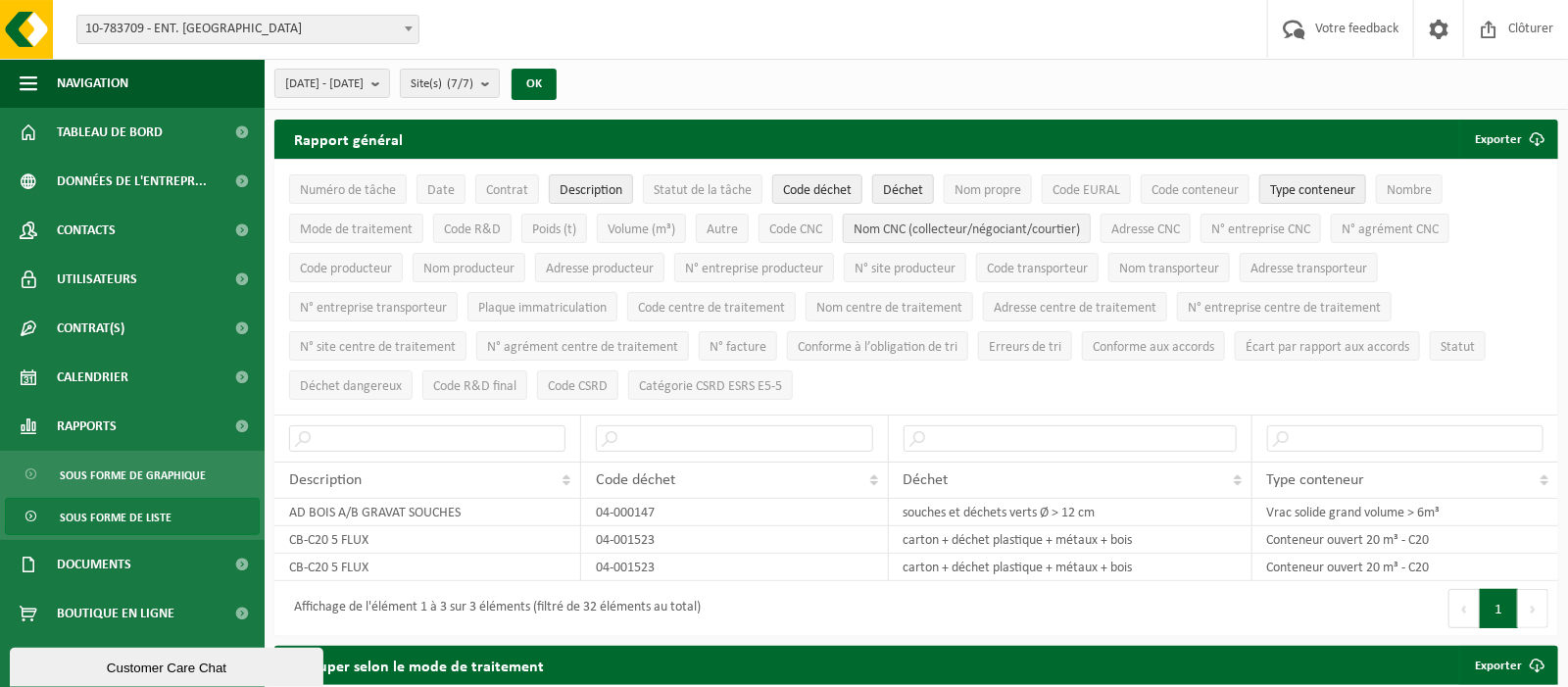 click on "Nom CNC (collecteur/négociant/courtier)" at bounding box center (966, 229) 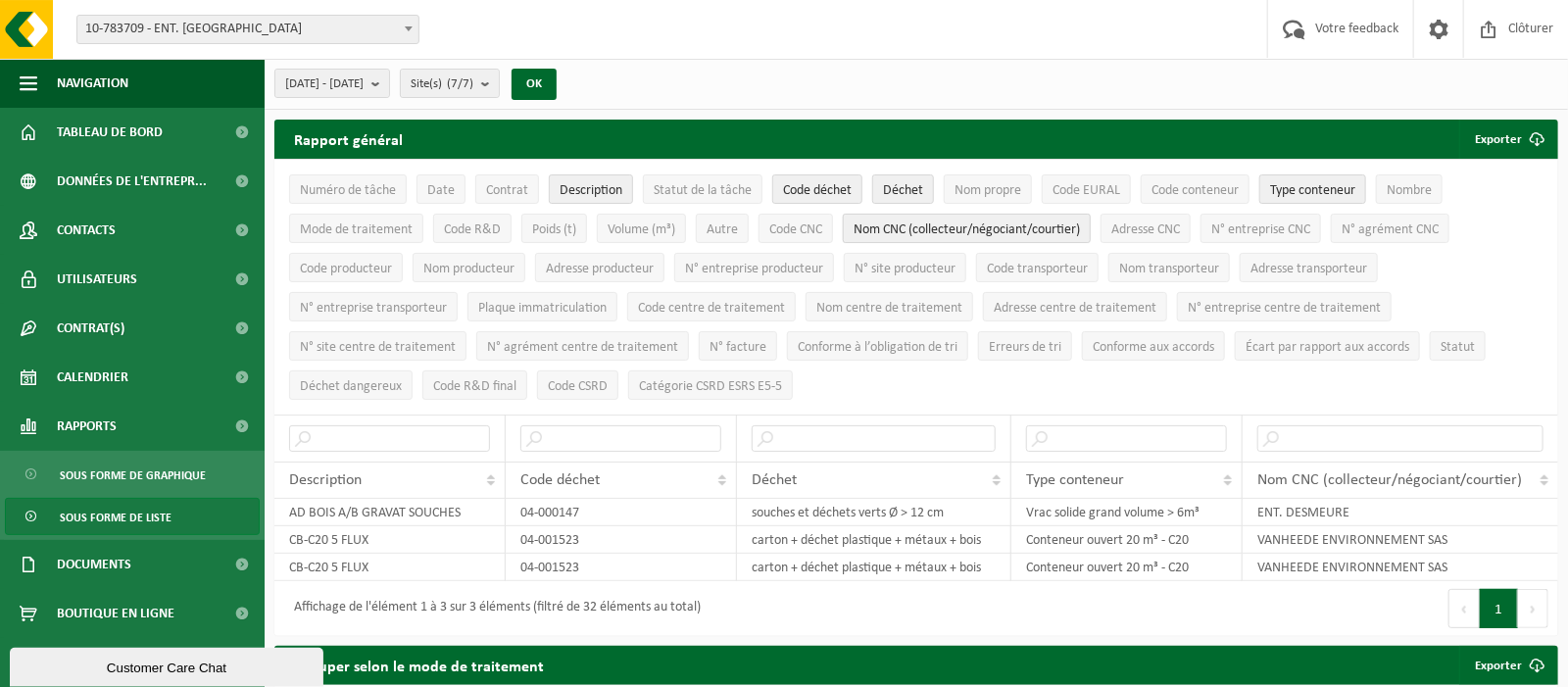 click on "Nom CNC (collecteur/négociant/courtier)" at bounding box center [966, 229] 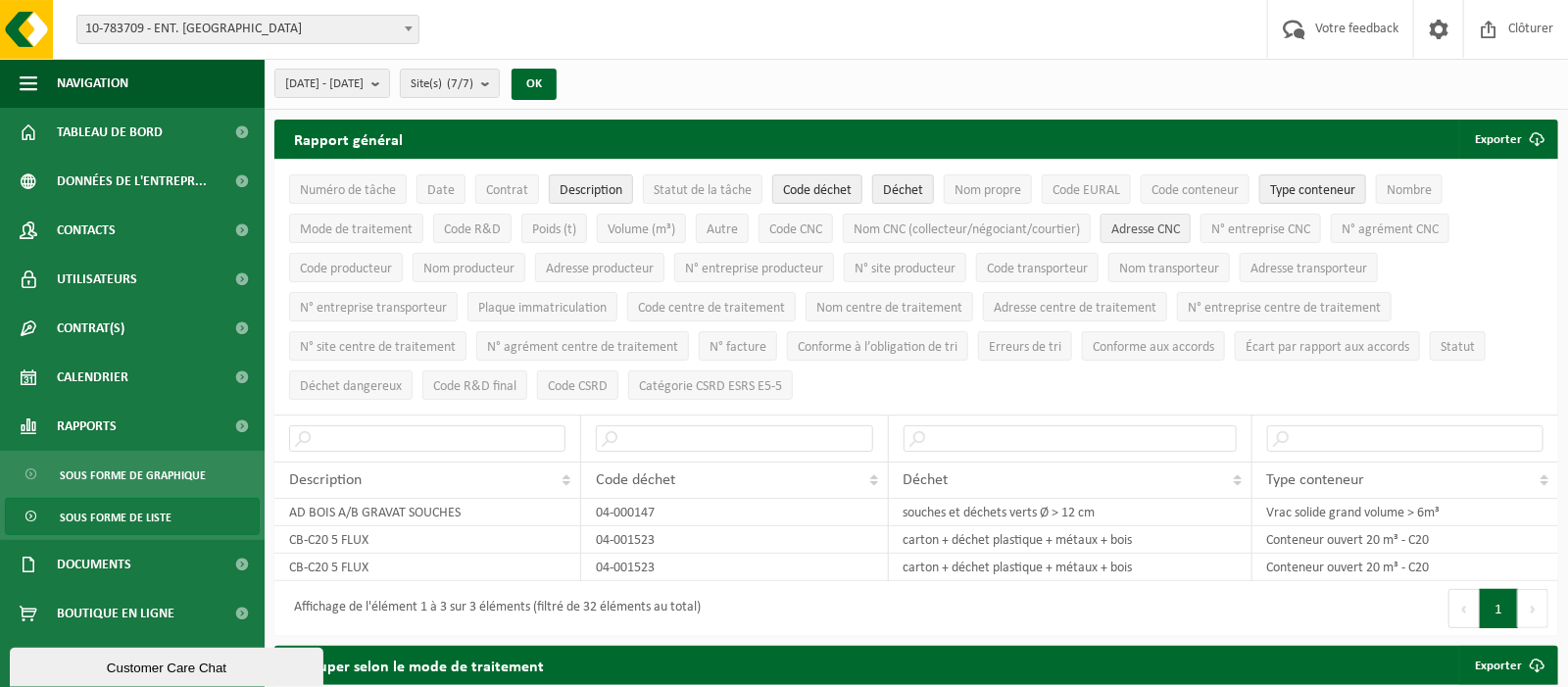 click on "Adresse CNC" at bounding box center [1146, 229] 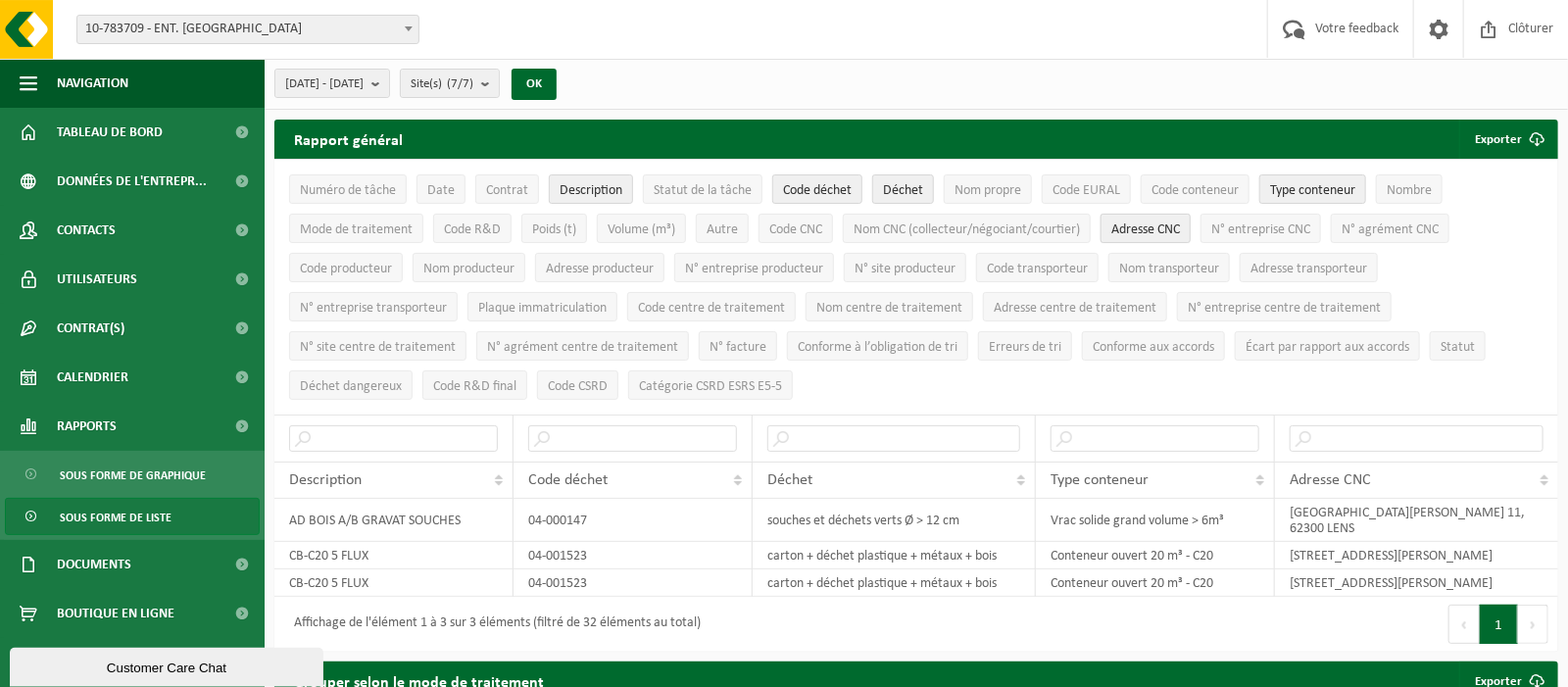 click on "Adresse CNC" at bounding box center [1146, 229] 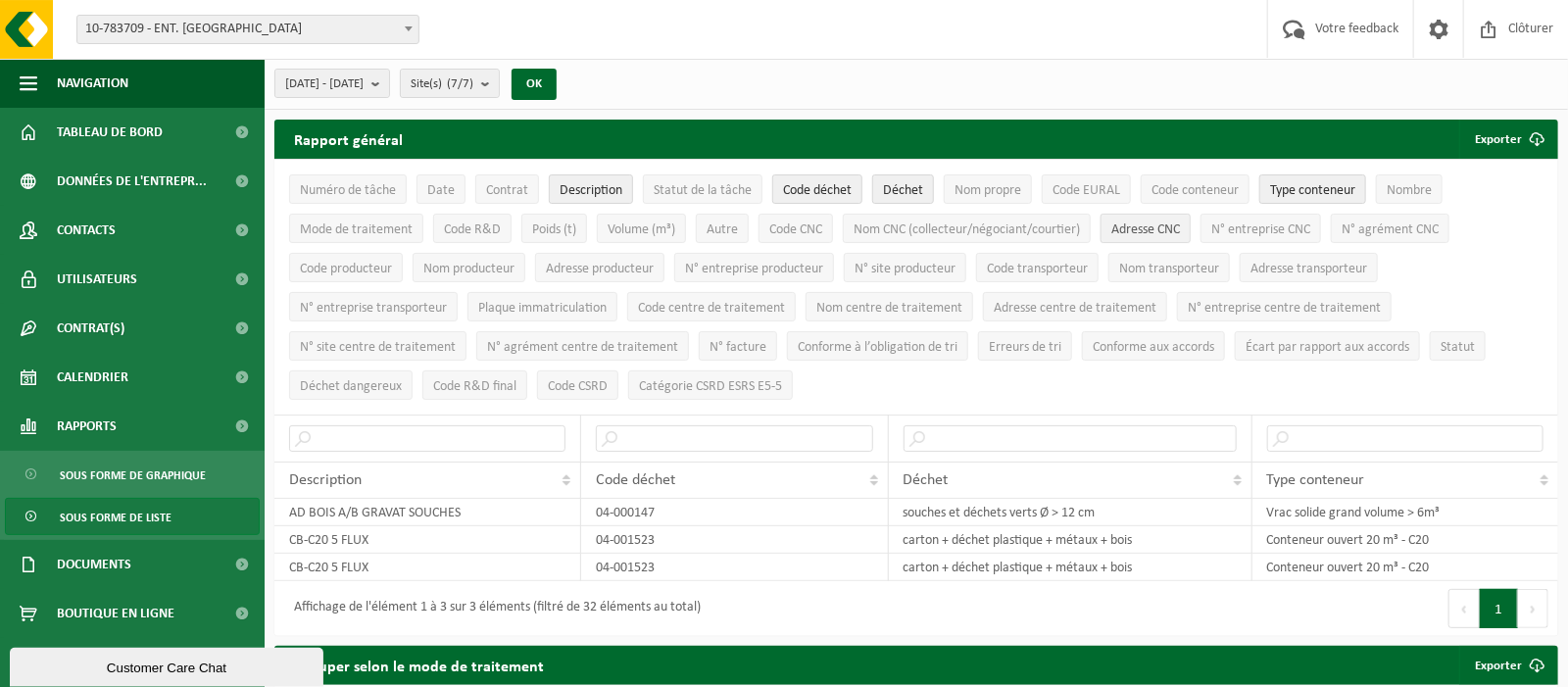 click on "Adresse CNC" at bounding box center [1146, 229] 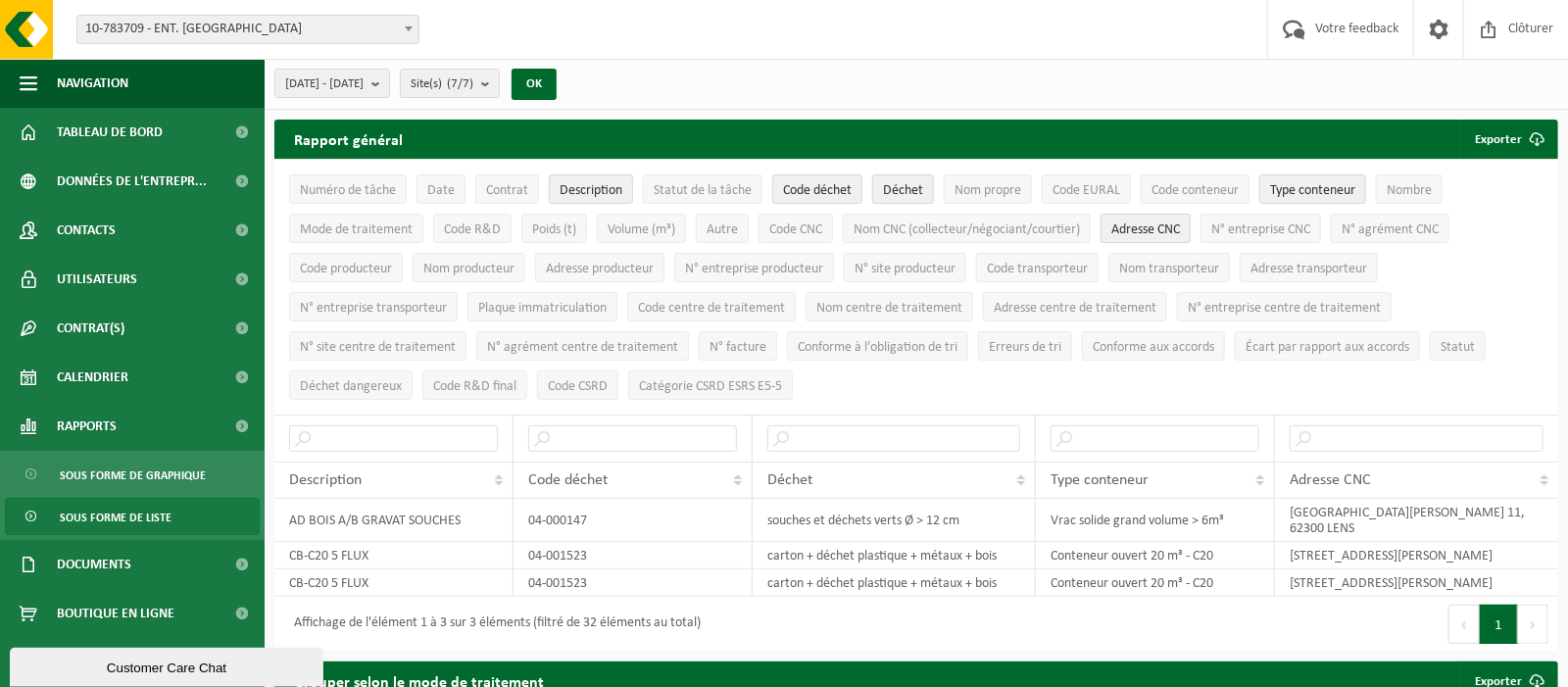 click on "Adresse CNC" at bounding box center (1146, 229) 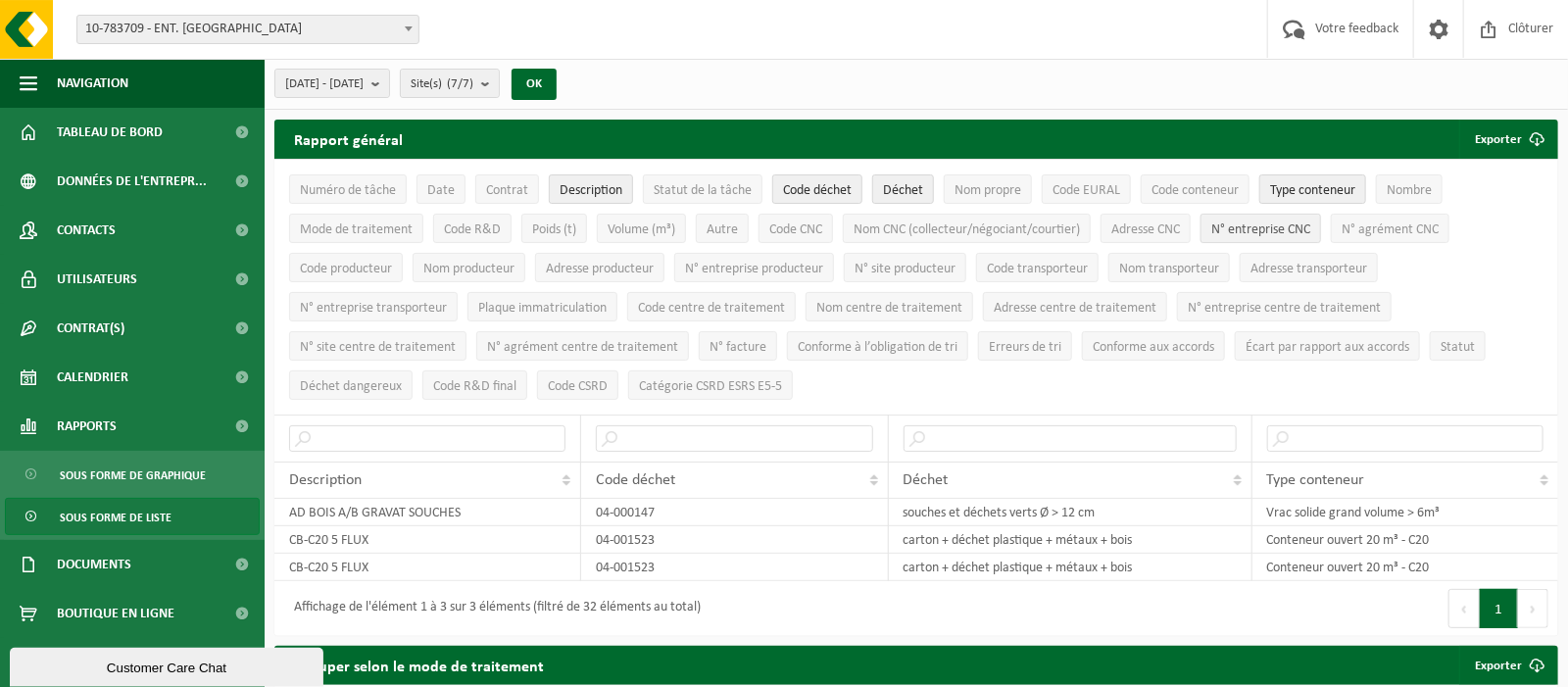 click on "N° entreprise CNC" at bounding box center (1260, 228) 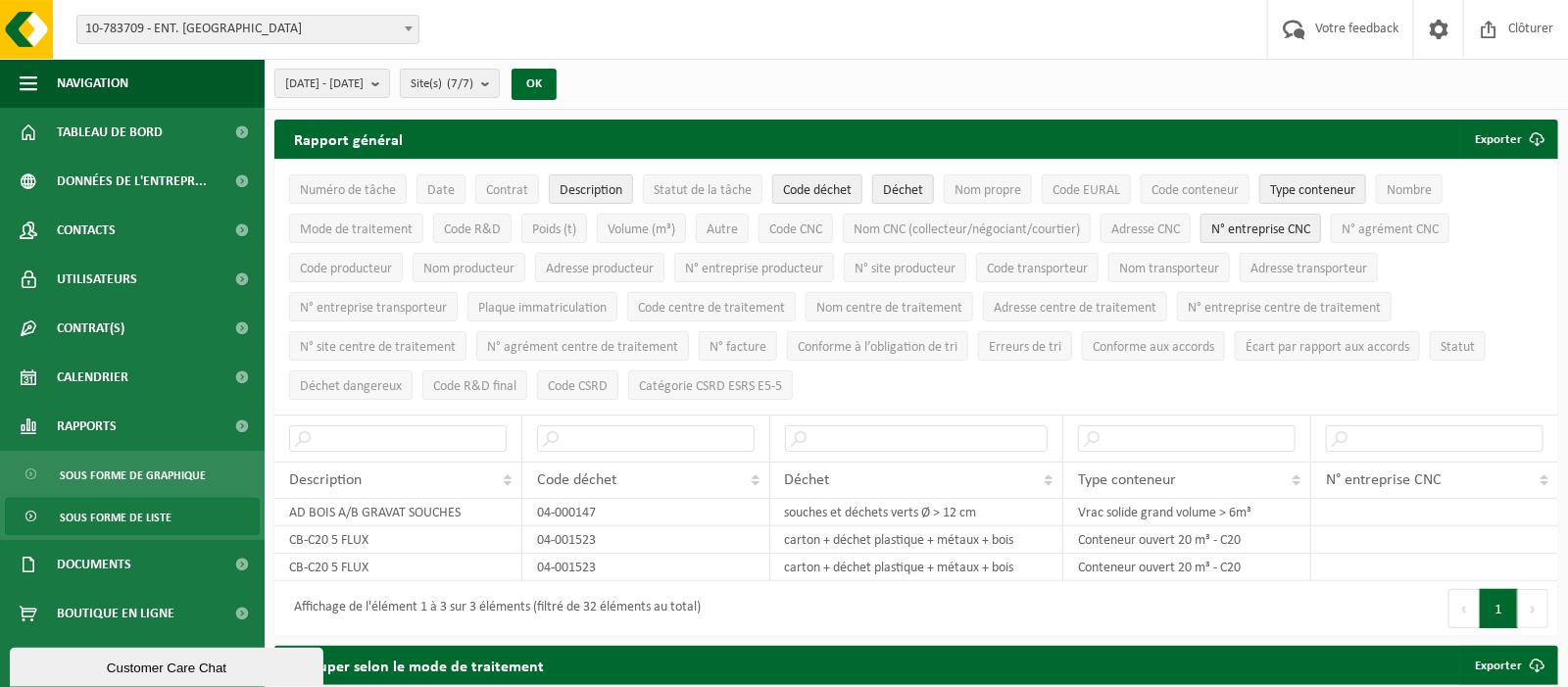click on "N° entreprise CNC" at bounding box center (1260, 229) 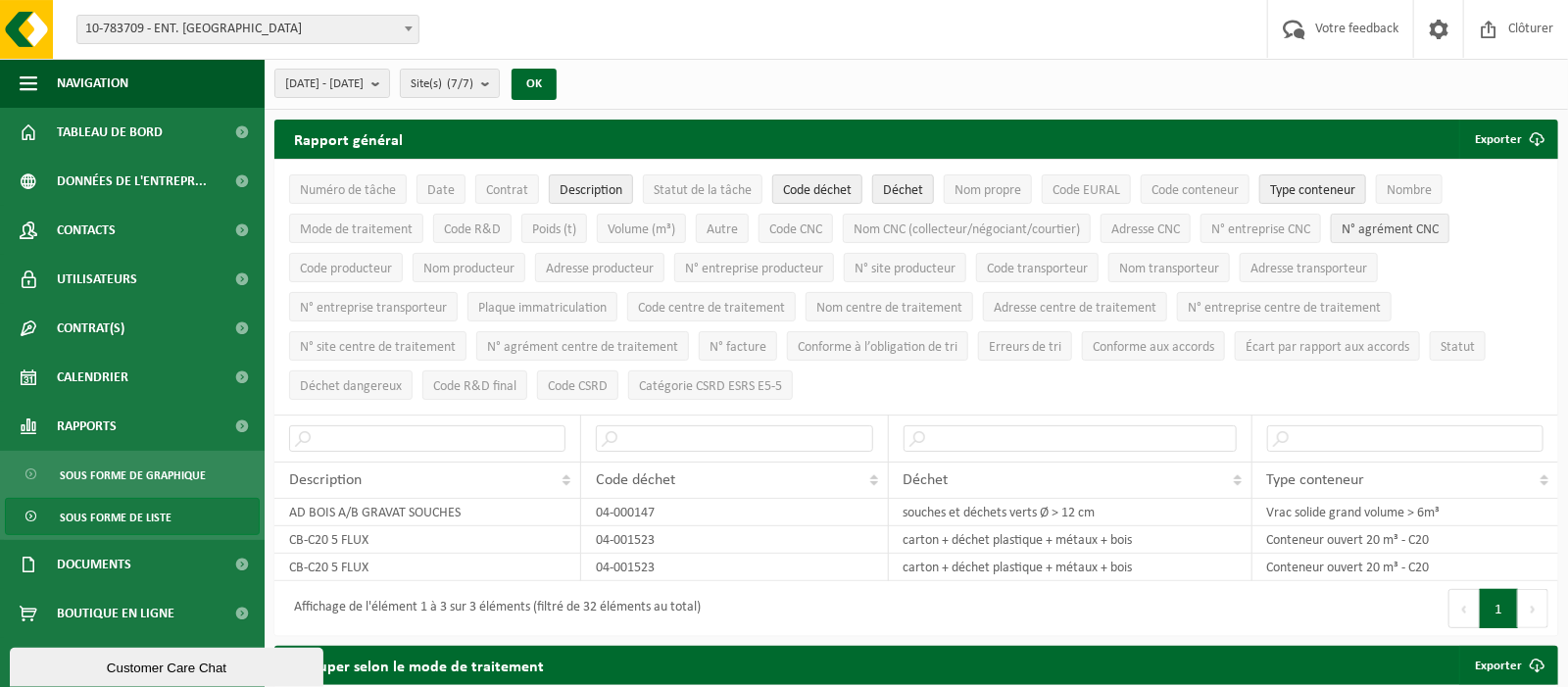 click on "N° agrément CNC" at bounding box center (1390, 229) 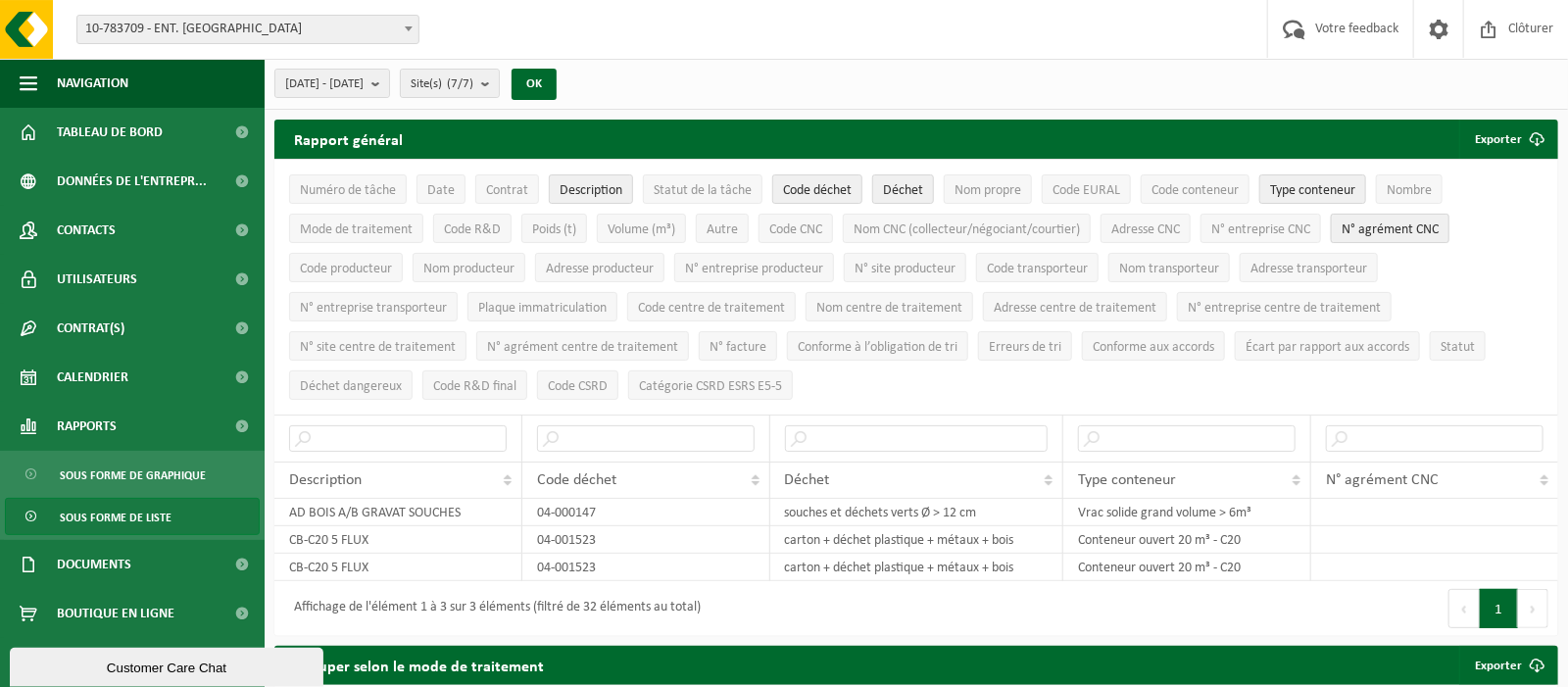 click on "N° agrément CNC" at bounding box center [1390, 229] 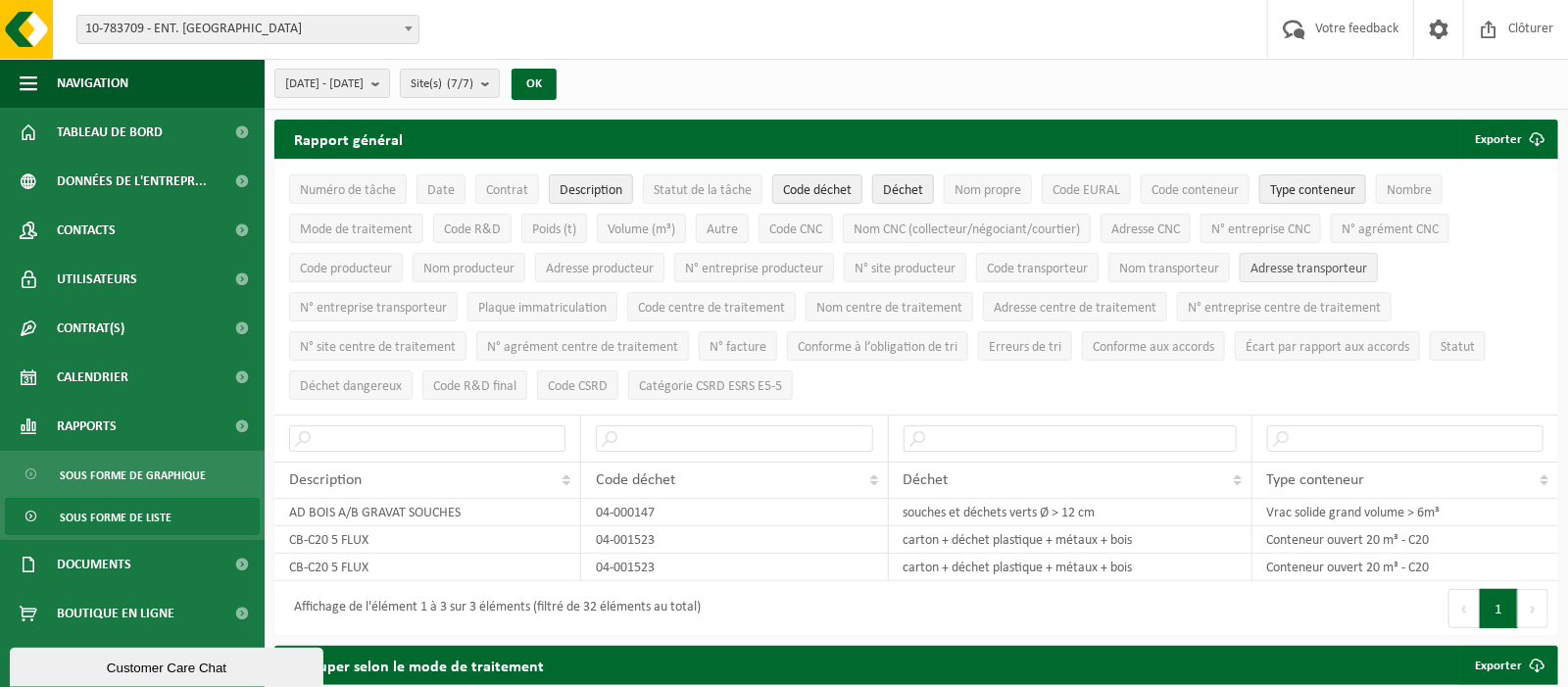 click on "Adresse transporteur" at bounding box center [1308, 269] 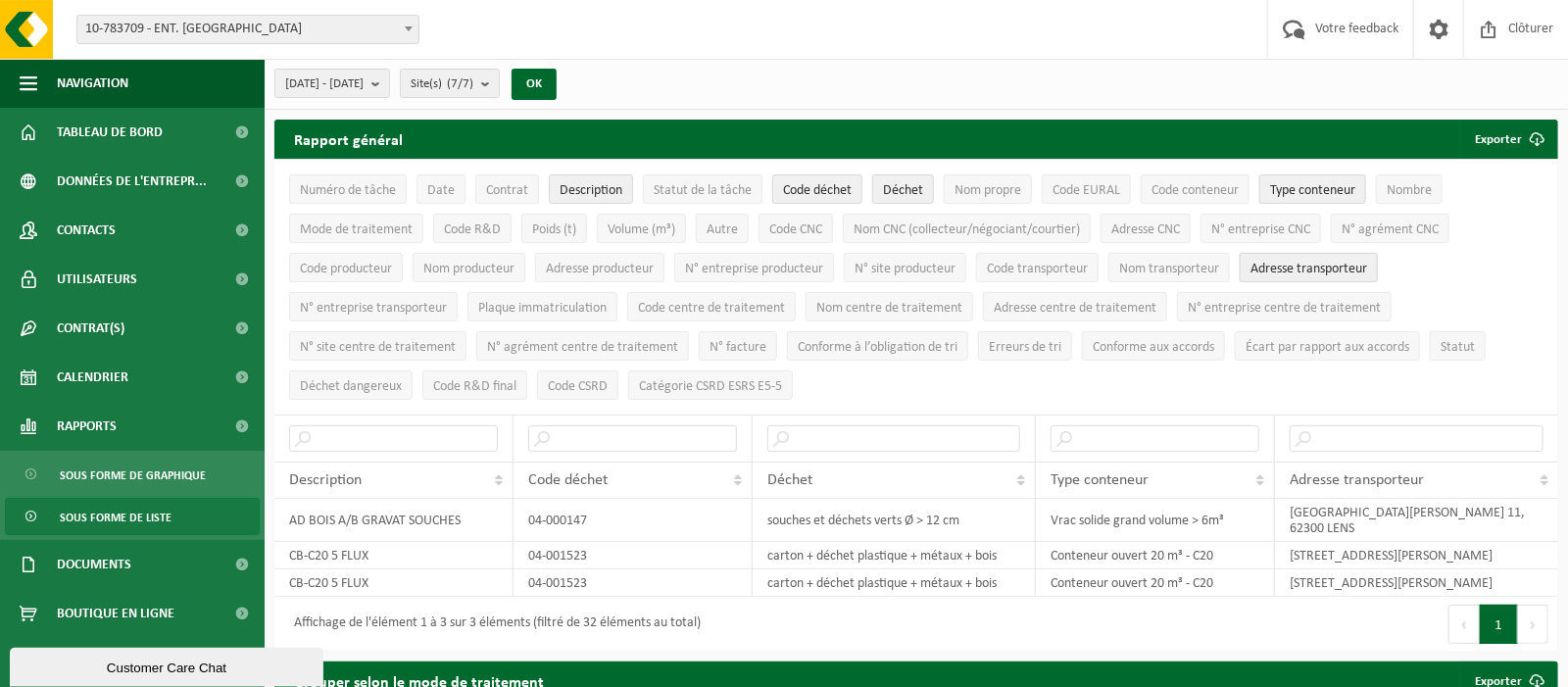 click on "Adresse transporteur" at bounding box center [1308, 269] 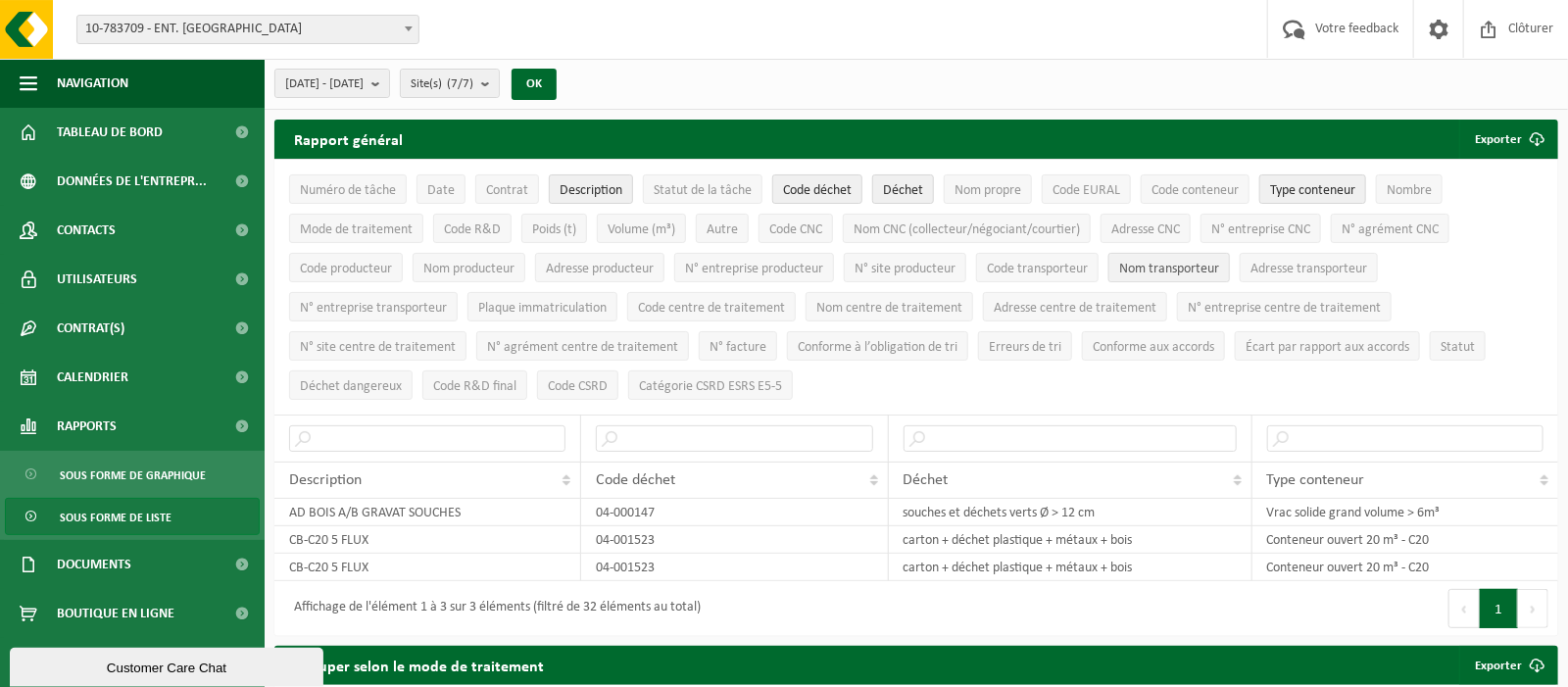 click on "Nom transporteur" at bounding box center (1169, 269) 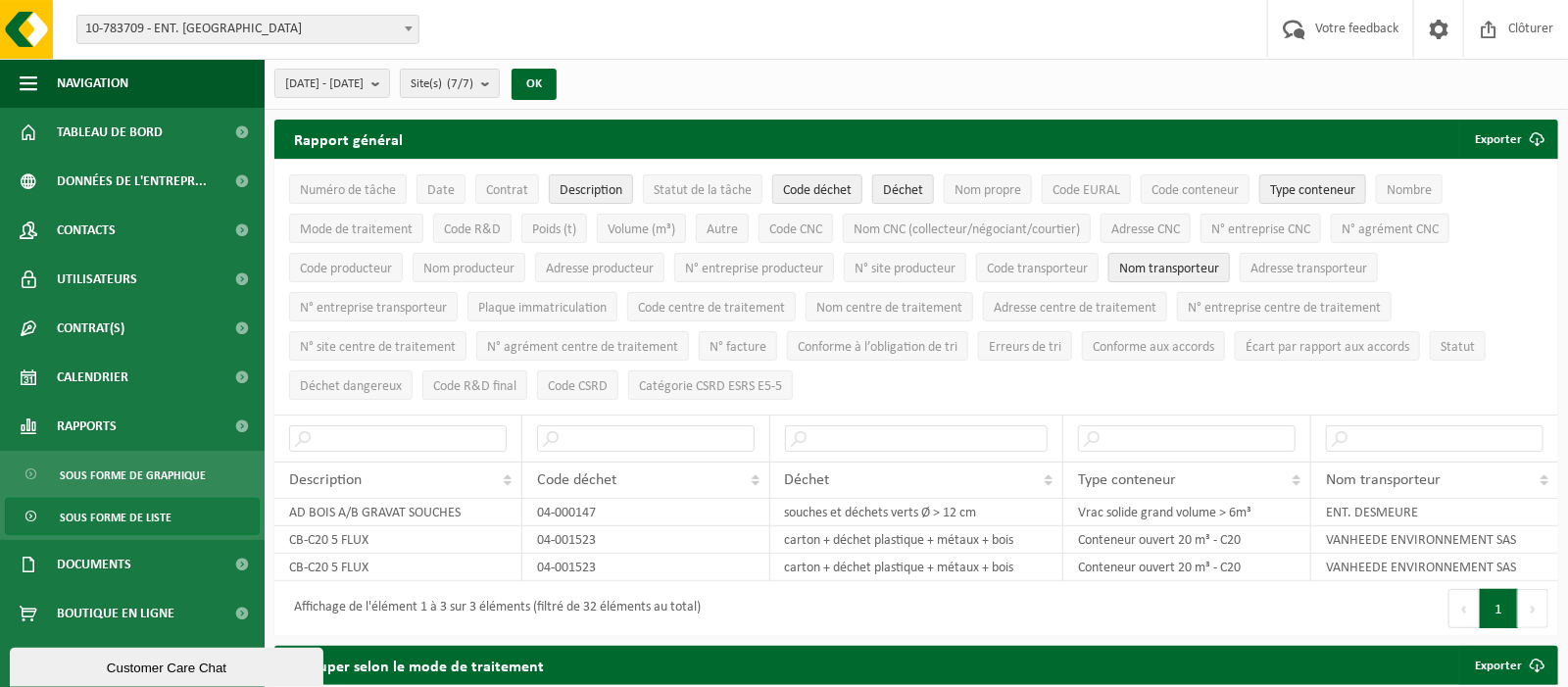 click on "Nom transporteur" at bounding box center (1169, 269) 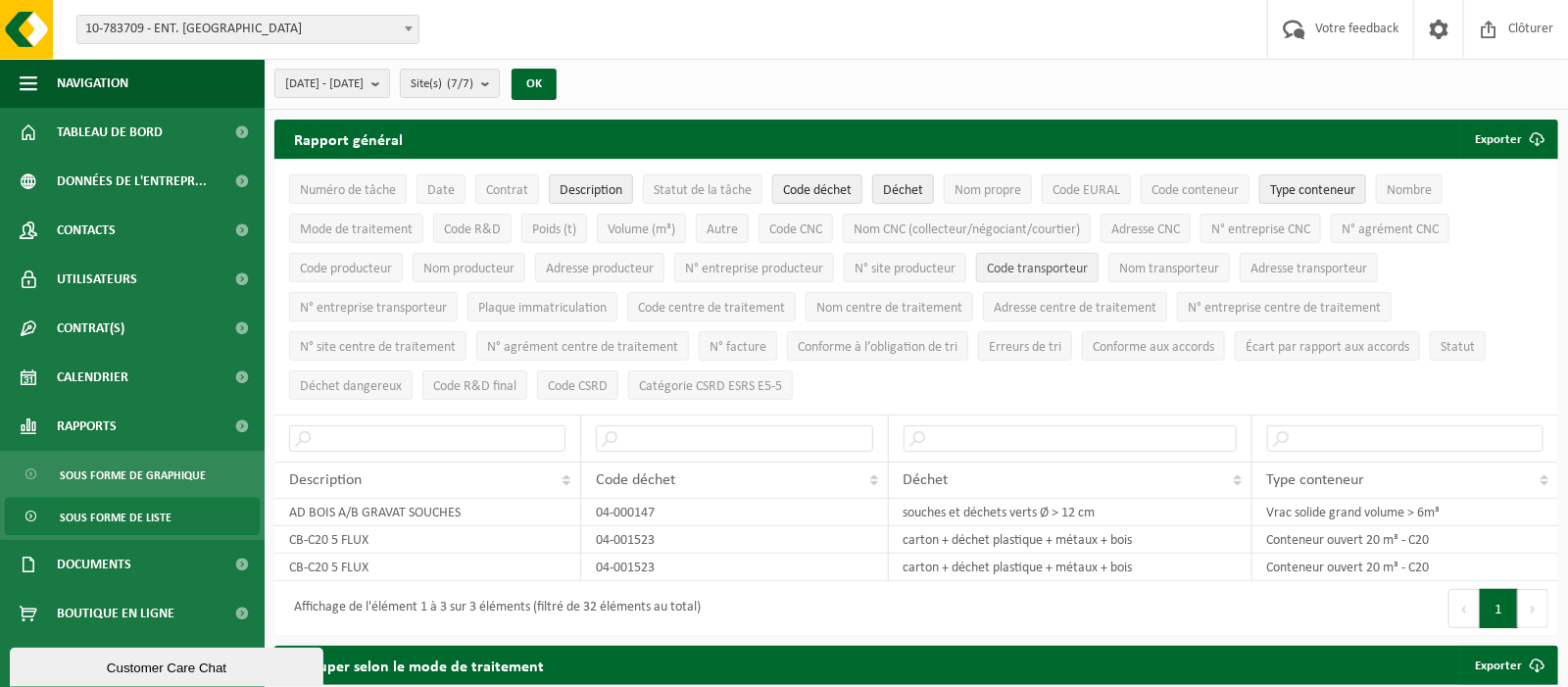 click on "Code transporteur" at bounding box center (1037, 269) 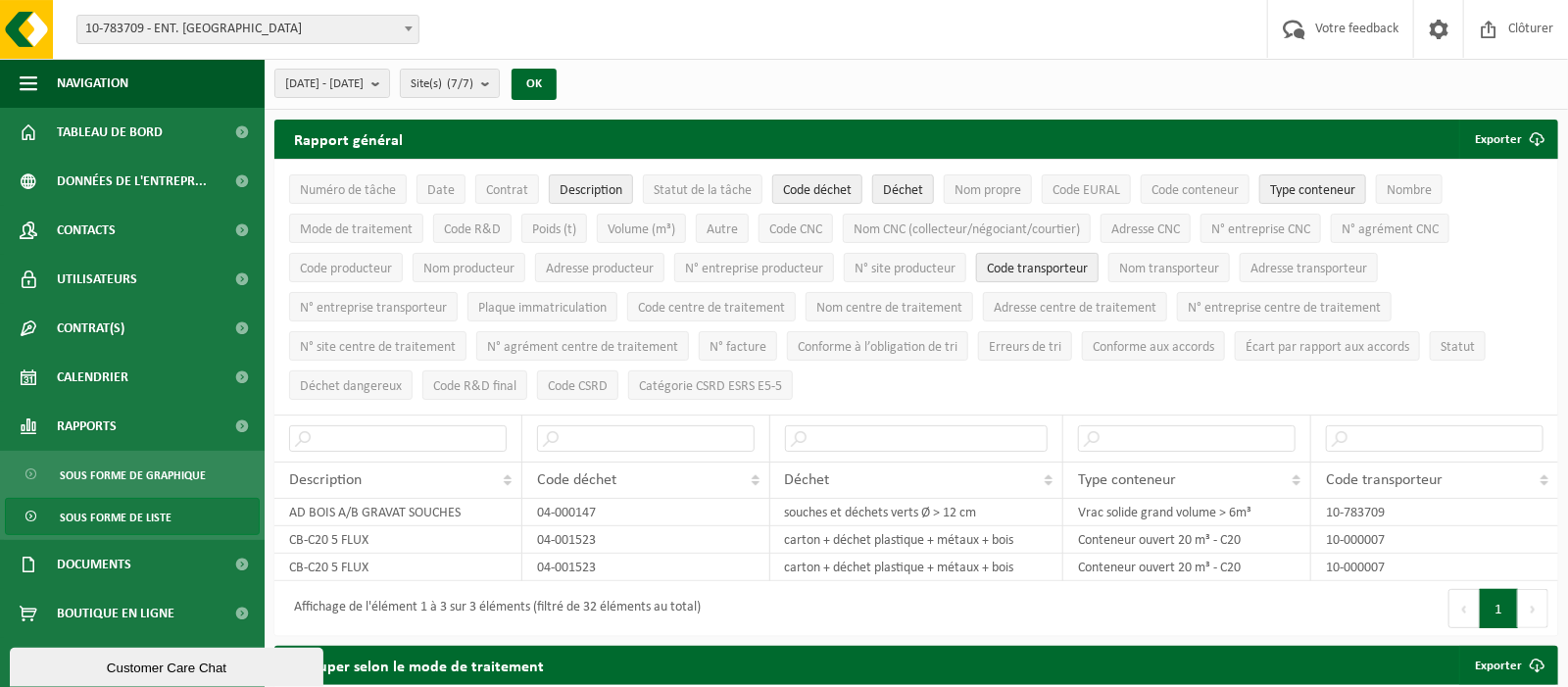 click on "Code transporteur" at bounding box center [1037, 269] 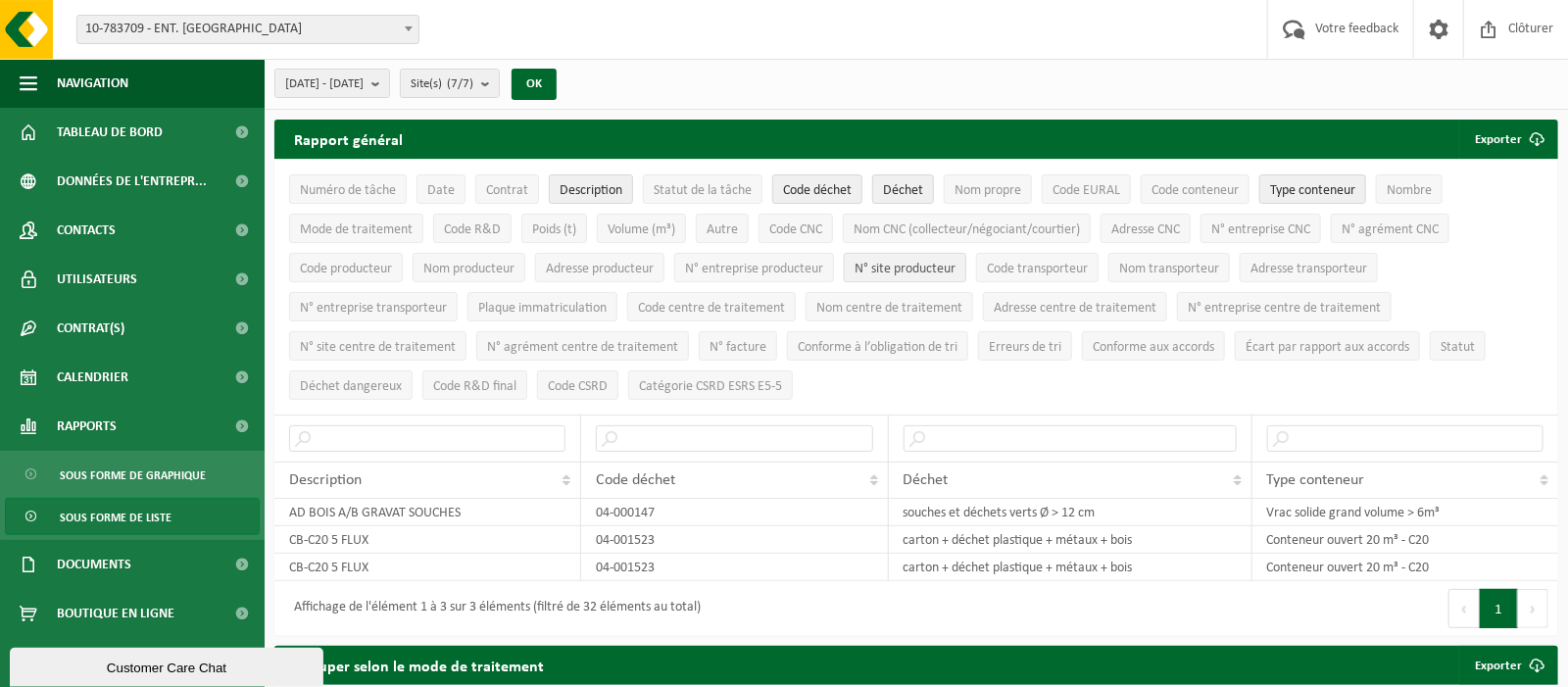 click on "N° site producteur" at bounding box center (905, 269) 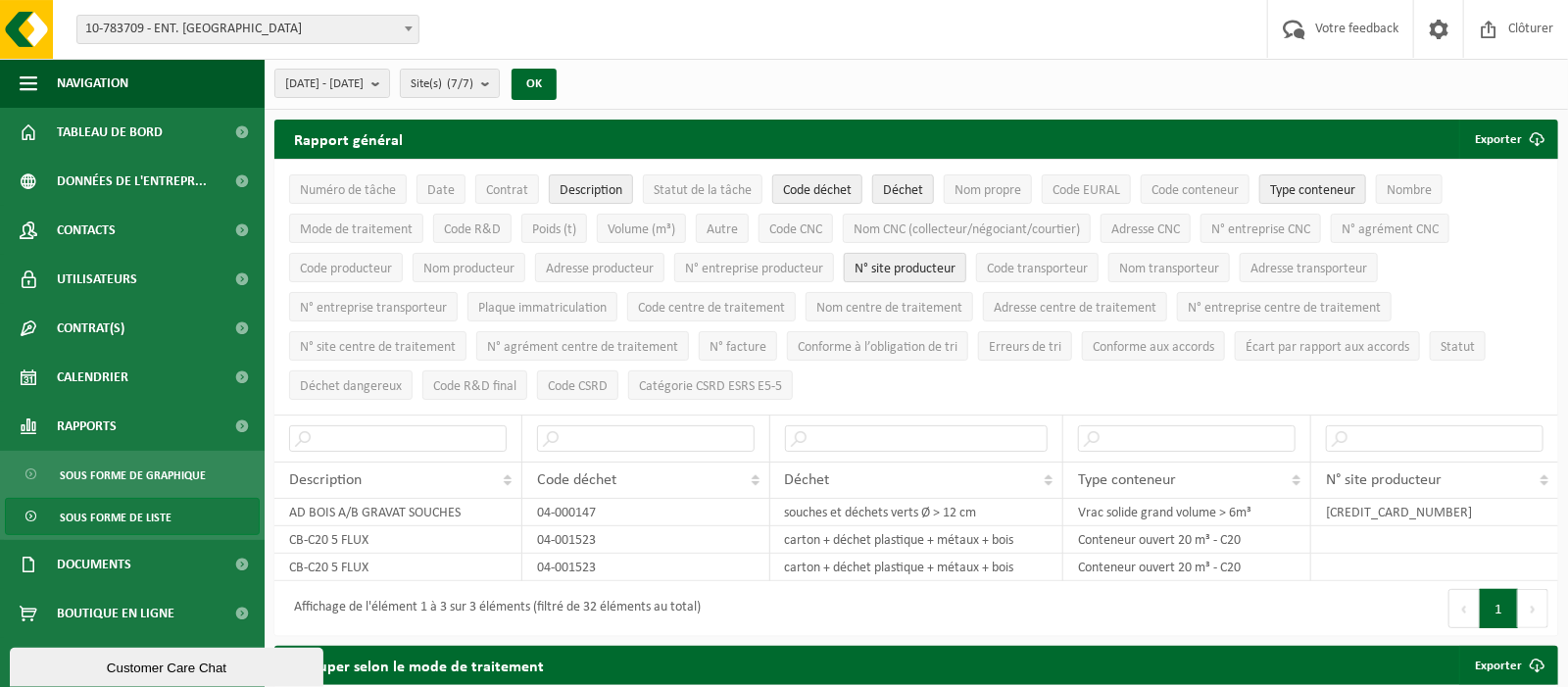 click on "N° site producteur" at bounding box center [905, 269] 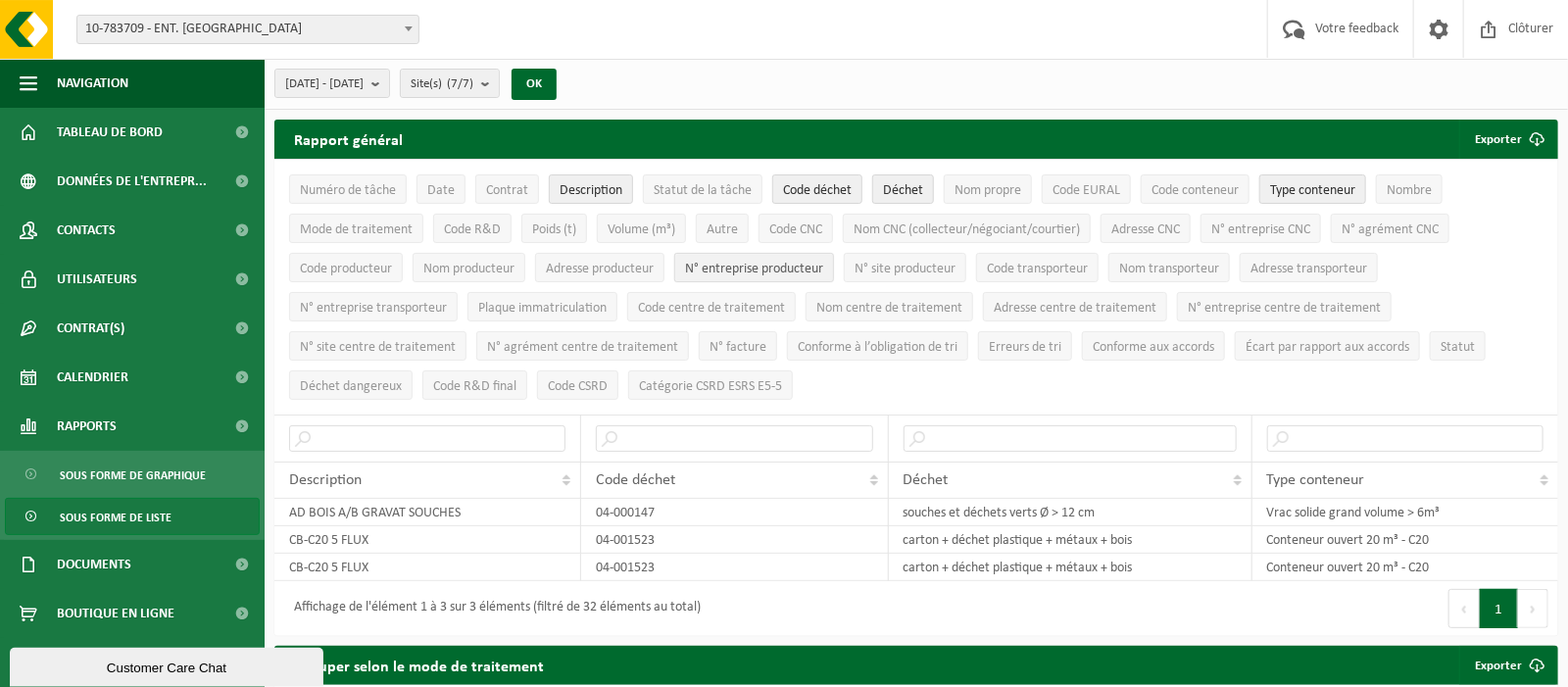 click on "N° entreprise producteur" at bounding box center [754, 269] 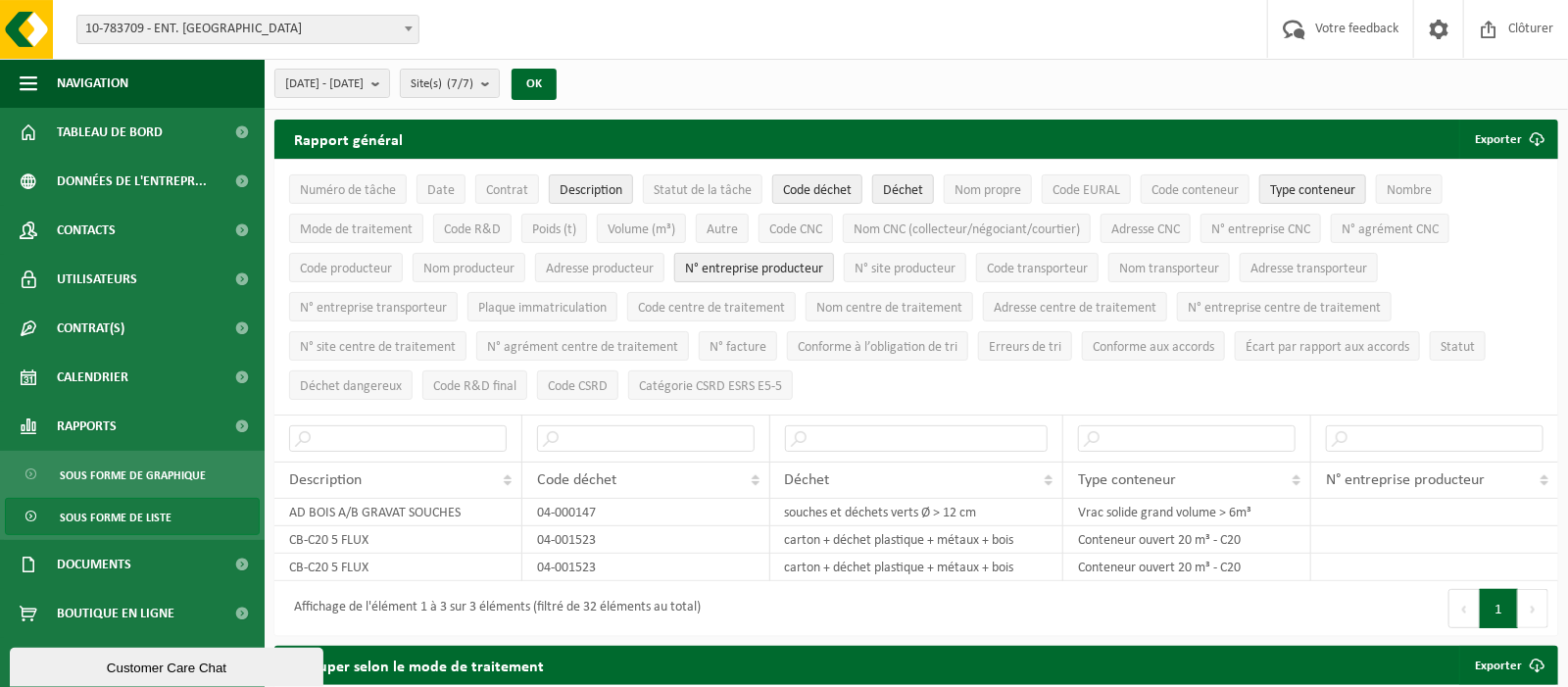 click on "N° entreprise producteur" at bounding box center (754, 269) 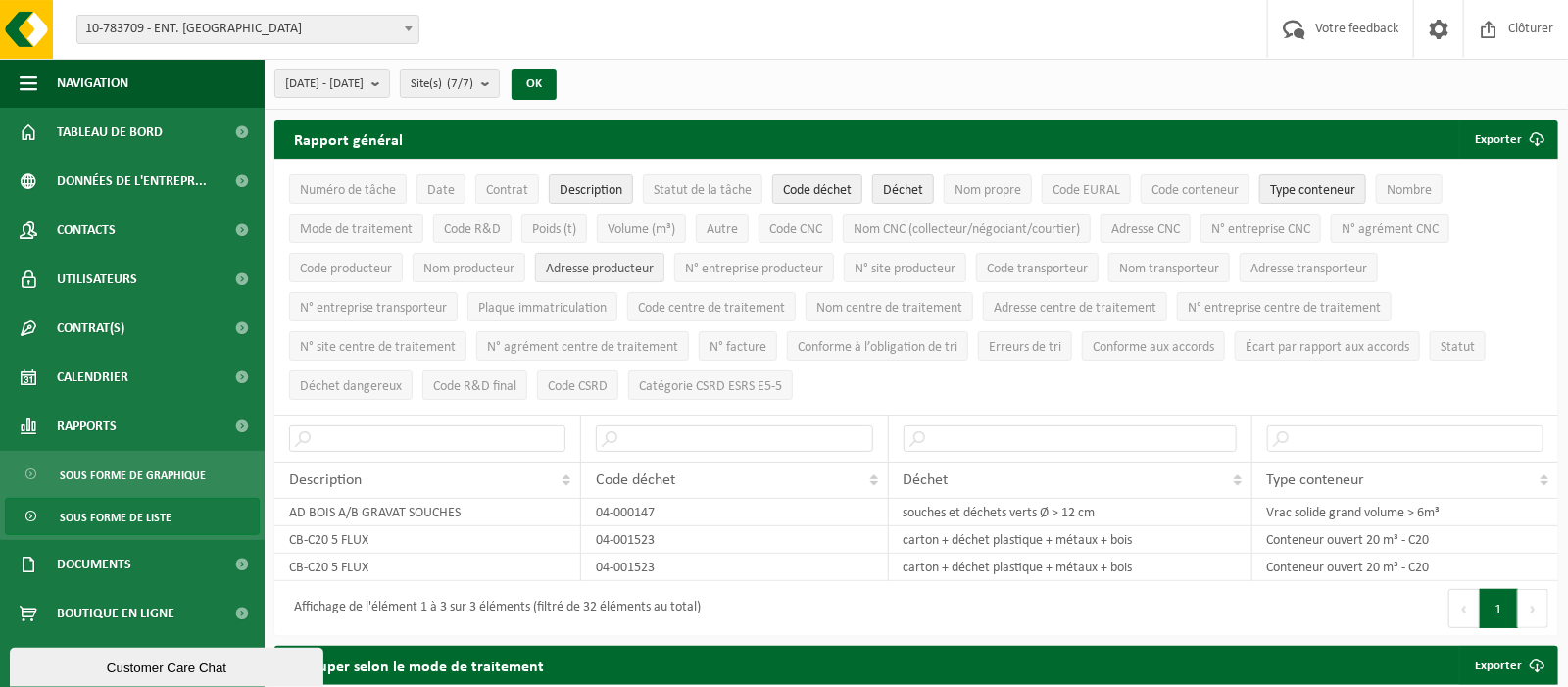 click on "Adresse producteur" at bounding box center (600, 269) 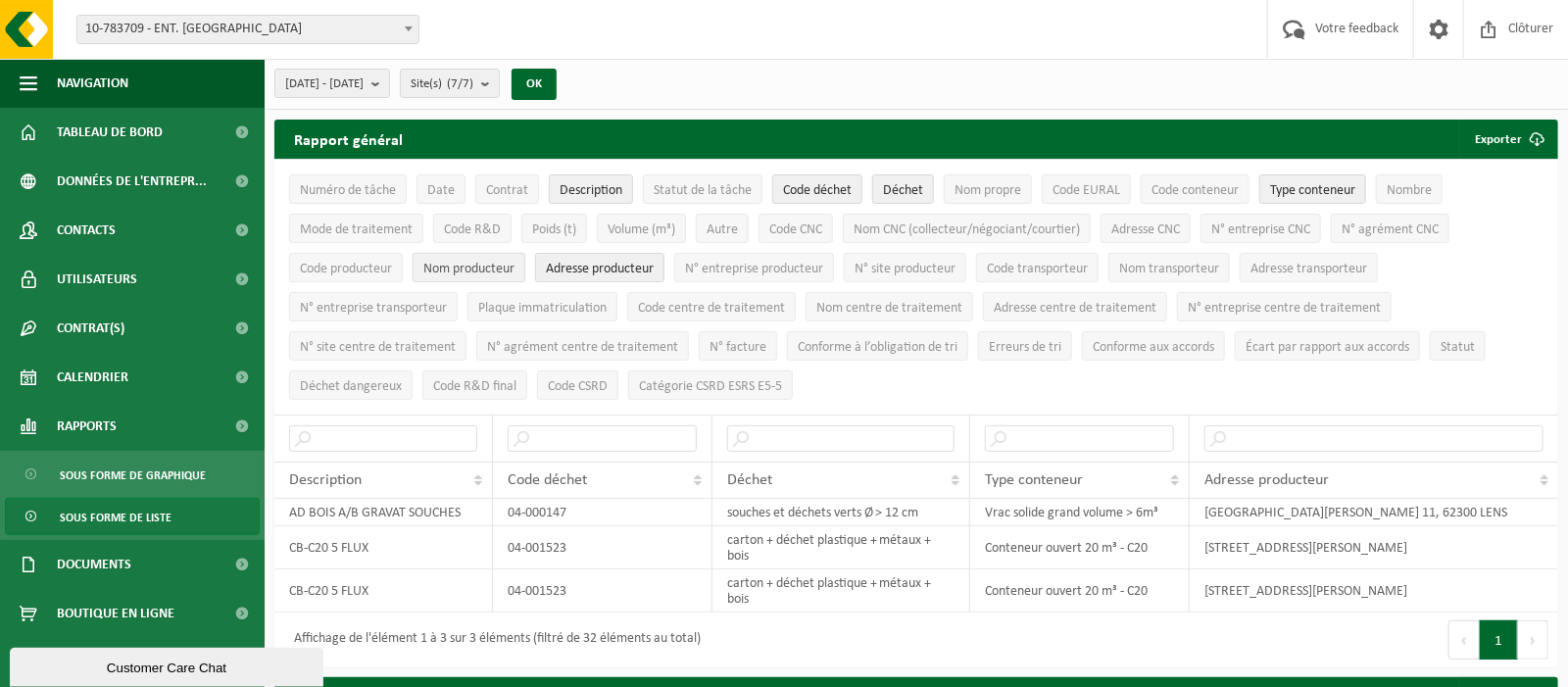 click on "Nom producteur" at bounding box center (468, 268) 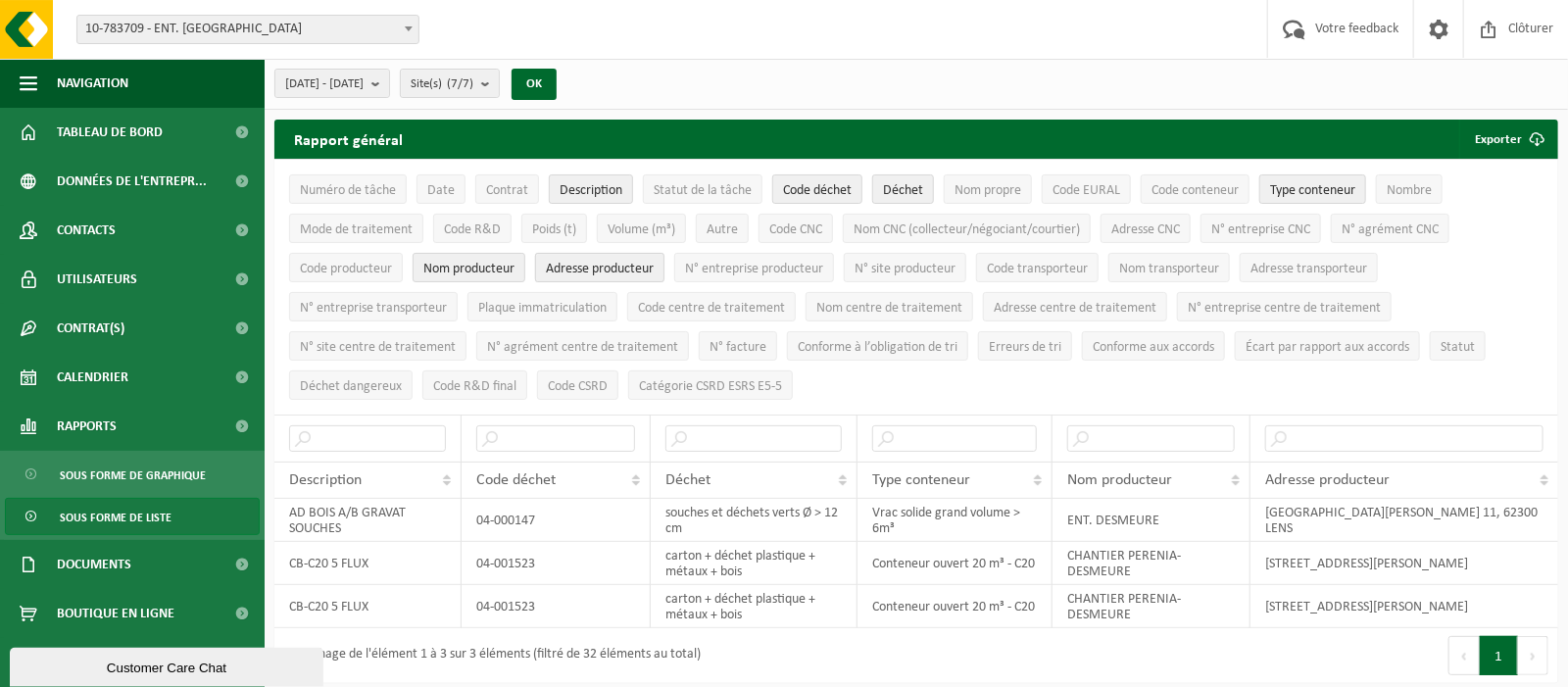 click on "Adresse producteur" at bounding box center [600, 269] 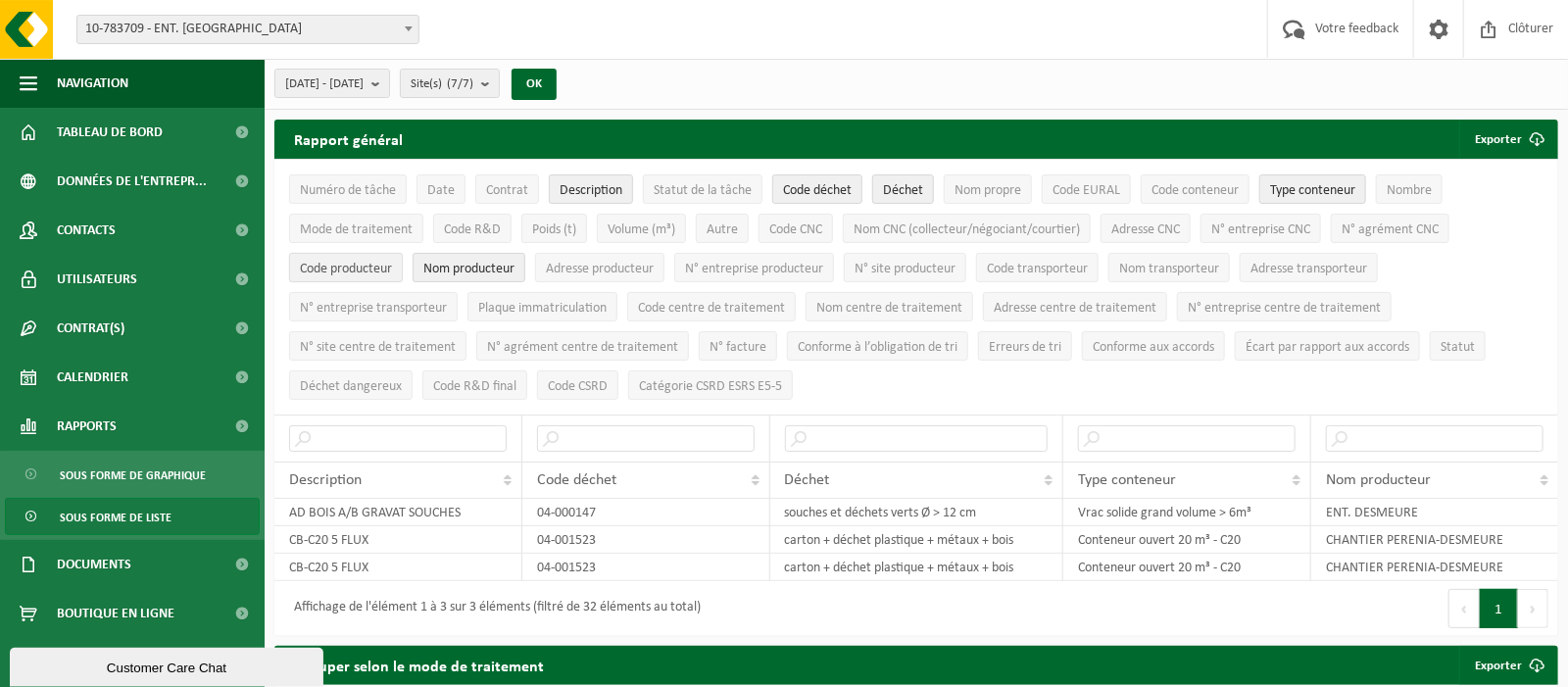 click on "Code producteur" at bounding box center (346, 269) 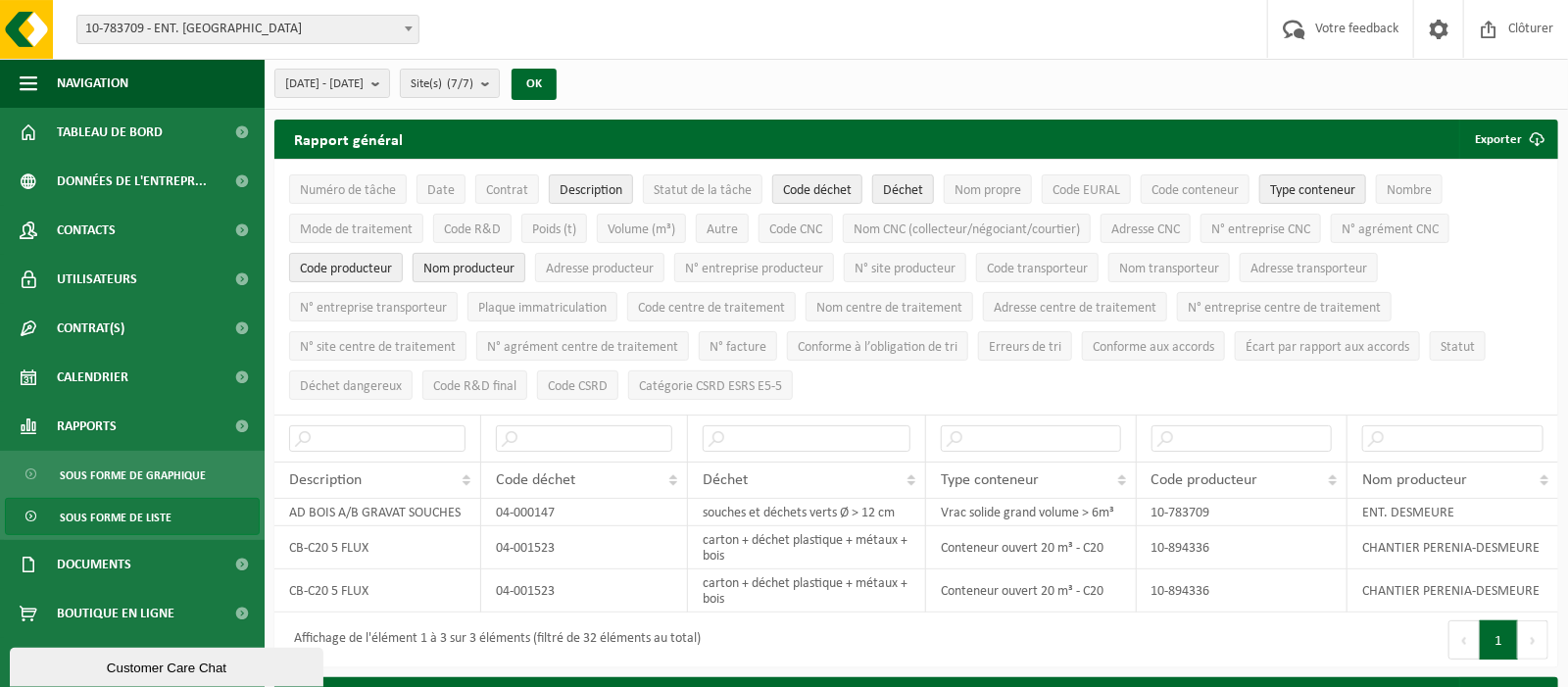 click on "Nom producteur" at bounding box center (468, 269) 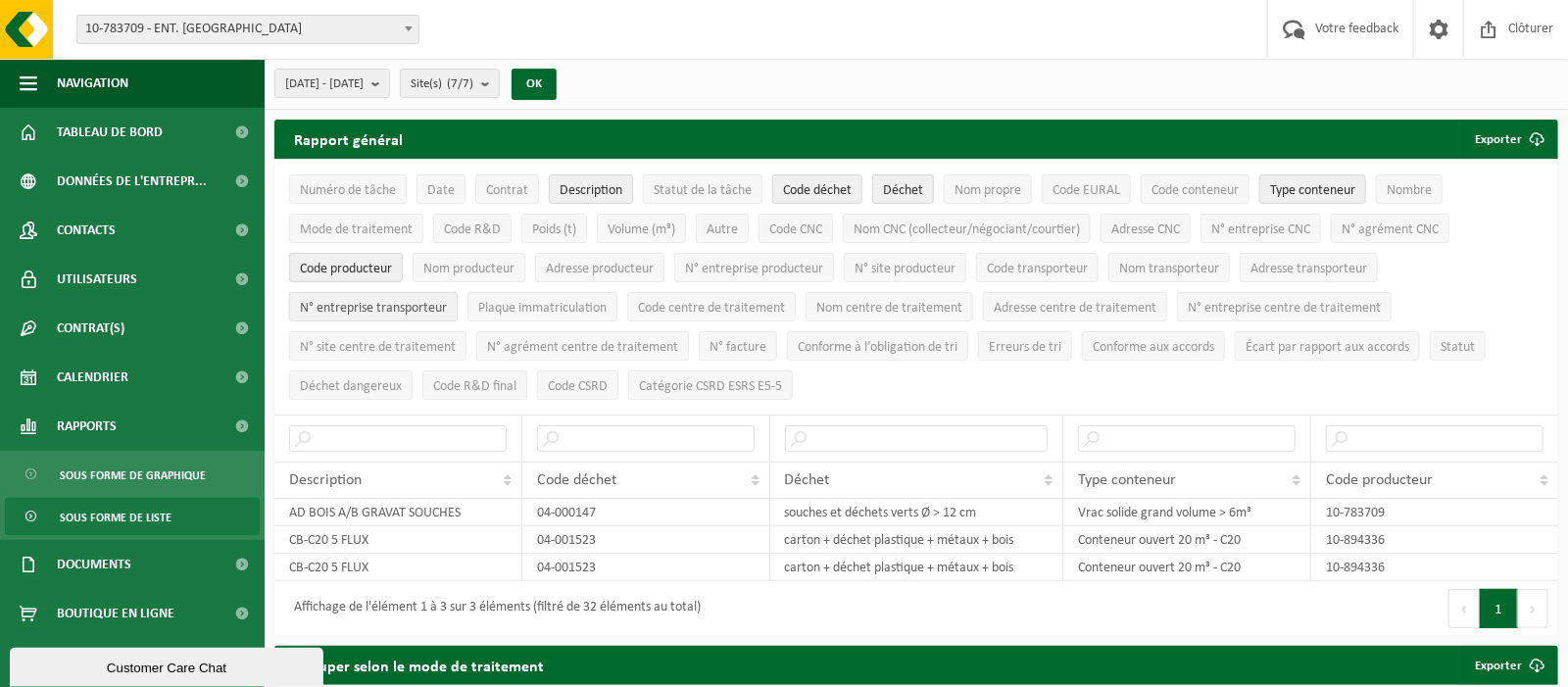click on "N° entreprise transporteur" at bounding box center [373, 308] 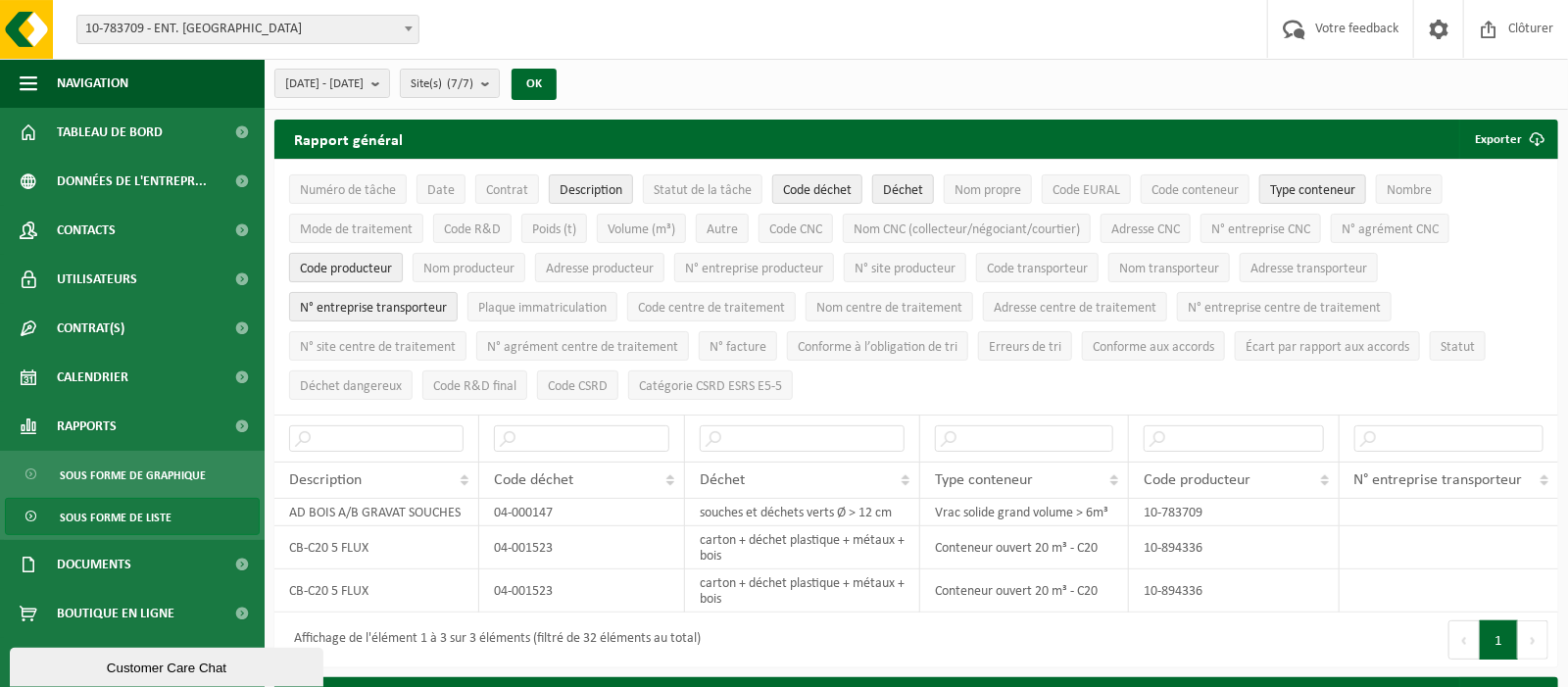 click on "Code producteur" at bounding box center (346, 269) 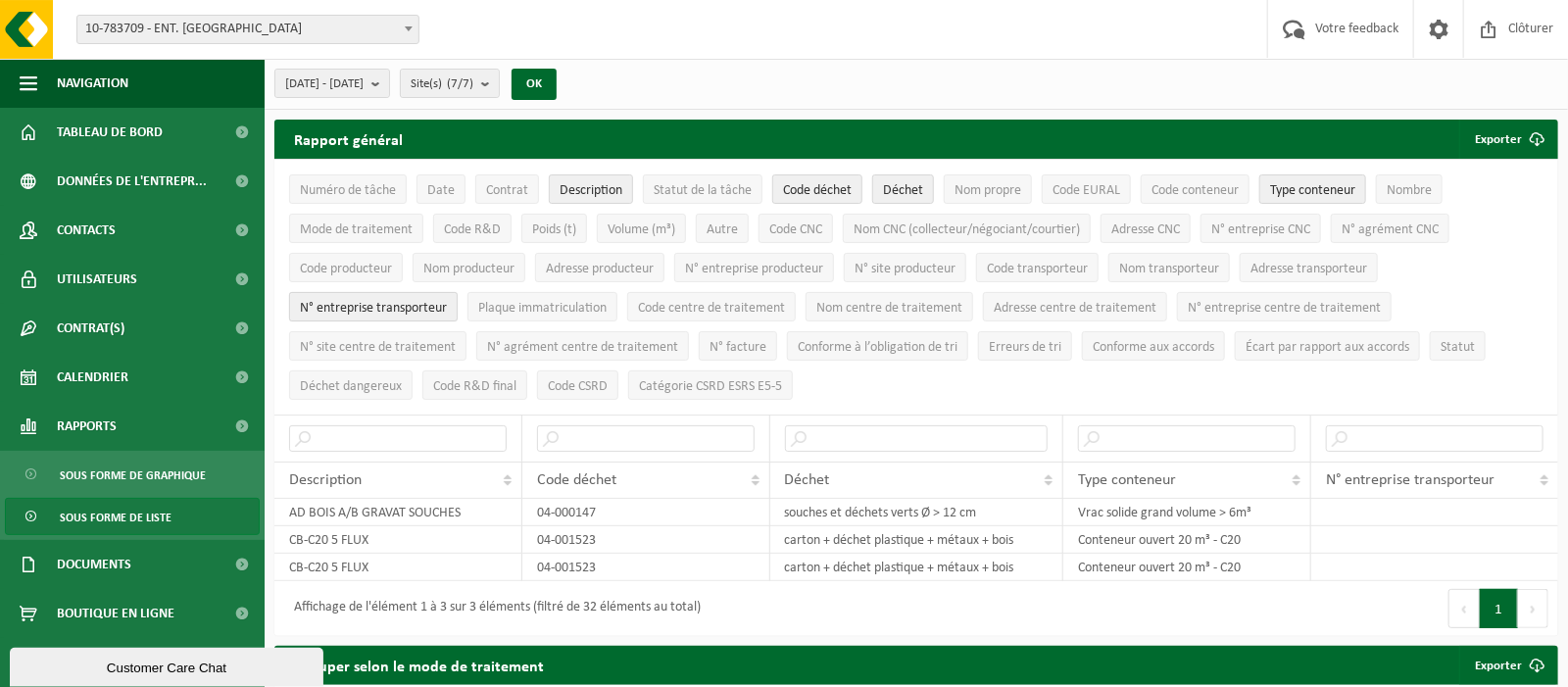 click on "N° entreprise transporteur" at bounding box center [373, 308] 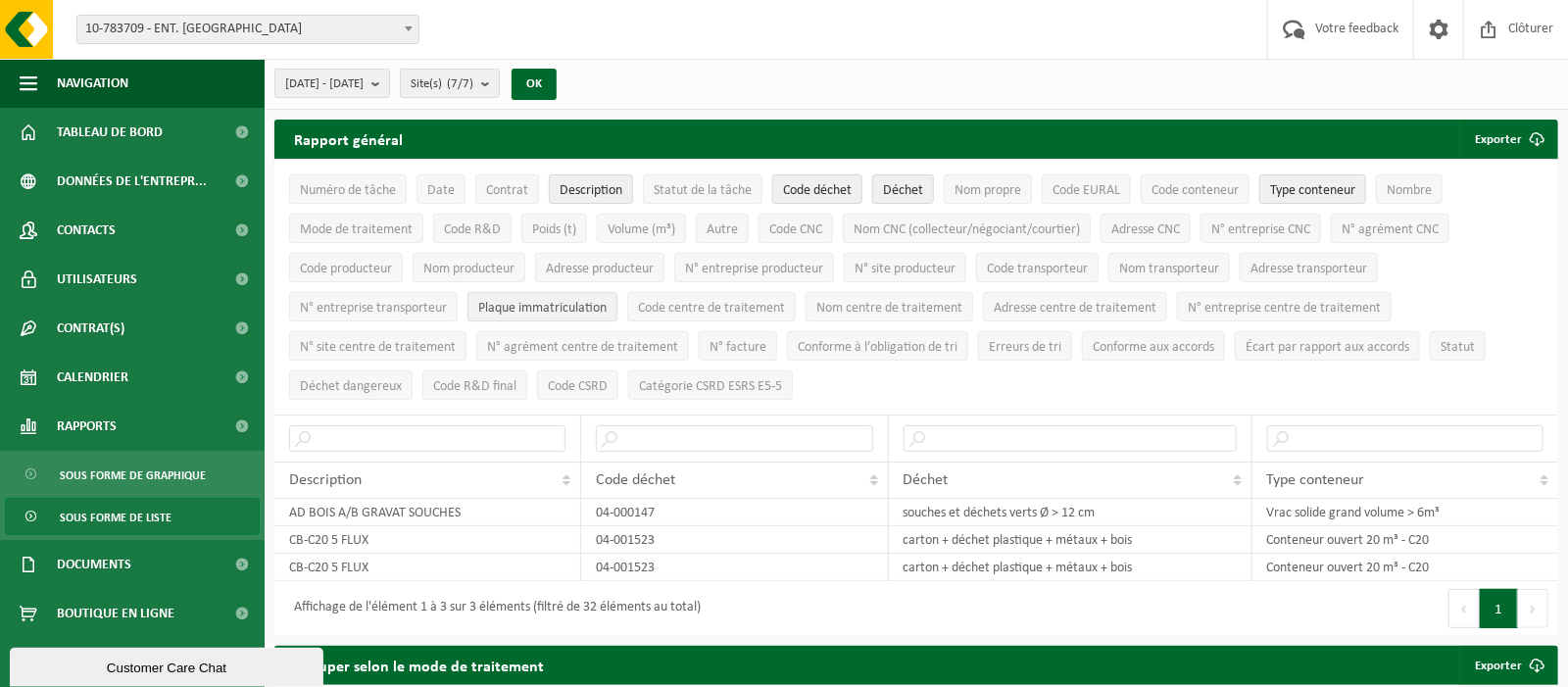 click on "Plaque immatriculation" at bounding box center (542, 308) 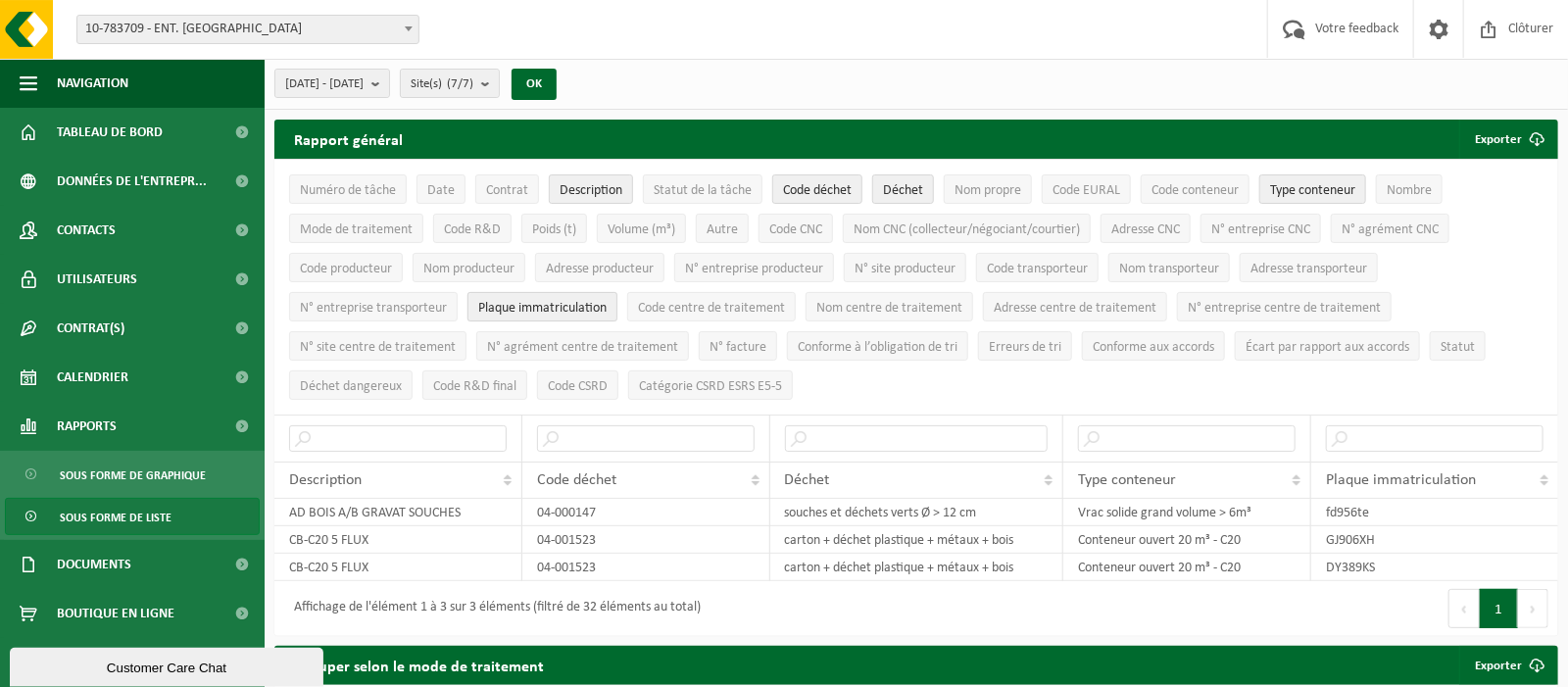 click on "Plaque immatriculation" at bounding box center [542, 308] 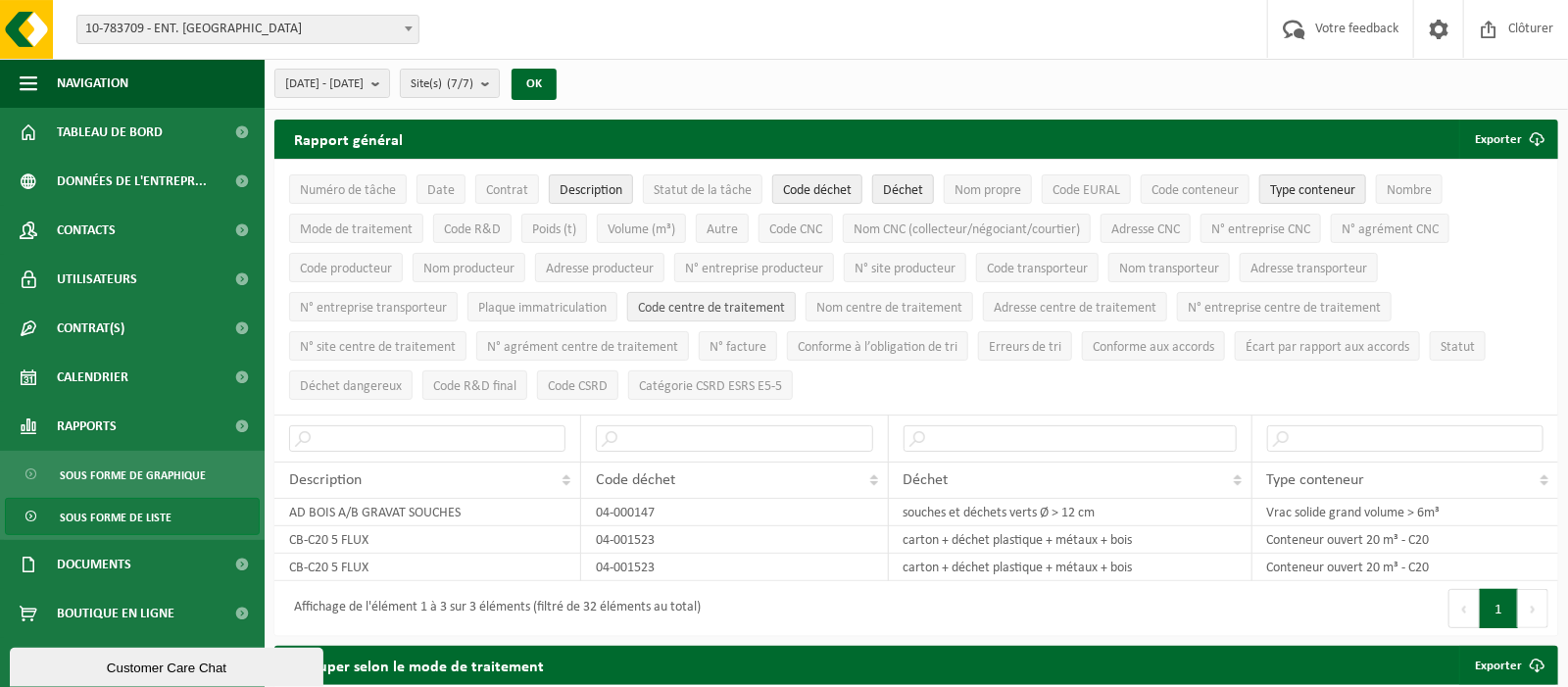 click on "Code centre de traitement" at bounding box center [711, 308] 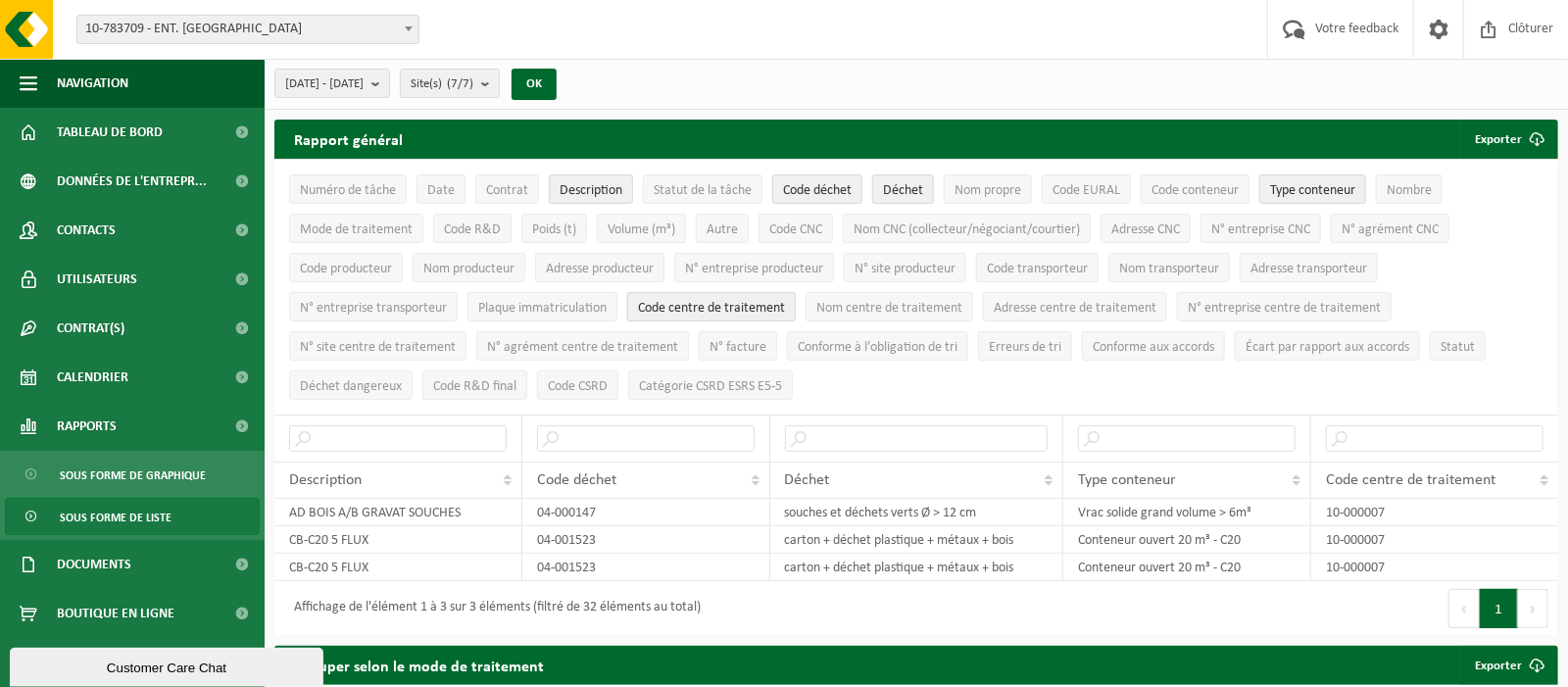 click on "Code centre de traitement" at bounding box center [711, 308] 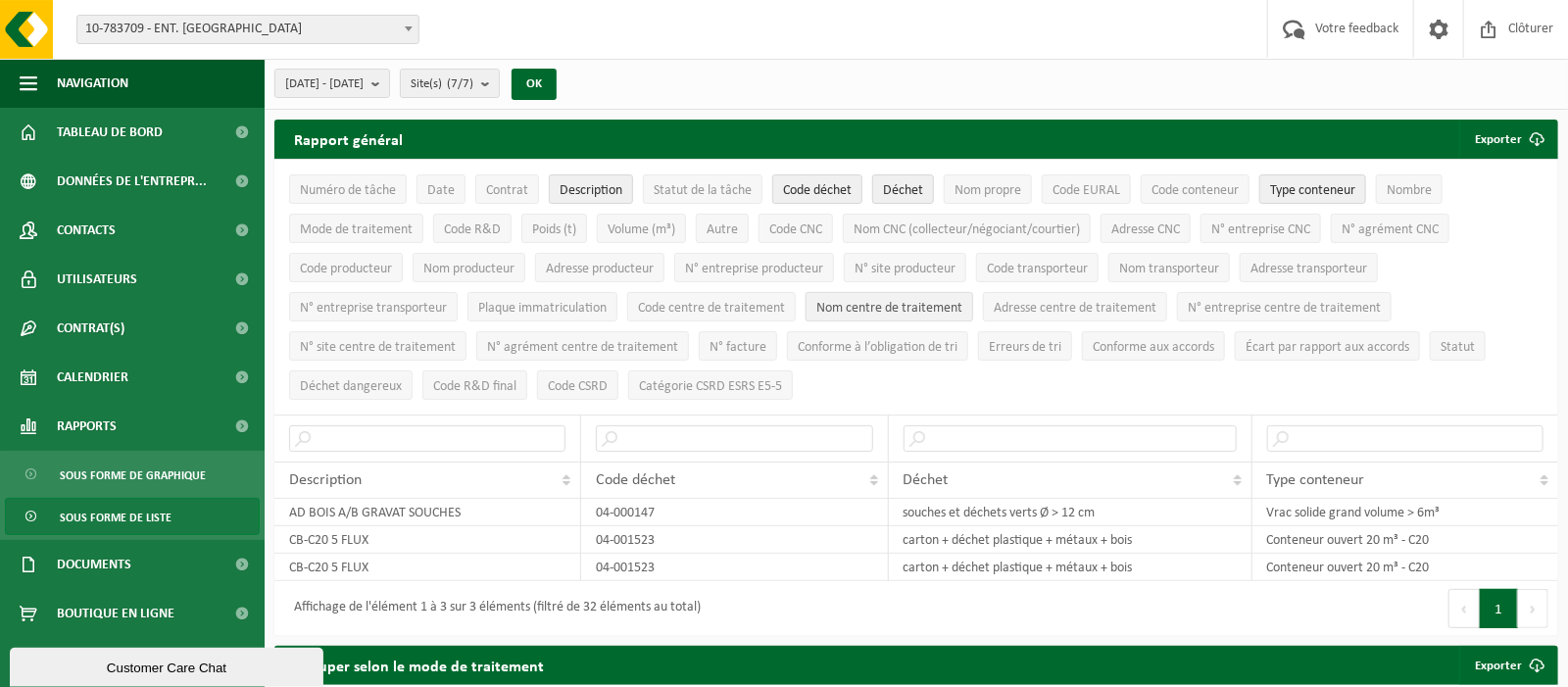click on "Nom centre de traitement" at bounding box center (889, 307) 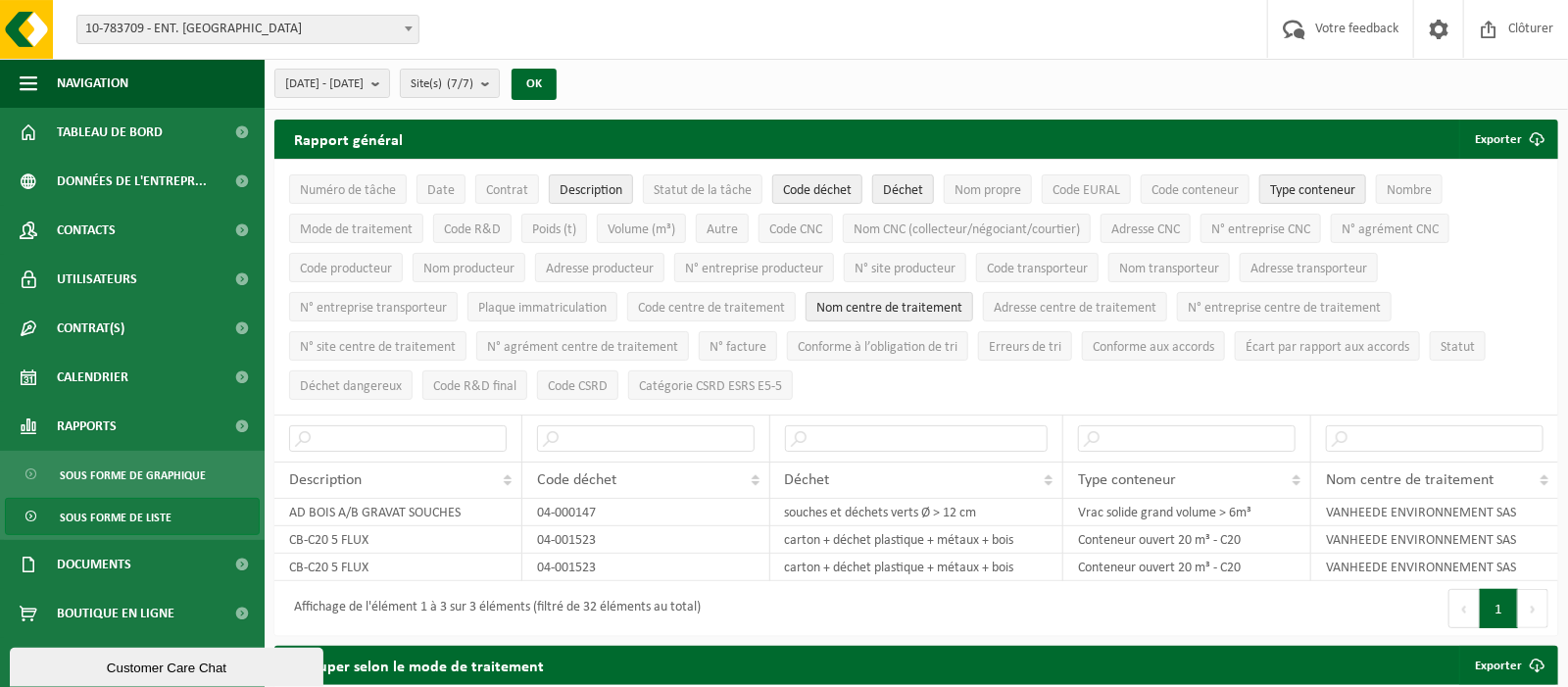 click on "Nom centre de traitement" at bounding box center [889, 307] 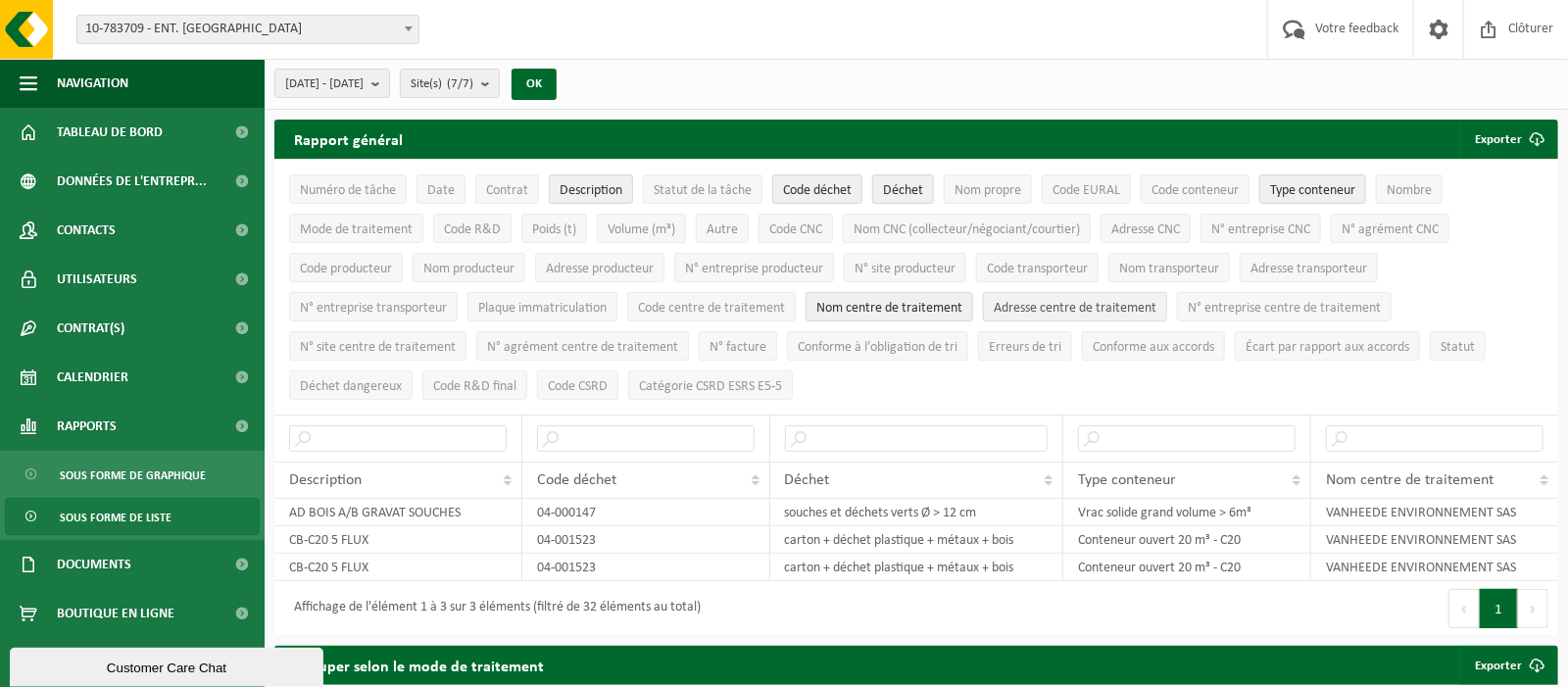 click on "Adresse centre de traitement" at bounding box center (1075, 308) 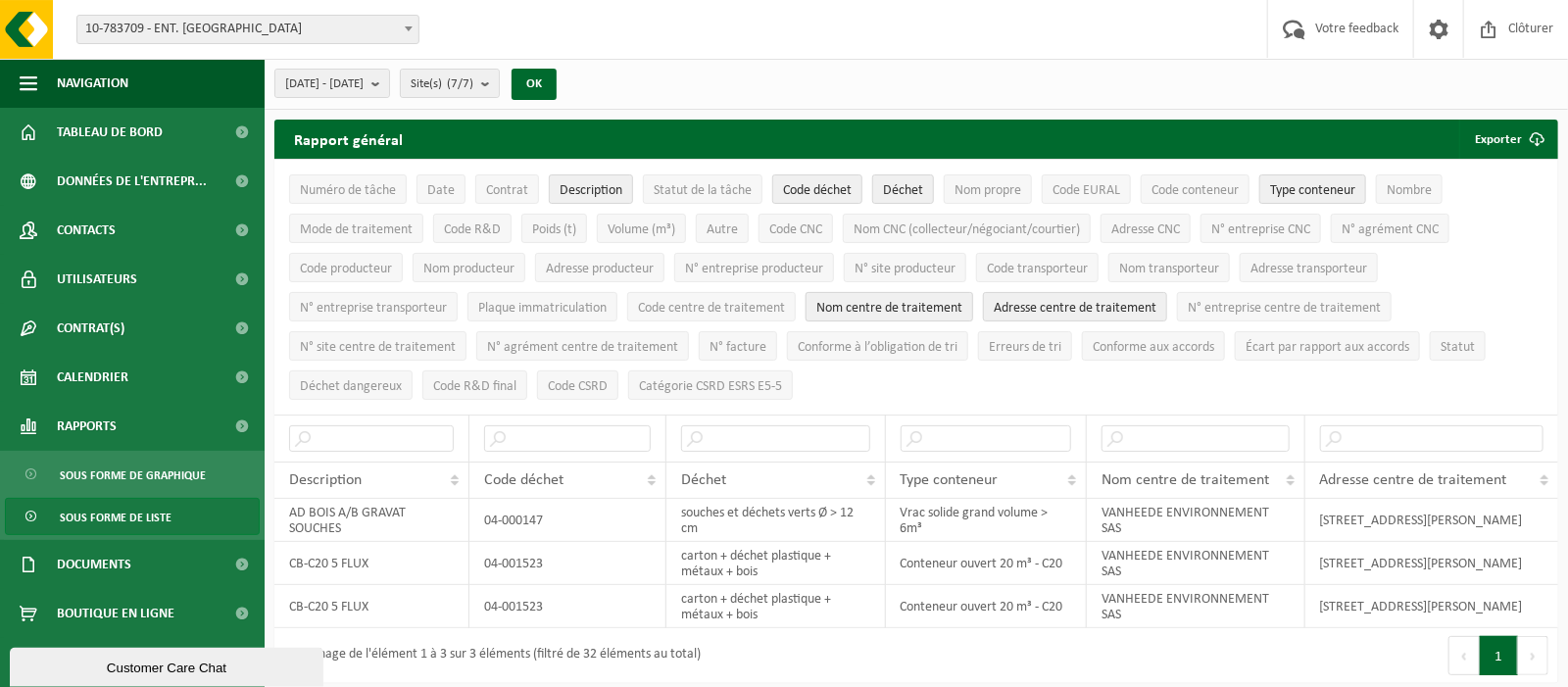 click on "Nom centre de traitement" at bounding box center [889, 308] 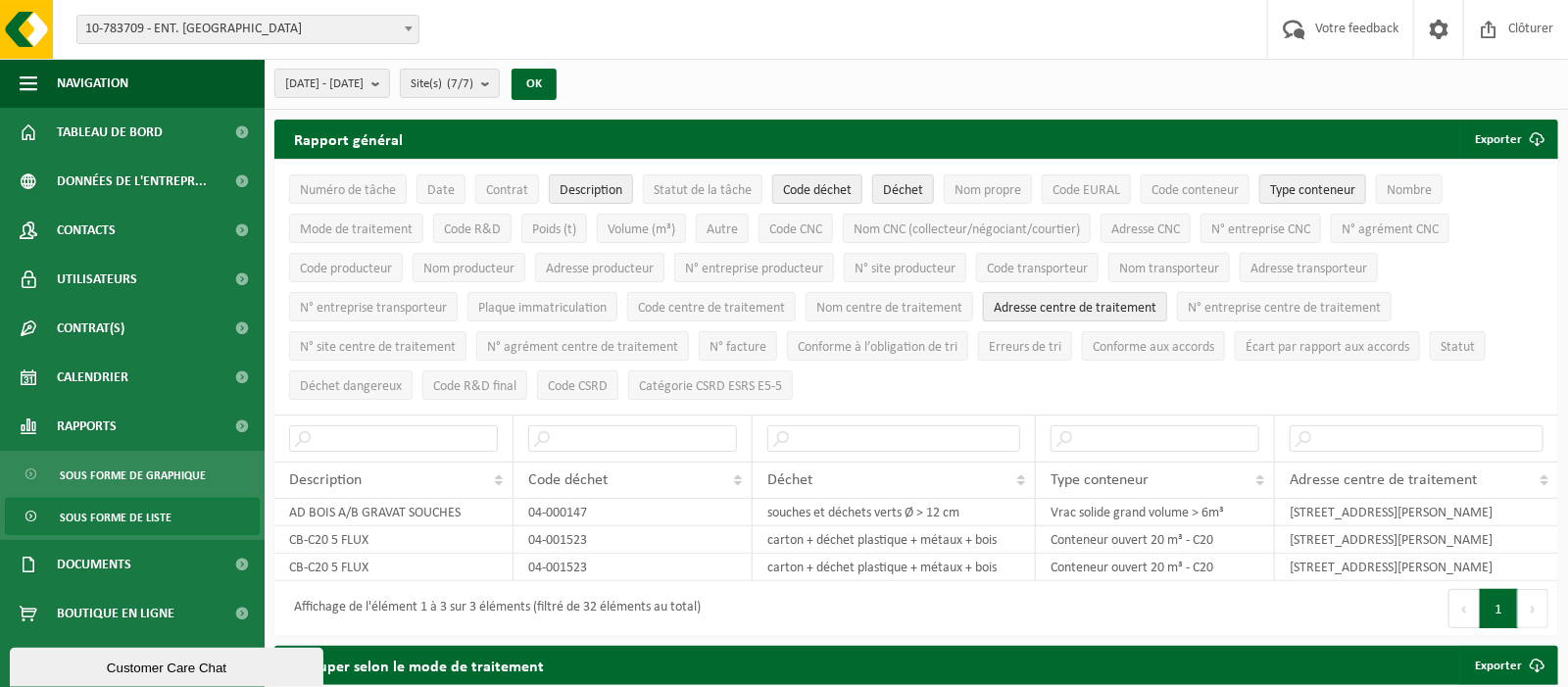 click on "Adresse centre de traitement" at bounding box center [1075, 308] 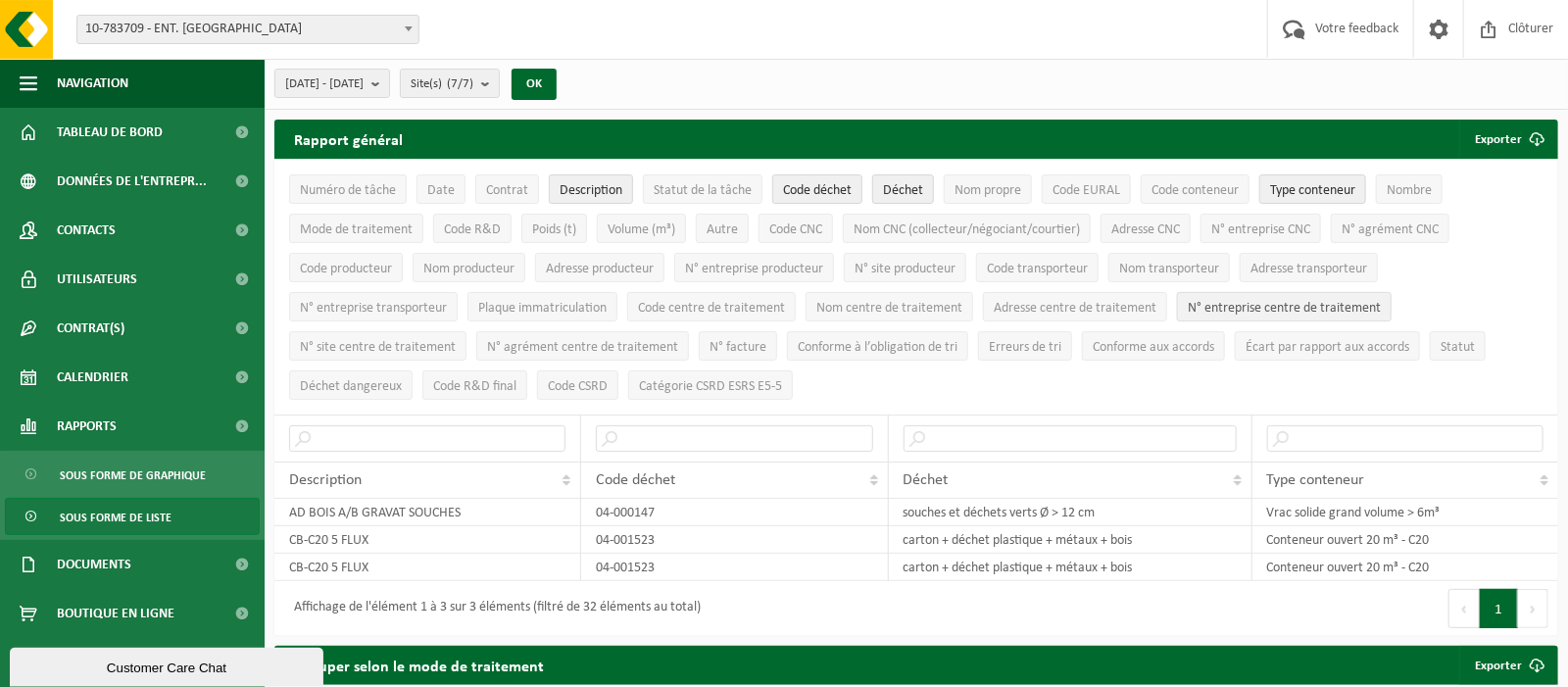 click on "N° entreprise centre de traitement" at bounding box center [1284, 308] 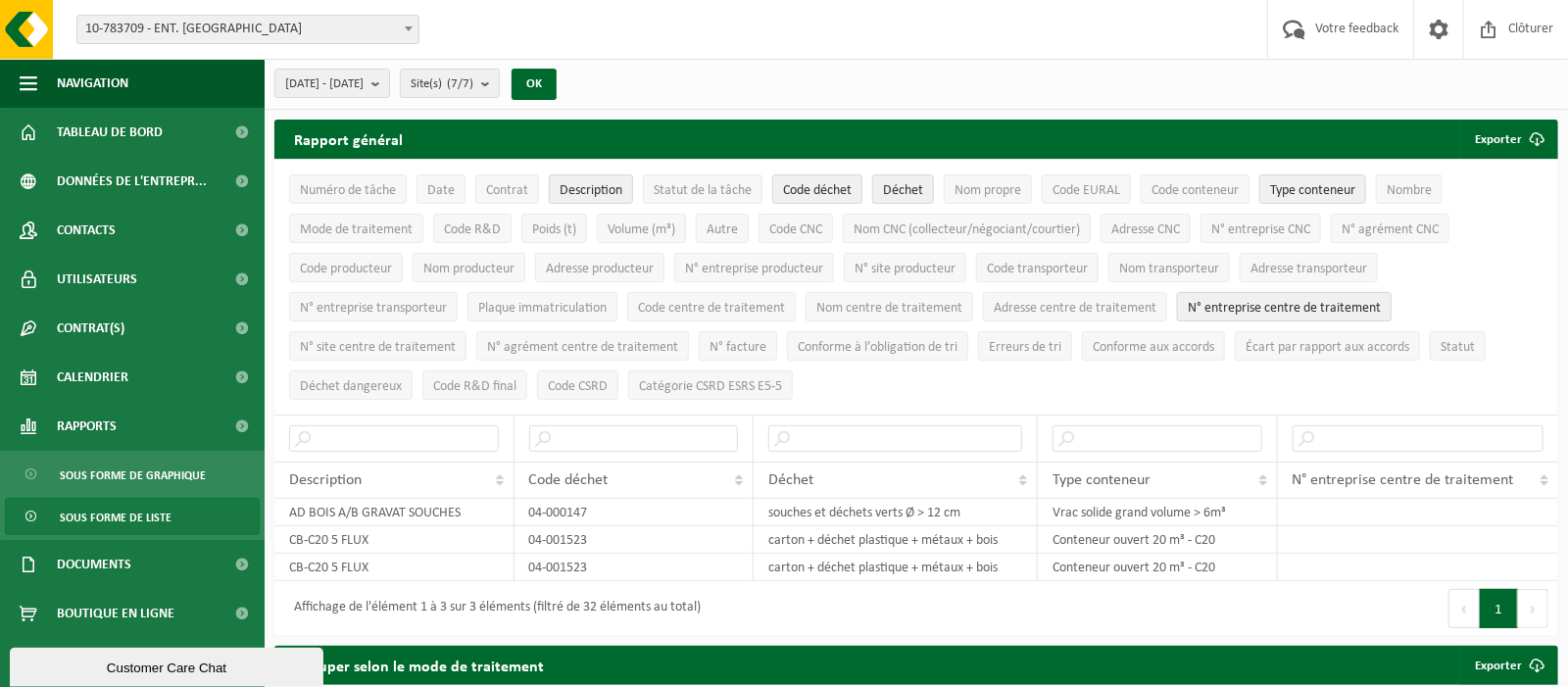 click on "N° entreprise centre de traitement" at bounding box center [1284, 308] 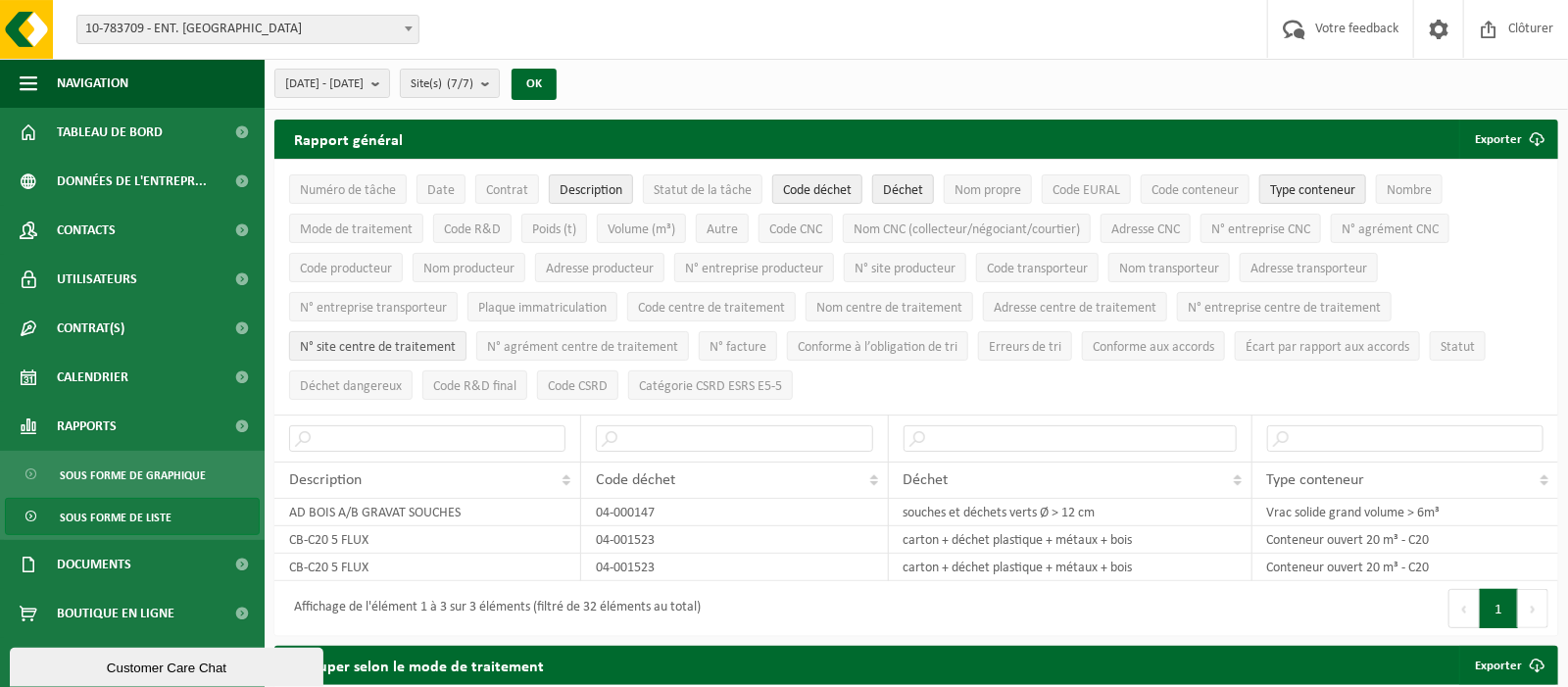 click on "N° site centre de traitement" at bounding box center (377, 347) 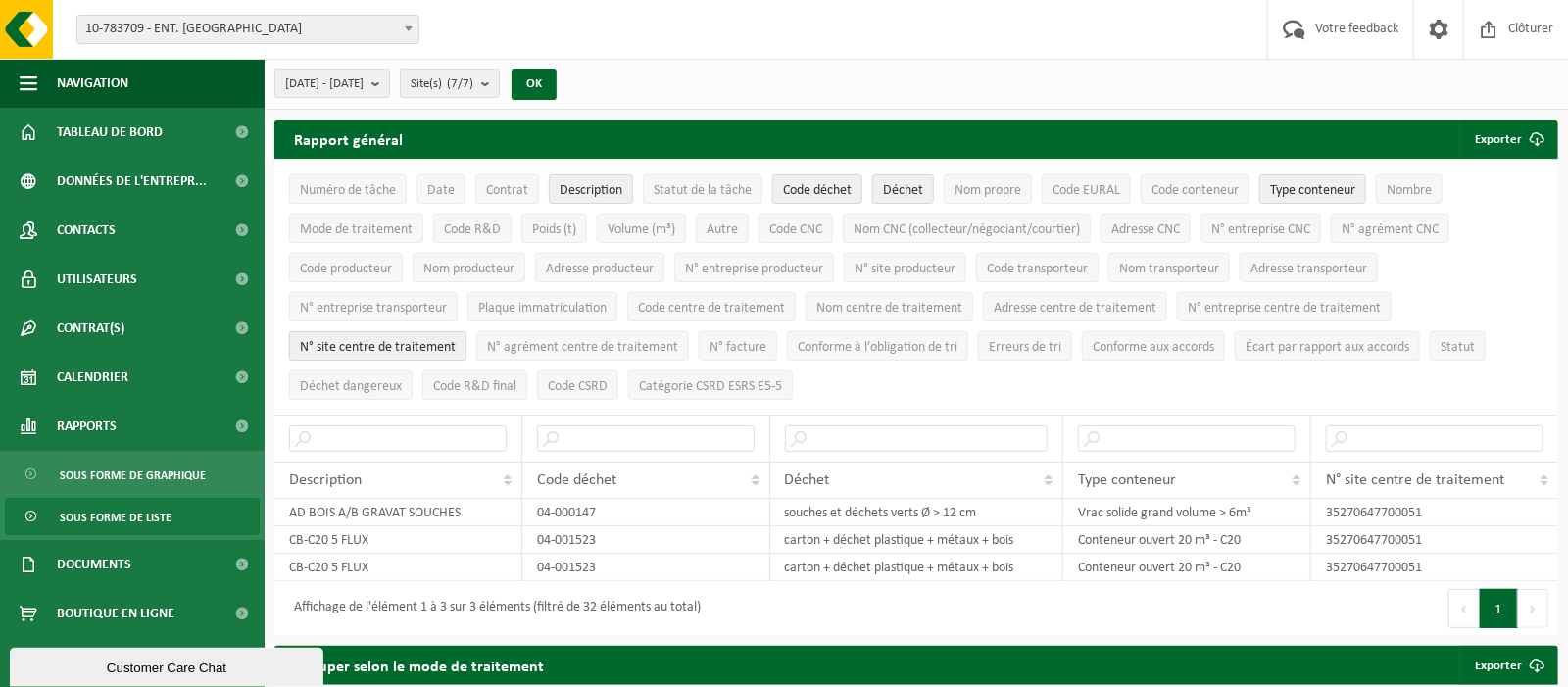click on "N° site centre de traitement" at bounding box center (377, 347) 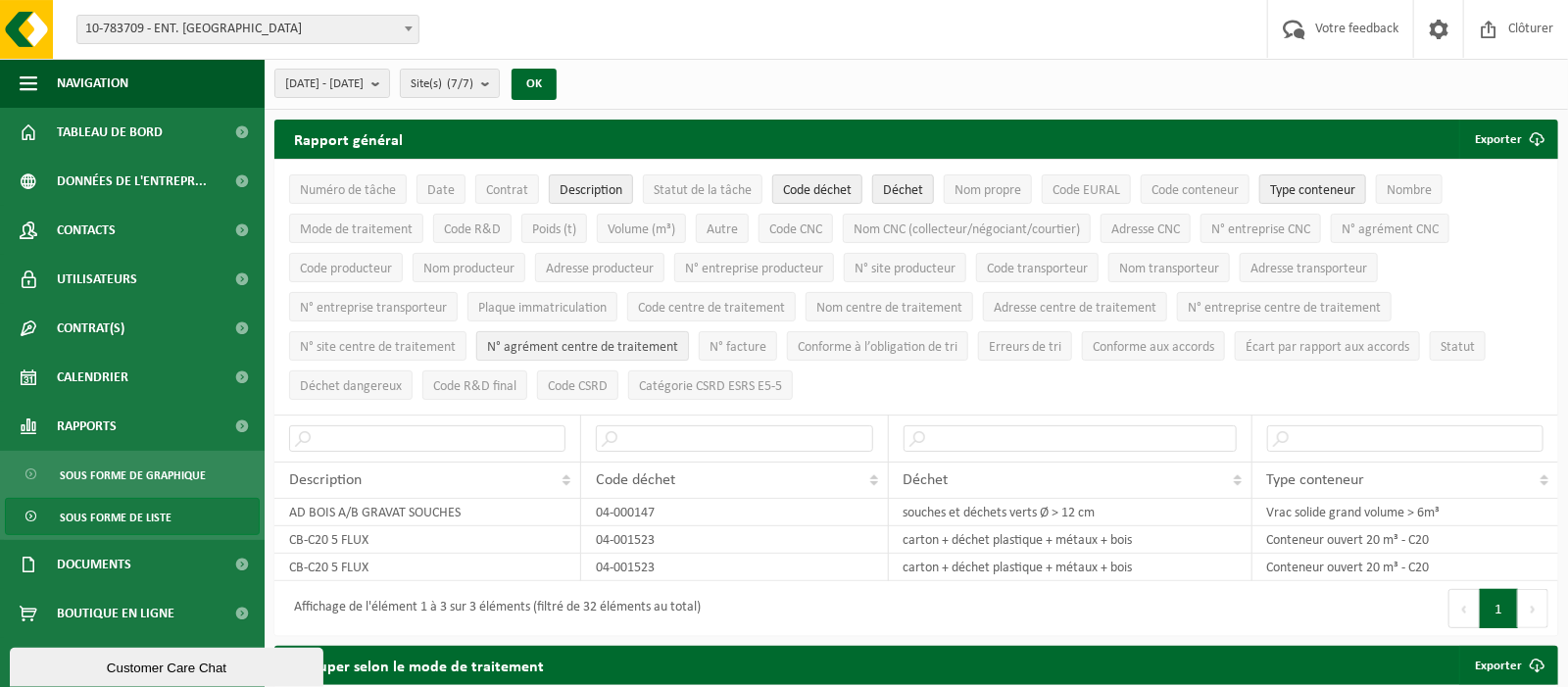 click on "N° agrément centre de traitement" at bounding box center [582, 347] 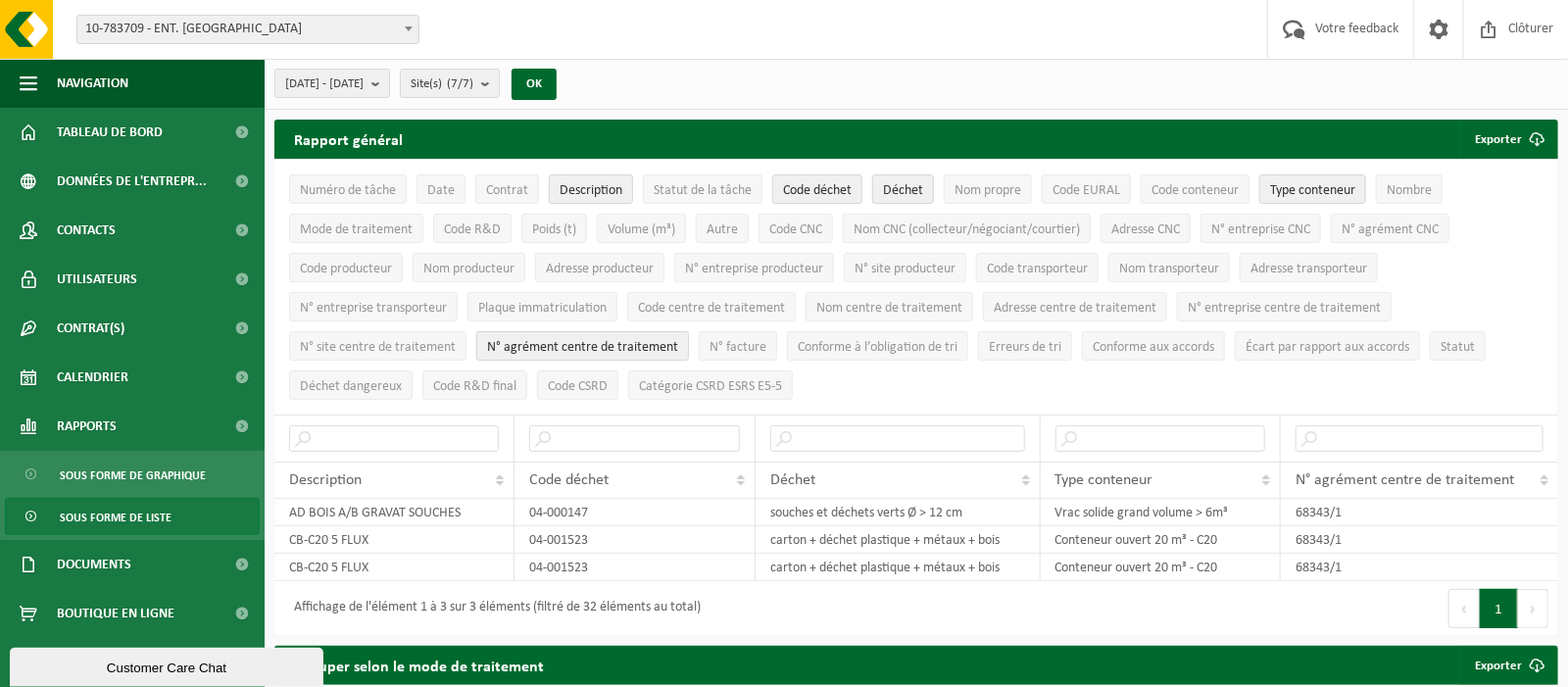 click on "N° agrément centre de traitement" at bounding box center (582, 347) 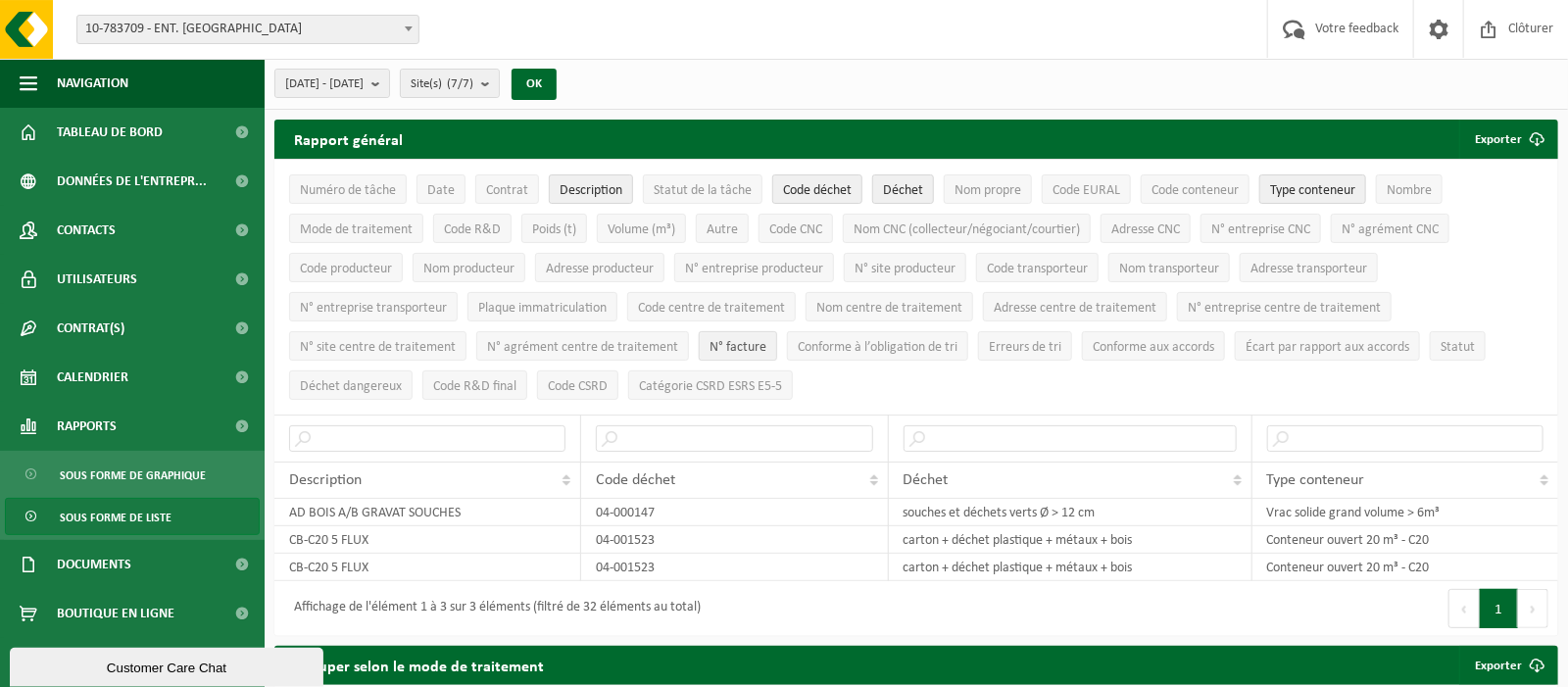 click on "N° facture" at bounding box center (738, 346) 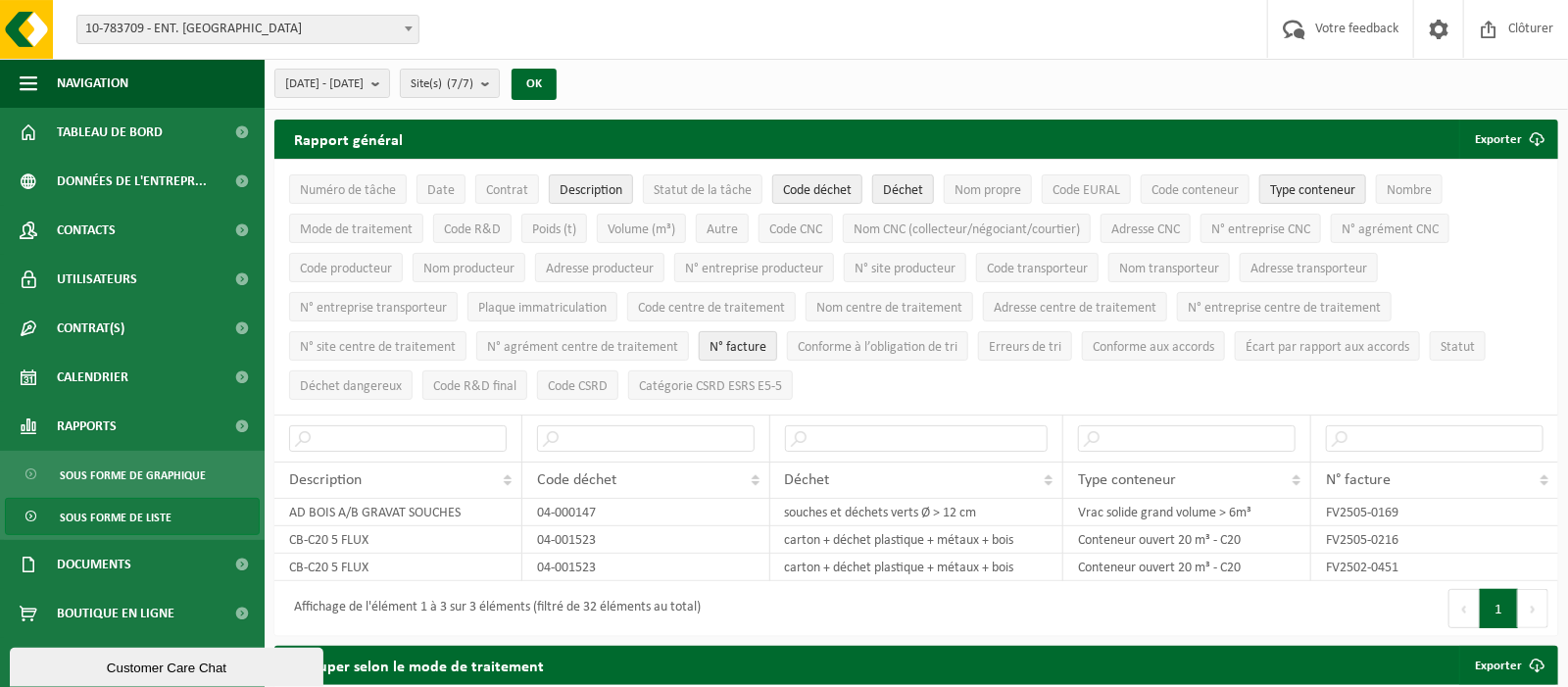 click on "N° facture" at bounding box center (738, 347) 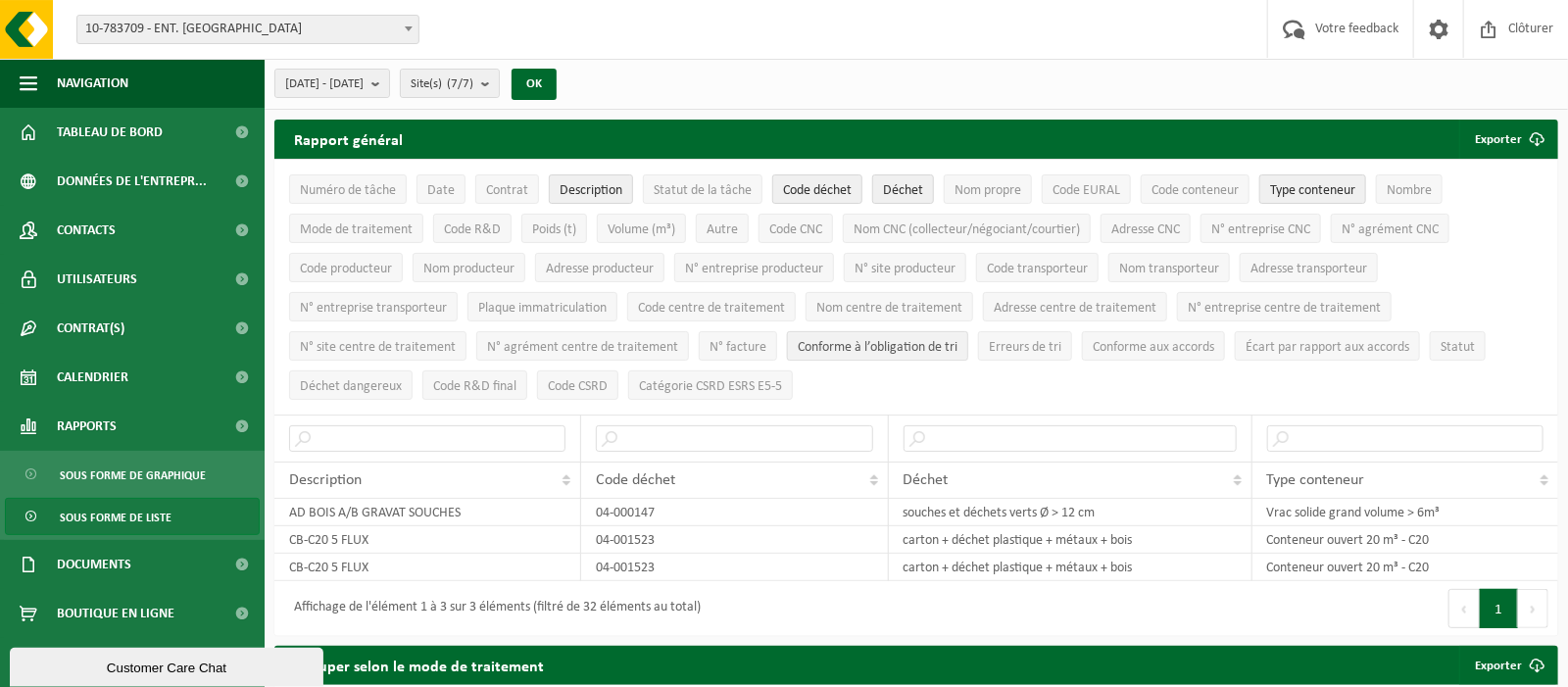 click on "Conforme à l’obligation de tri" at bounding box center (877, 347) 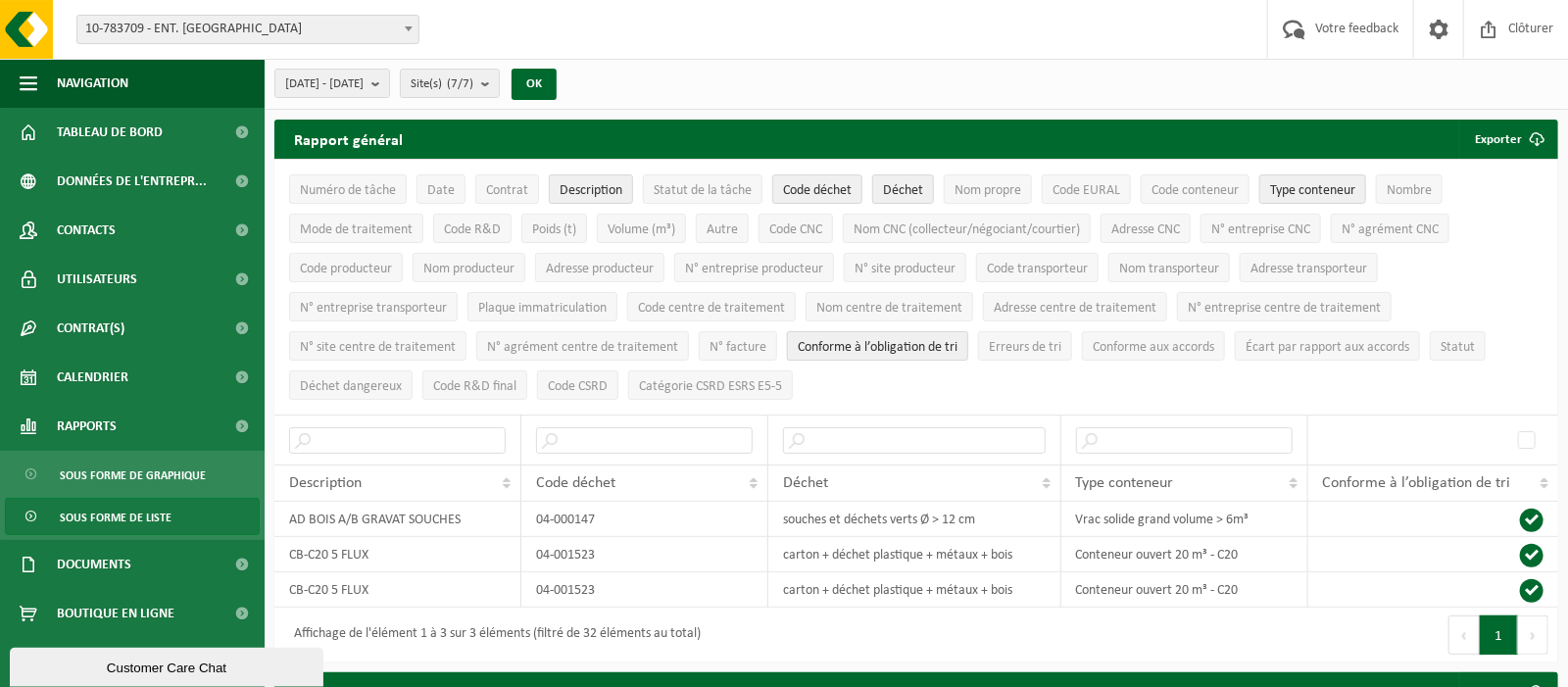 click on "Conforme à l’obligation de tri" at bounding box center [877, 347] 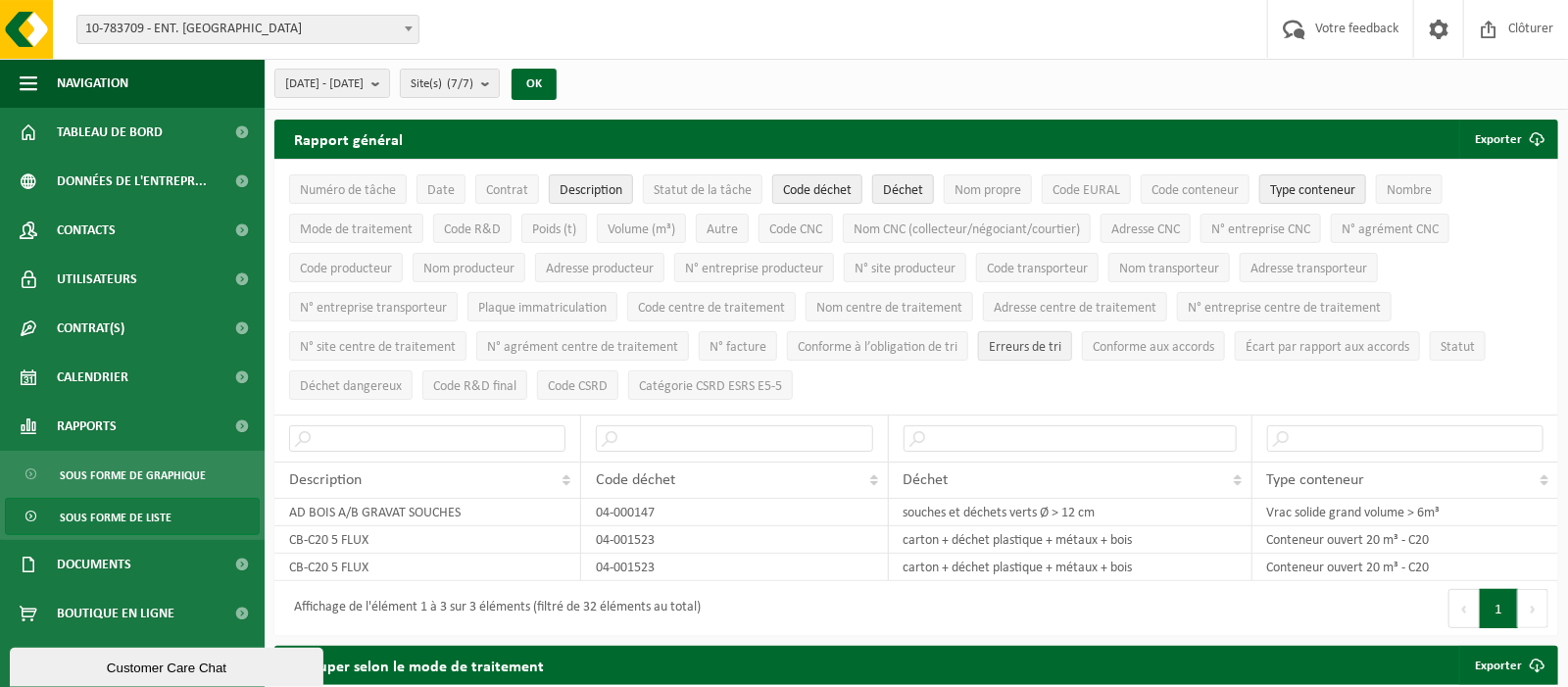 click on "Erreurs de tri" at bounding box center (1025, 347) 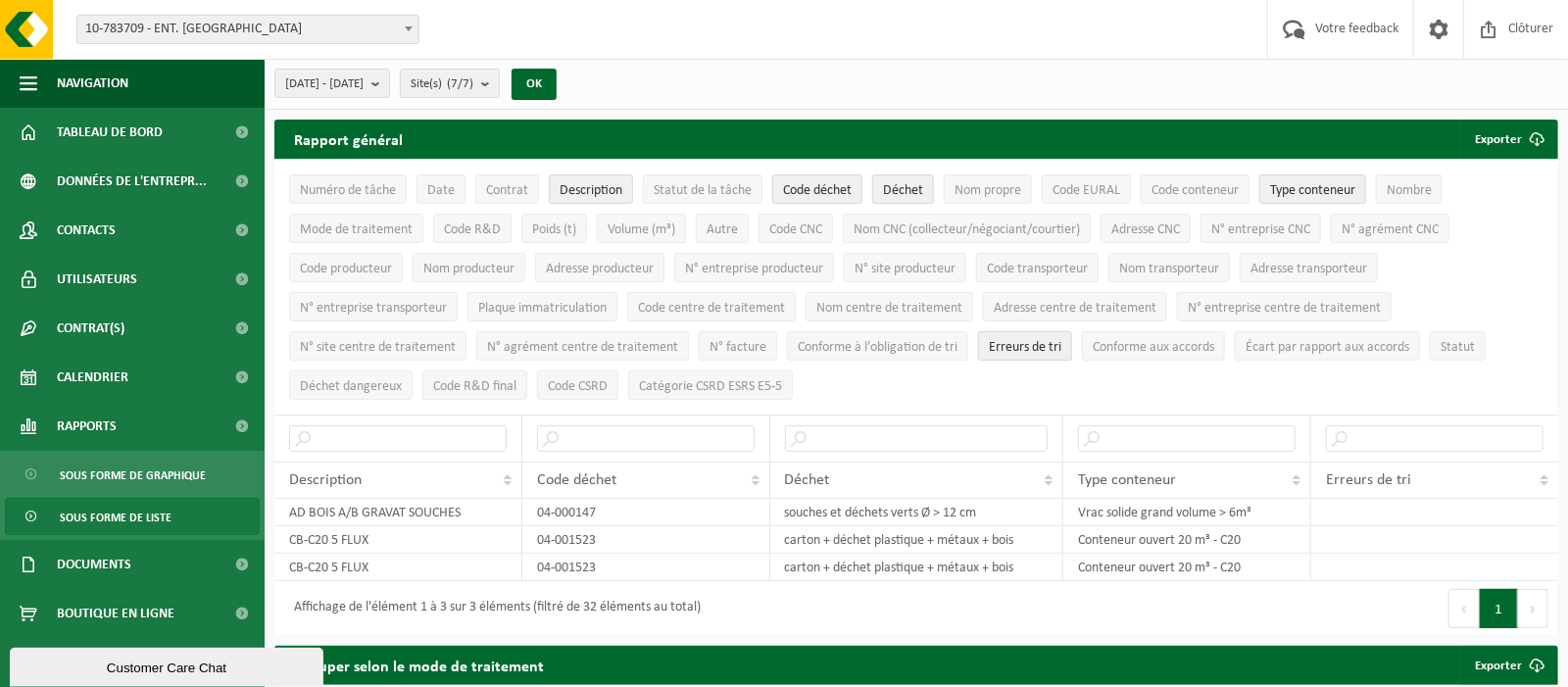 click on "Erreurs de tri" at bounding box center (1025, 347) 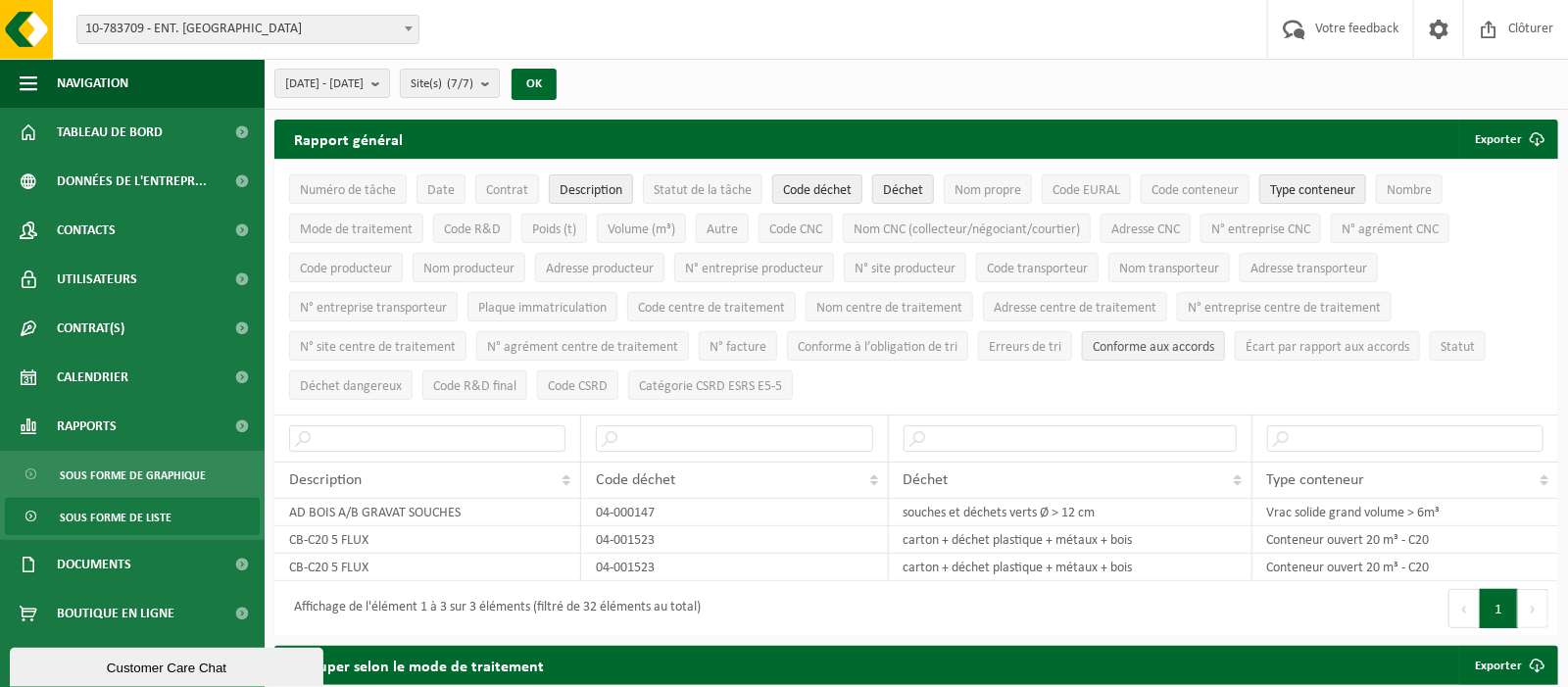 click on "Conforme aux accords" at bounding box center [1153, 347] 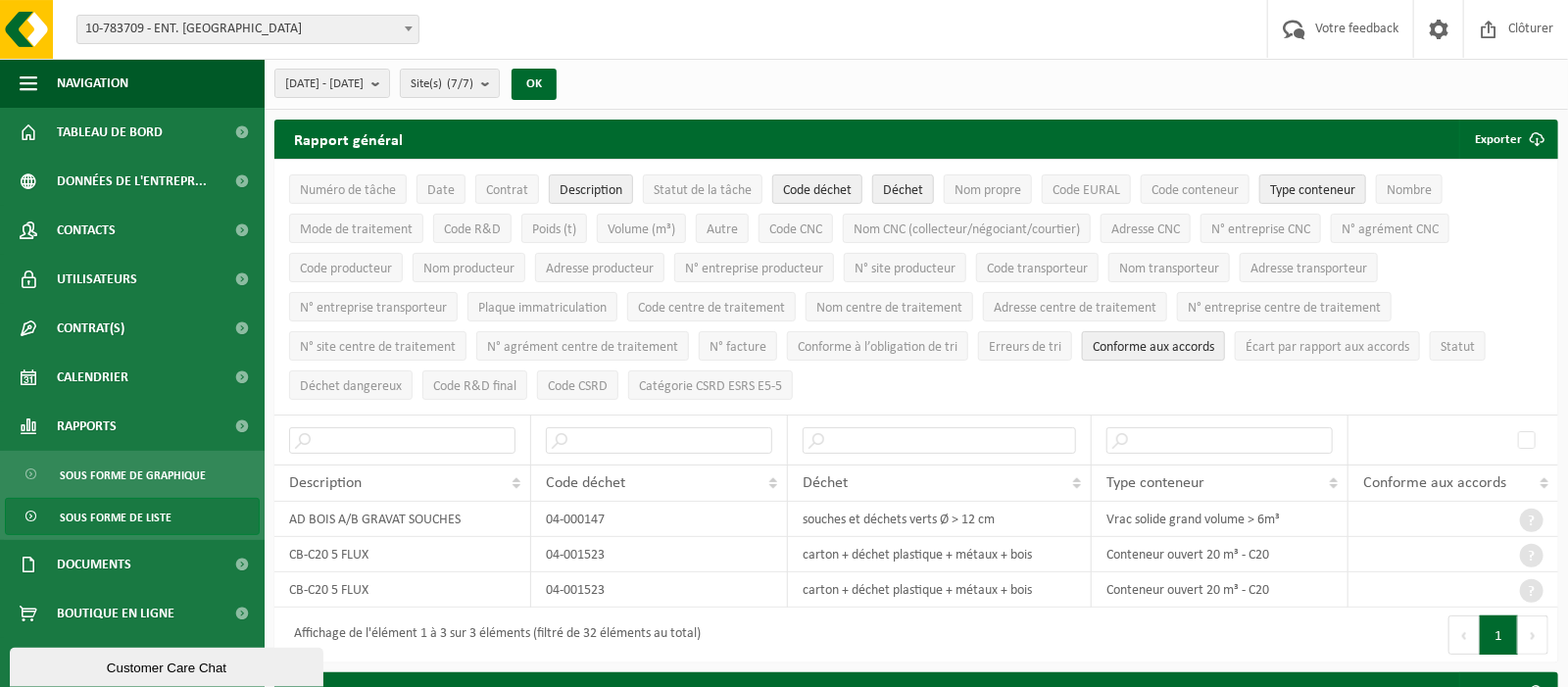 click on "Conforme aux accords" at bounding box center [1153, 347] 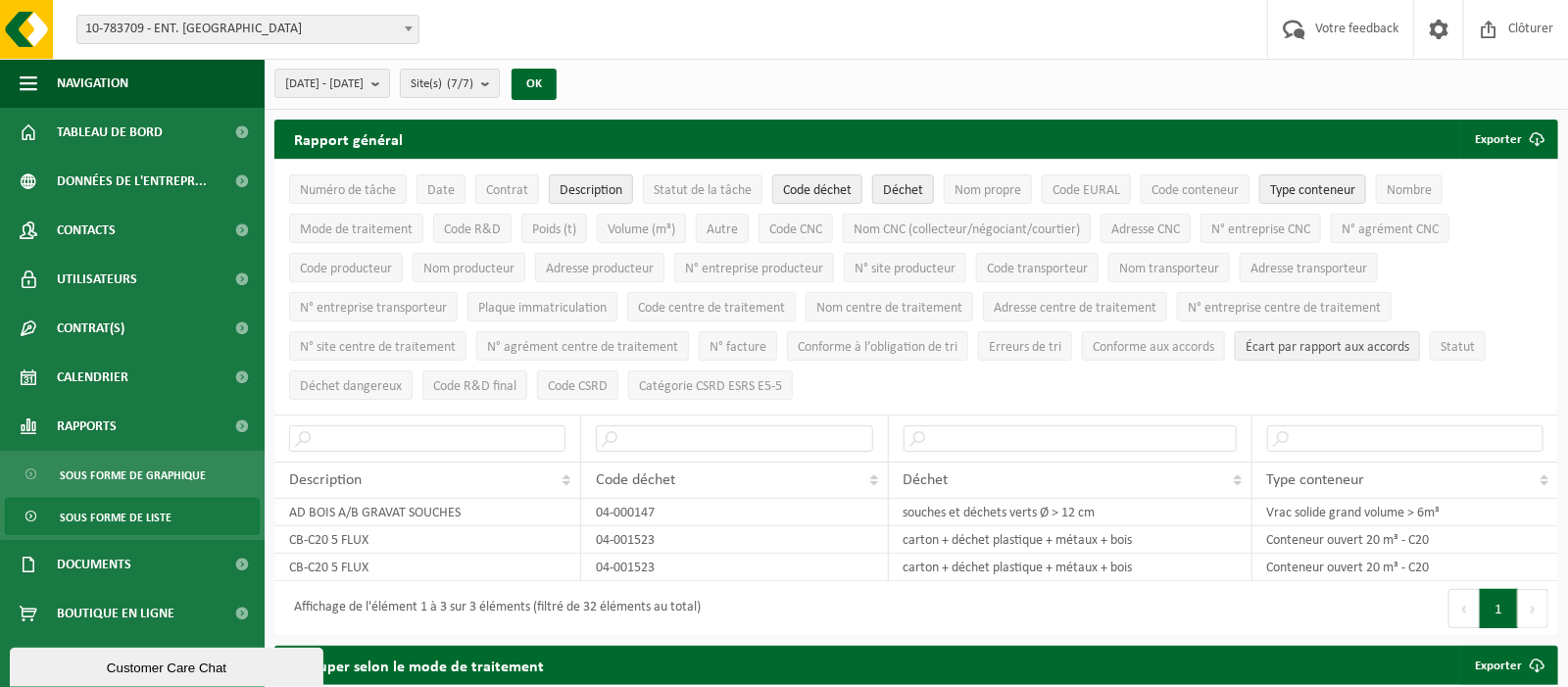 click on "Écart par rapport aux accords" at bounding box center [1327, 347] 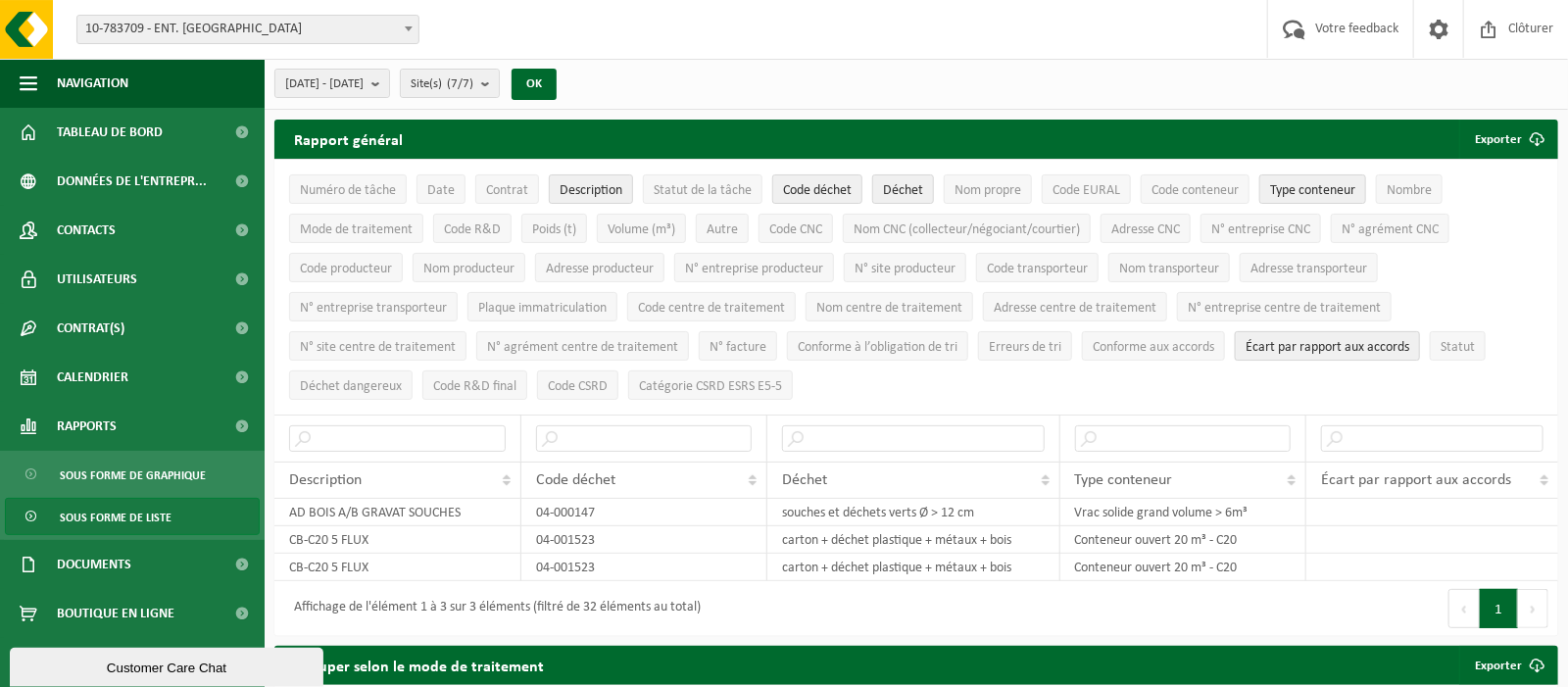 drag, startPoint x: 1248, startPoint y: 337, endPoint x: 1300, endPoint y: 340, distance: 52.08647 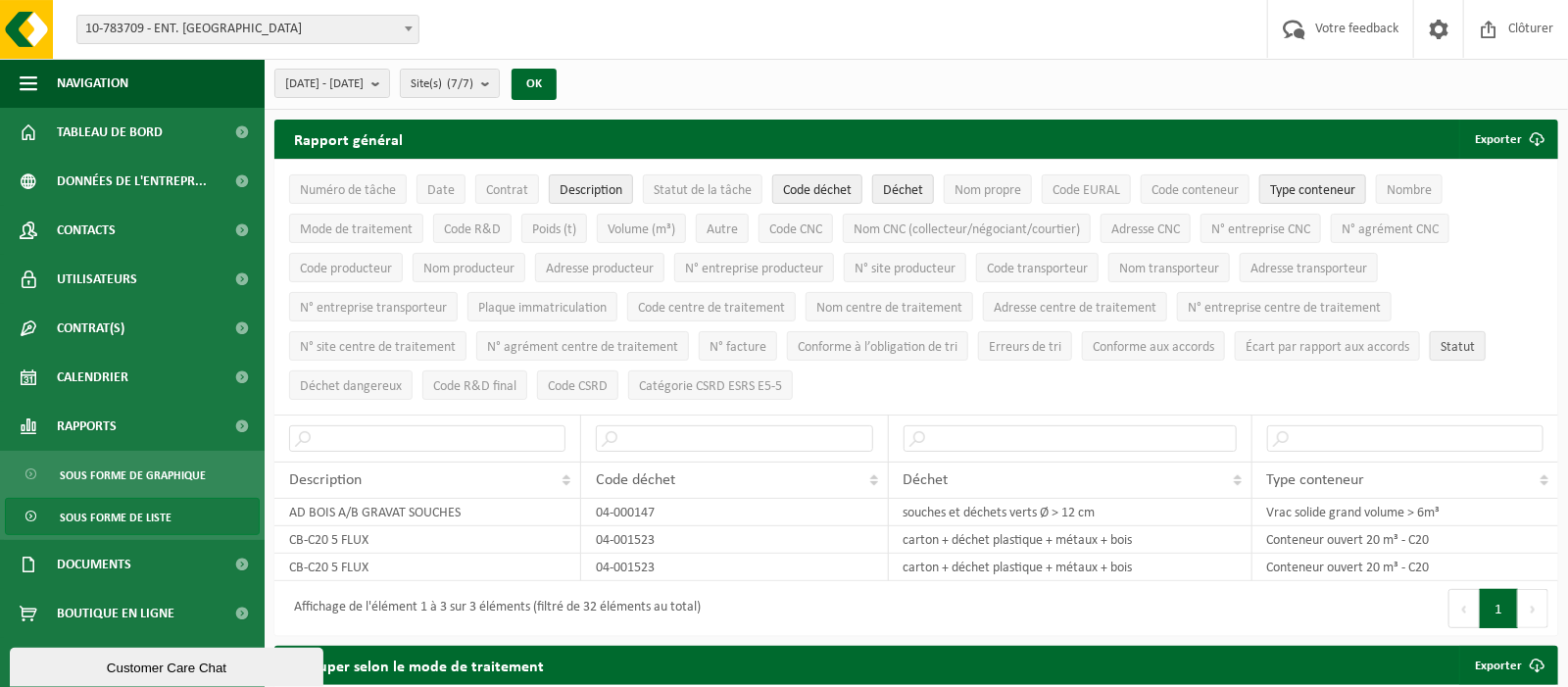 click on "Statut" at bounding box center (1457, 347) 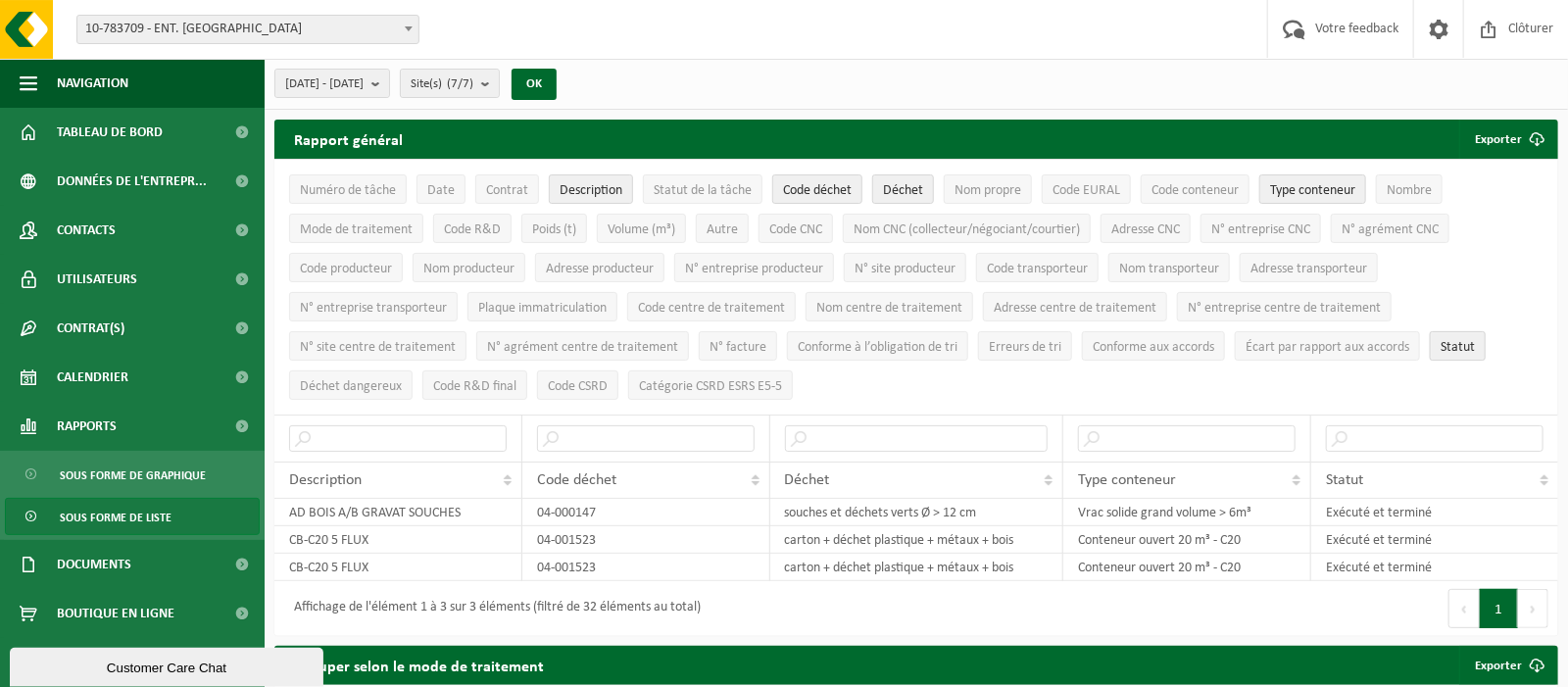 click on "Statut" at bounding box center (1457, 347) 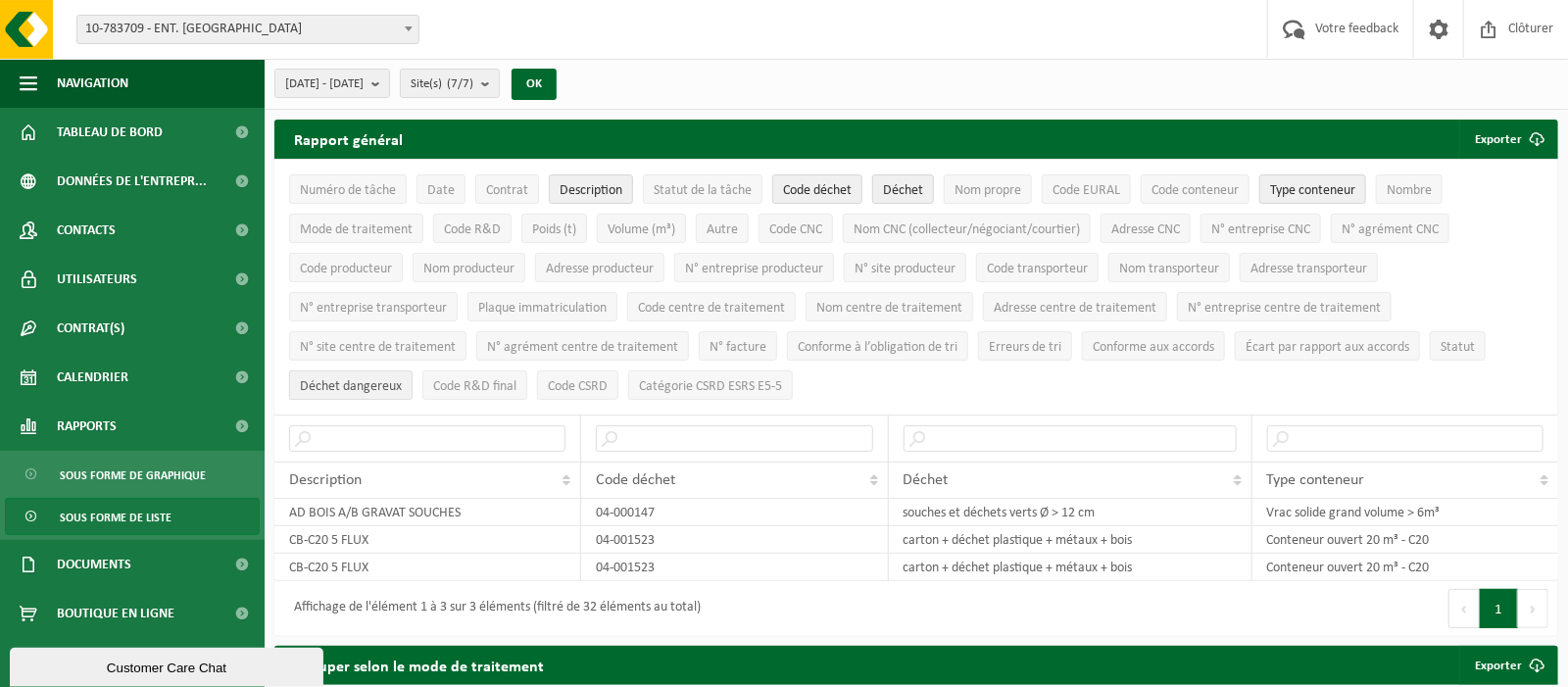 click on "Déchet dangereux" at bounding box center [351, 386] 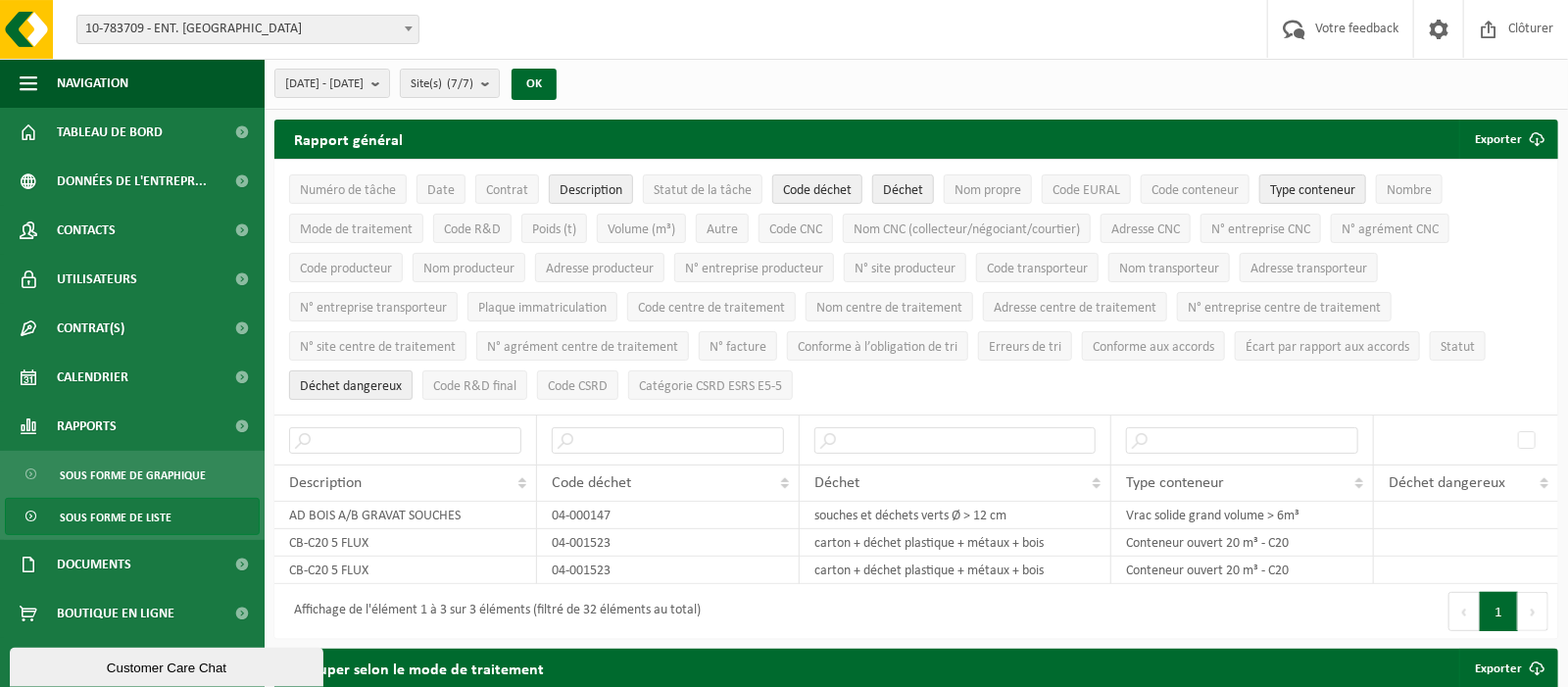 click on "Déchet dangereux" at bounding box center (351, 386) 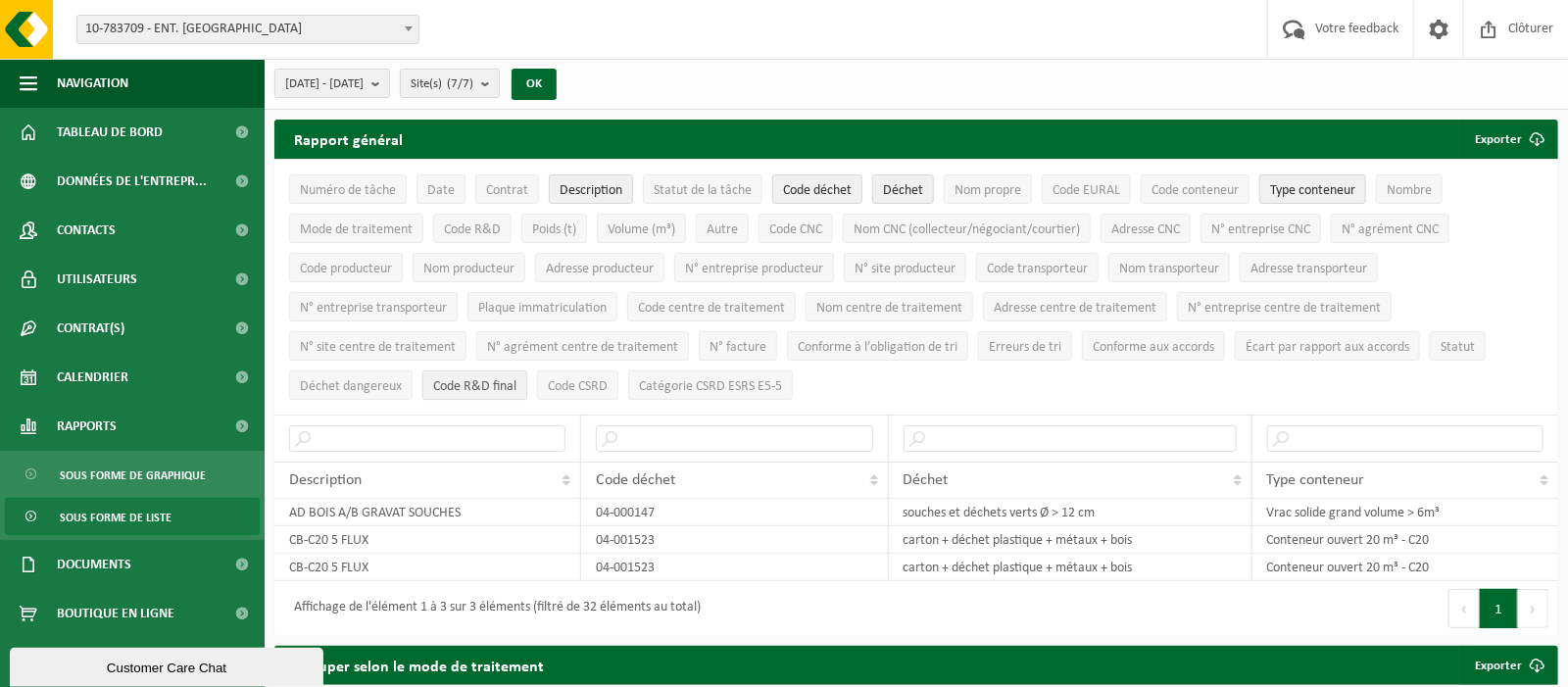 click on "Code R&D final" at bounding box center (474, 385) 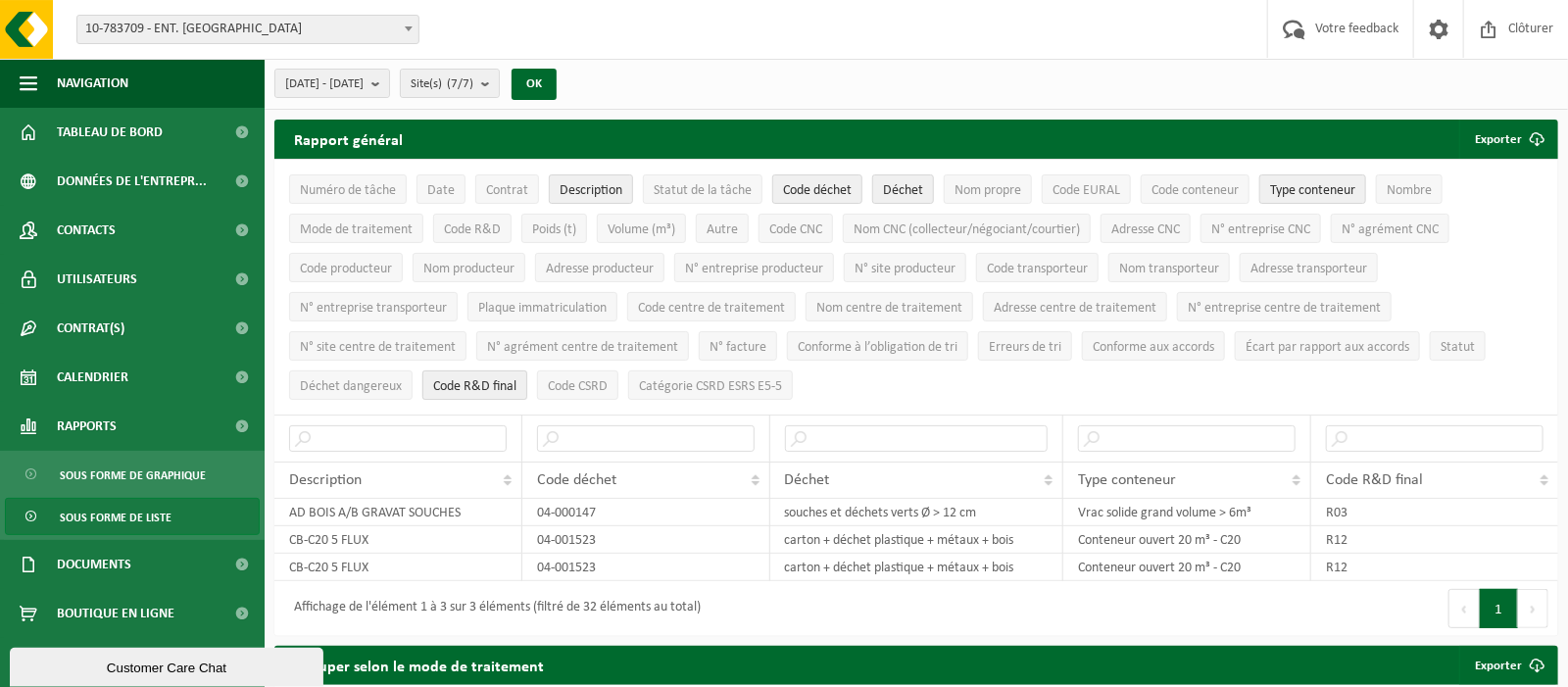 click on "Code R&D final" at bounding box center [474, 385] 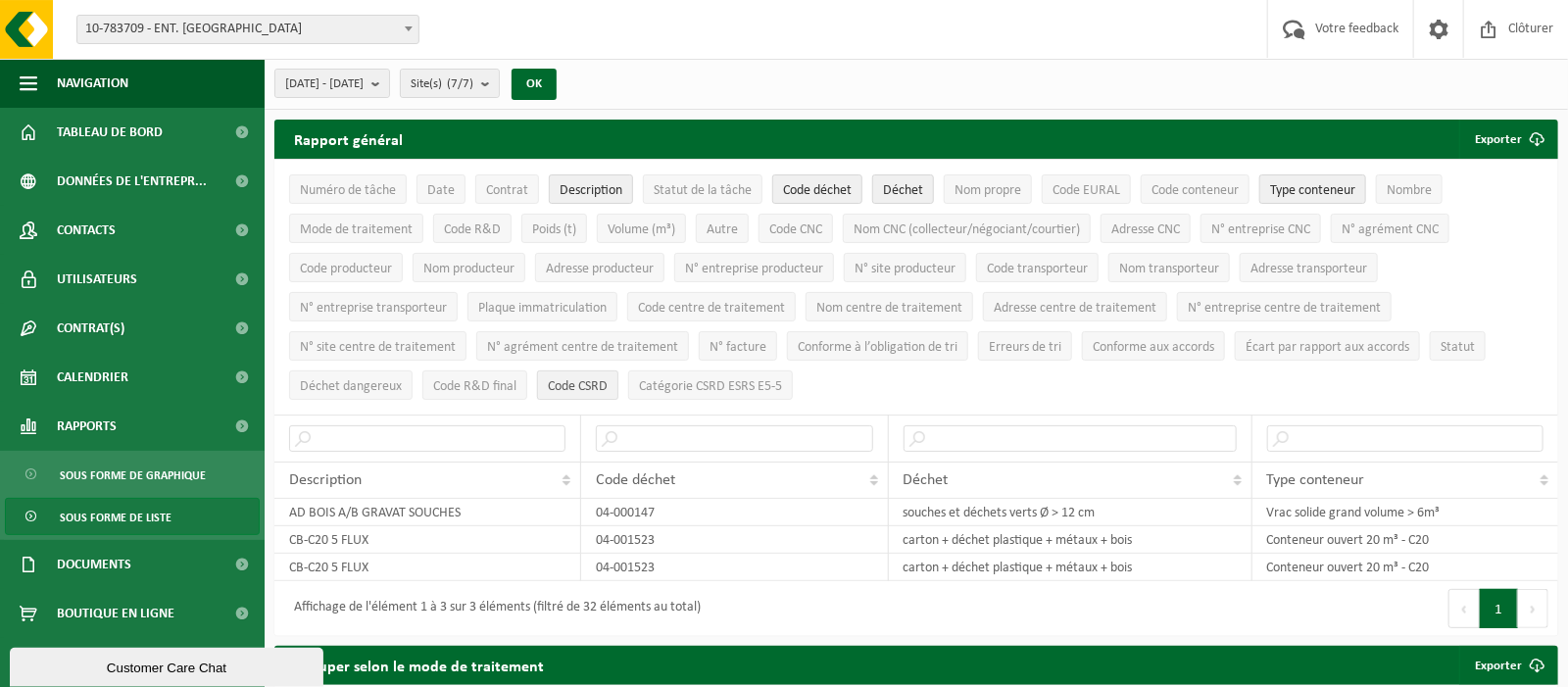 click on "Code CSRD" at bounding box center [577, 386] 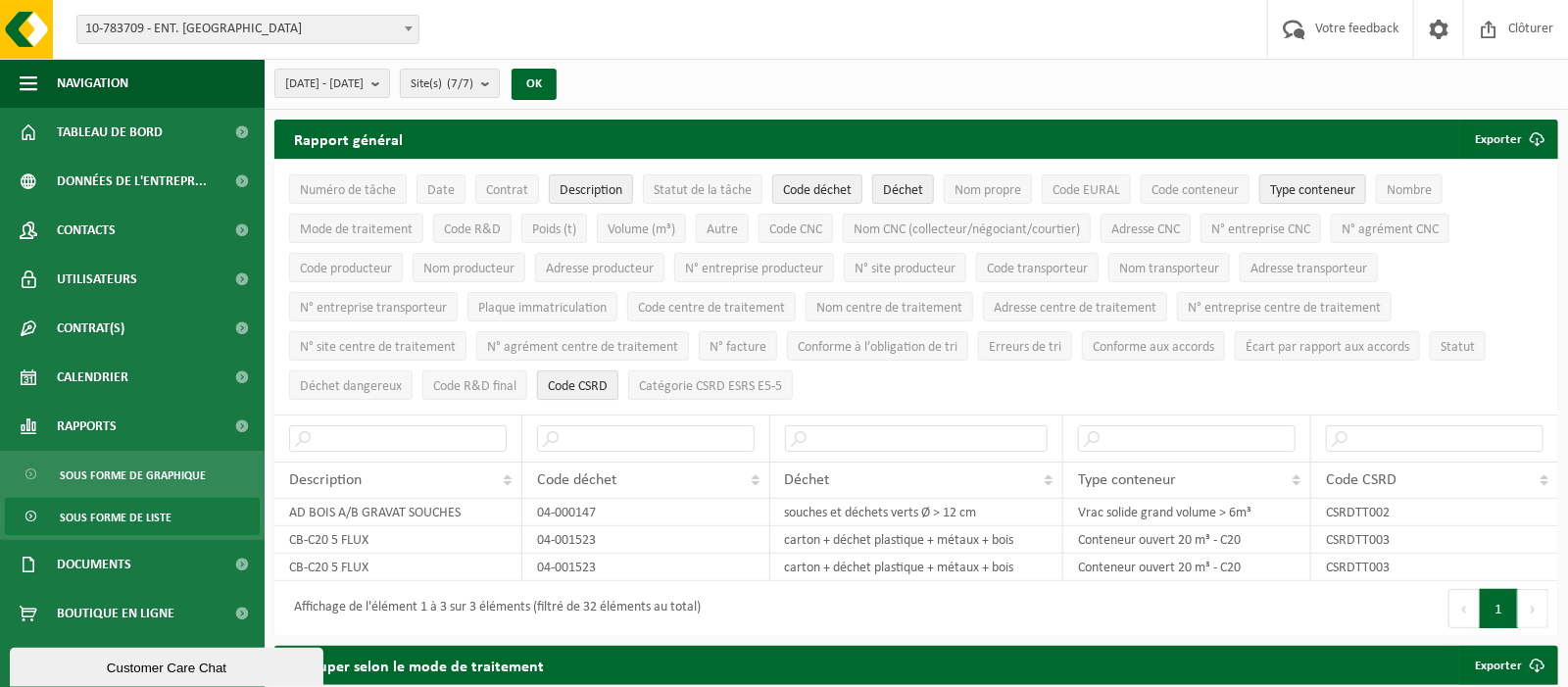 click on "Code CSRD" at bounding box center (577, 386) 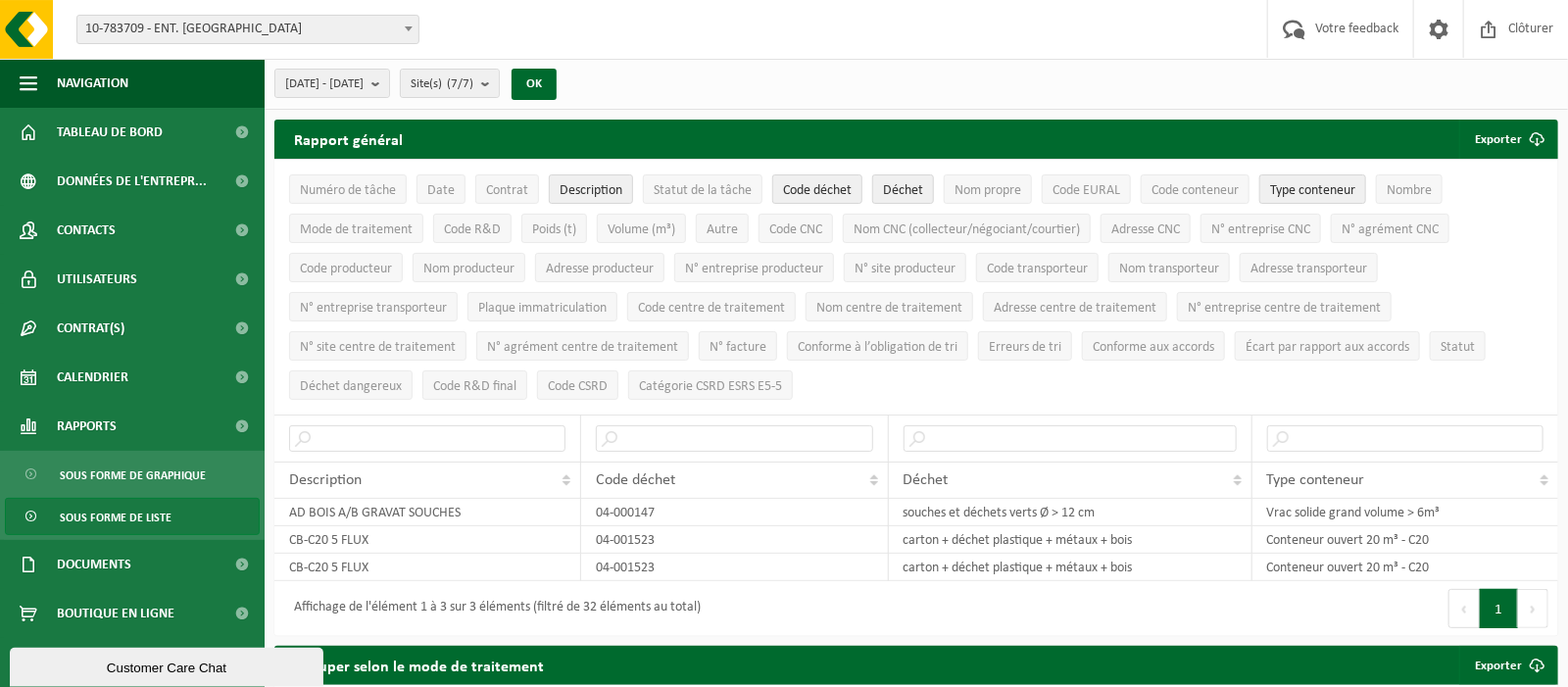 click on "Catégorie CSRD ESRS E5-5" at bounding box center (710, 385) 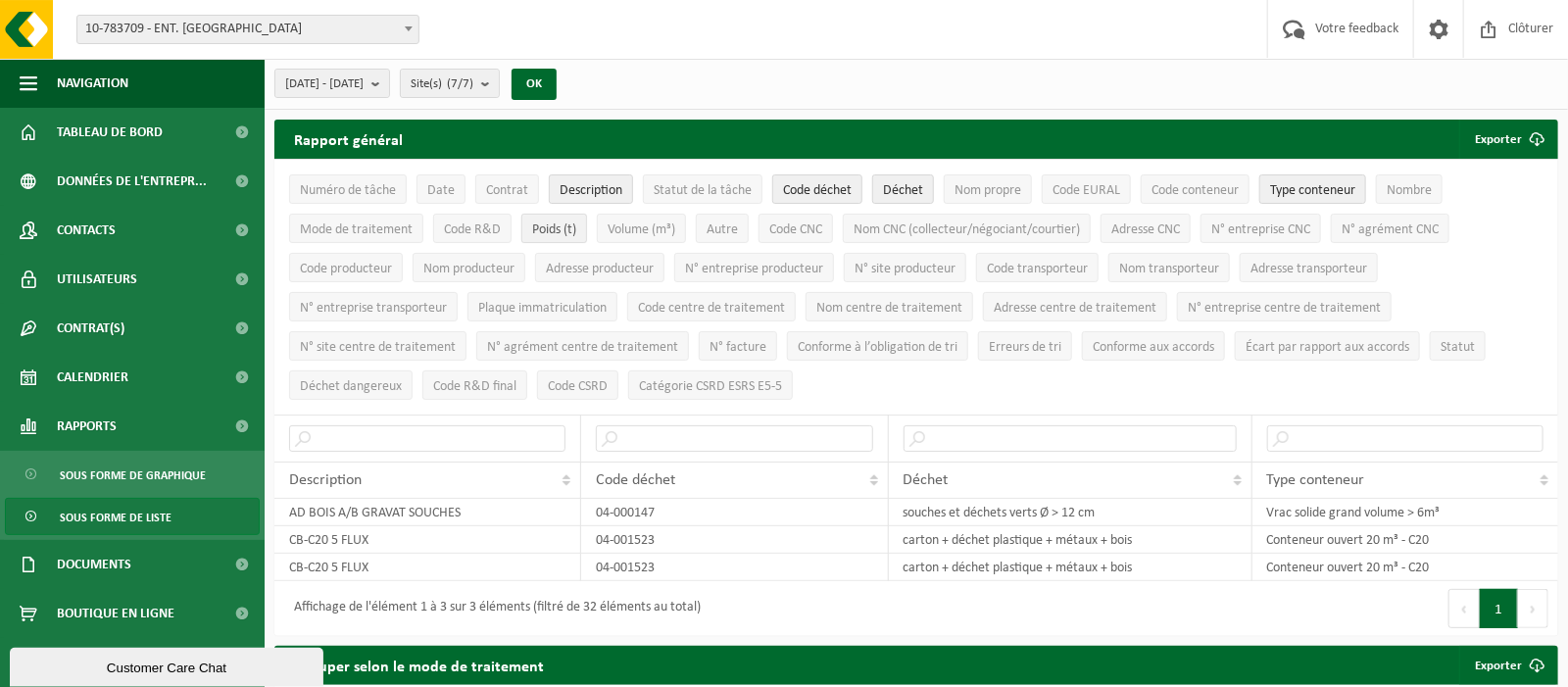 click on "Poids (t)" at bounding box center [554, 229] 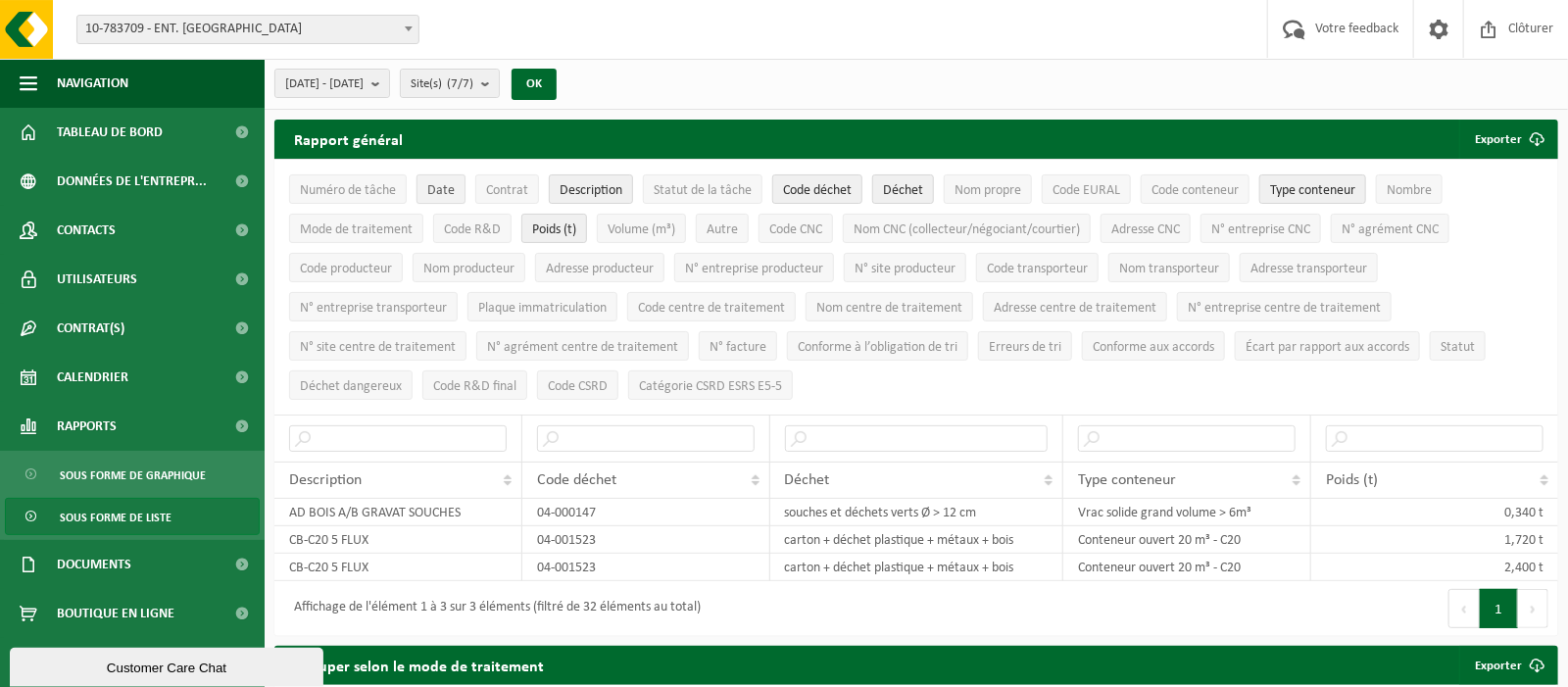 click on "Date" at bounding box center [441, 190] 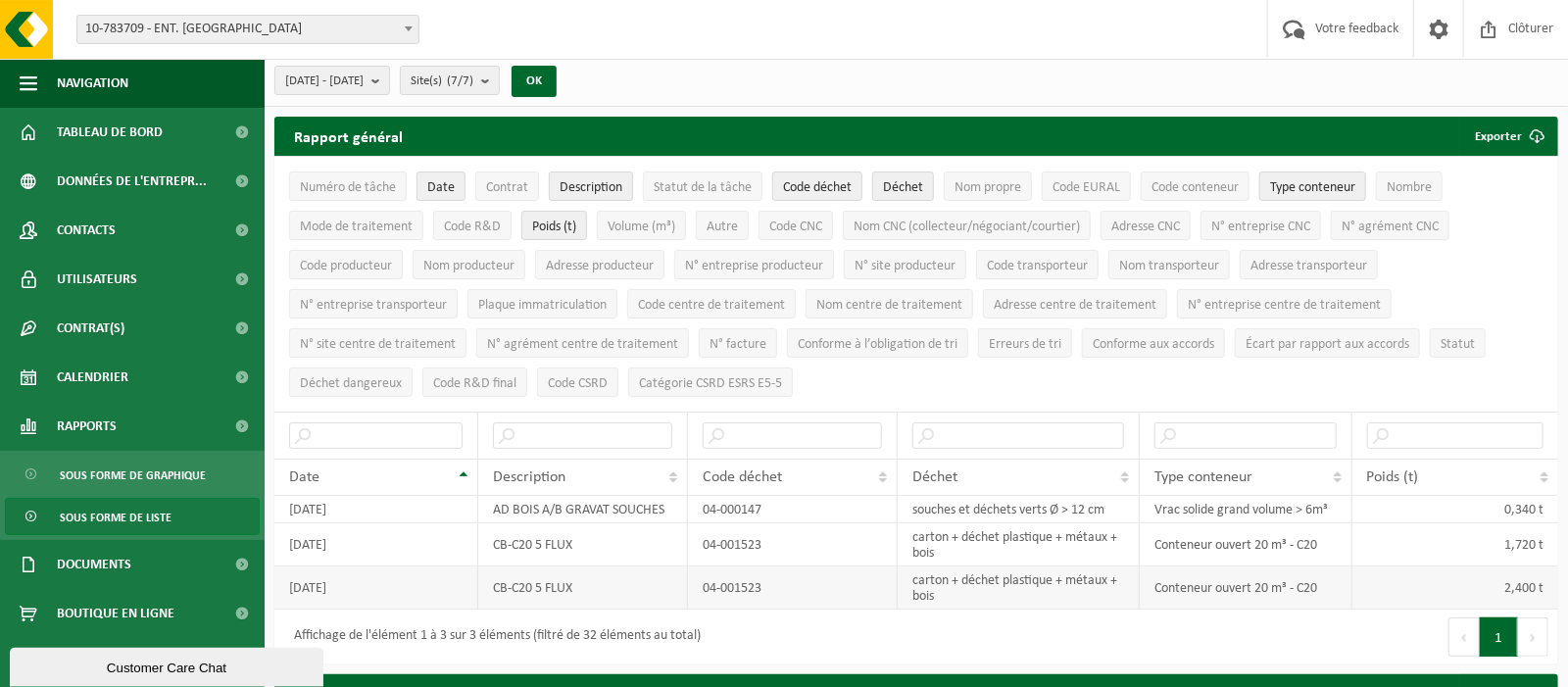 scroll, scrollTop: 0, scrollLeft: 0, axis: both 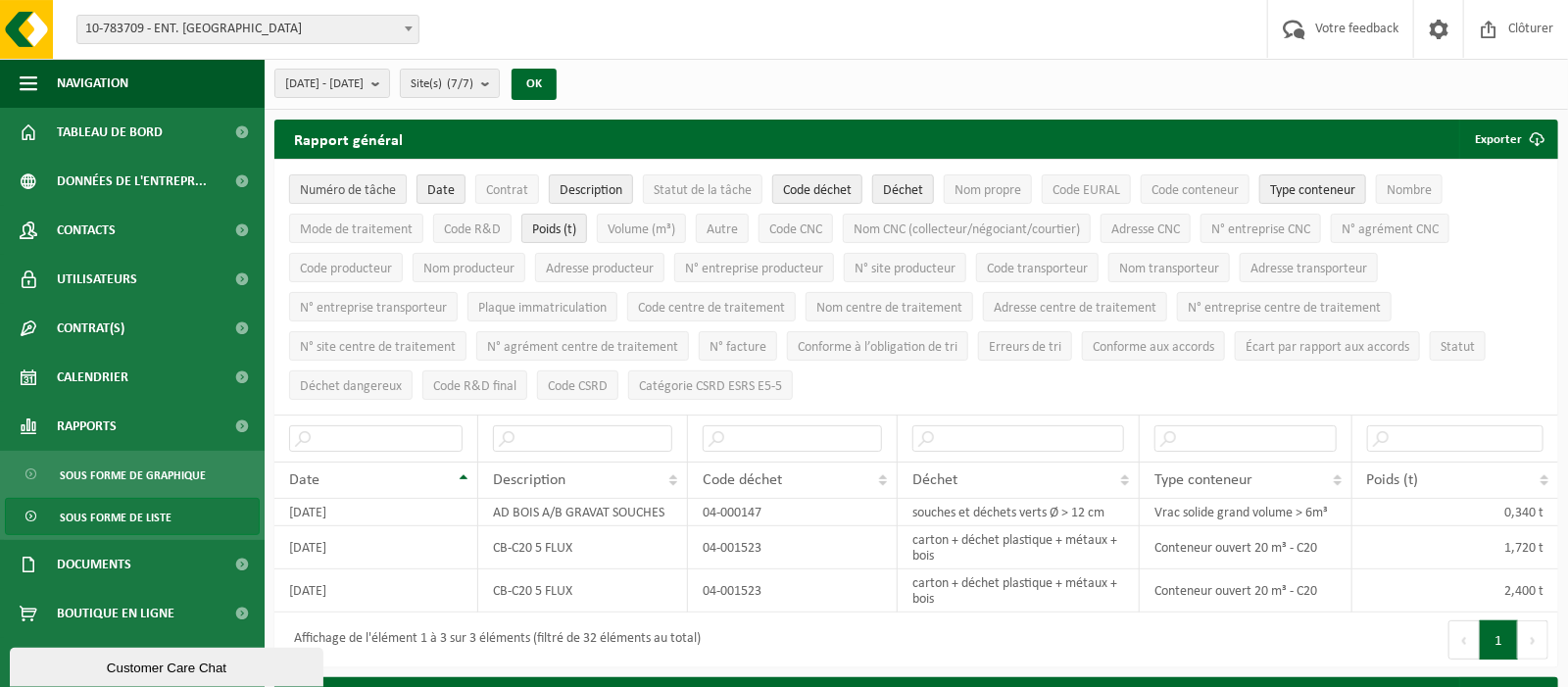 click on "Numéro de tâche" at bounding box center (348, 190) 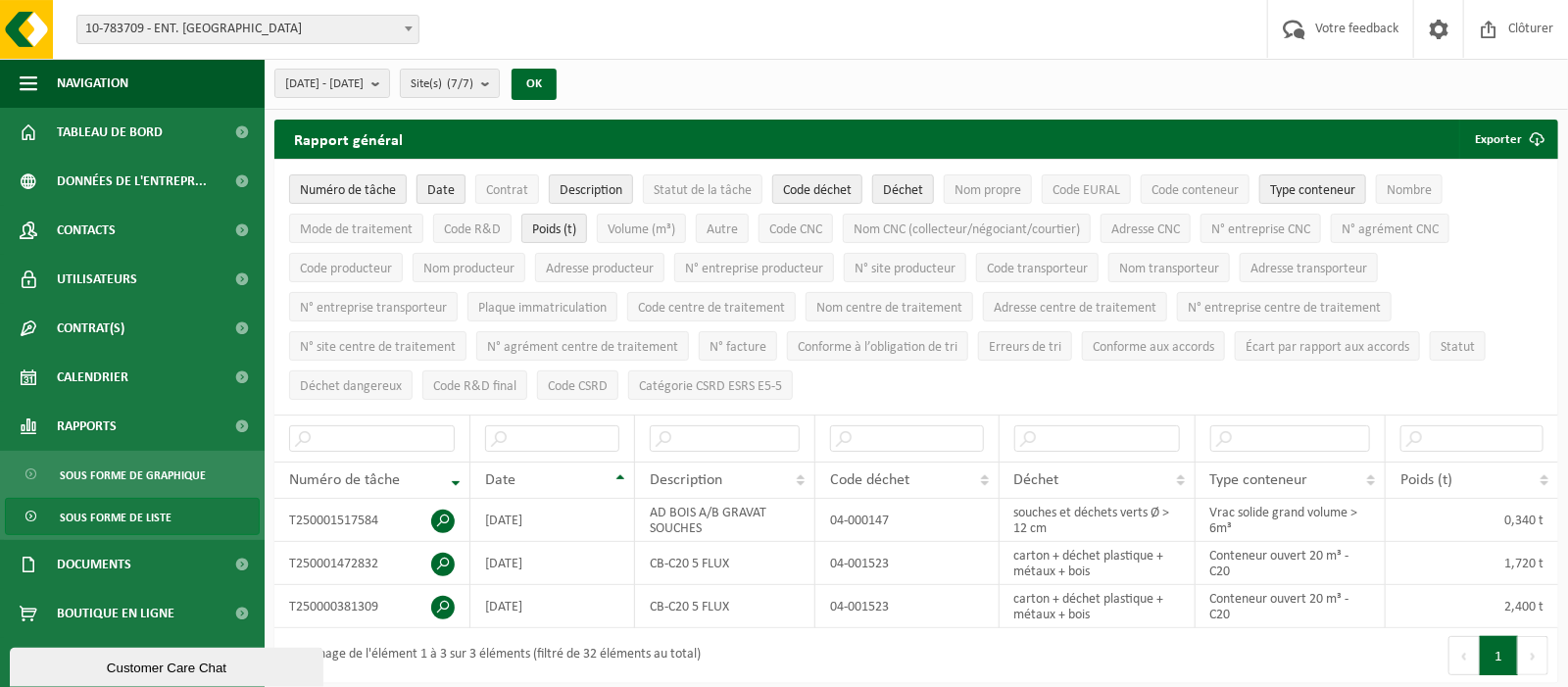 click on "Date" at bounding box center [441, 190] 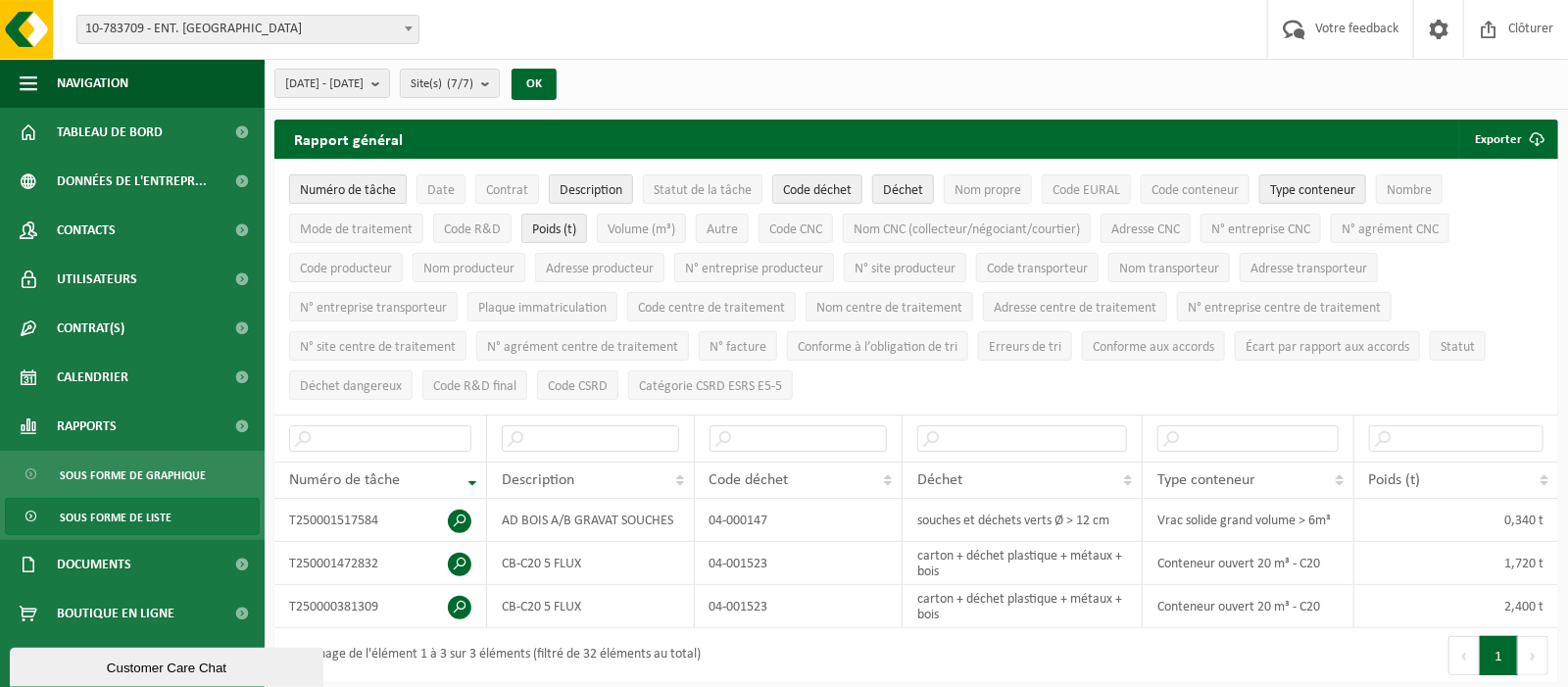 click on "Numéro de tâche" at bounding box center (348, 190) 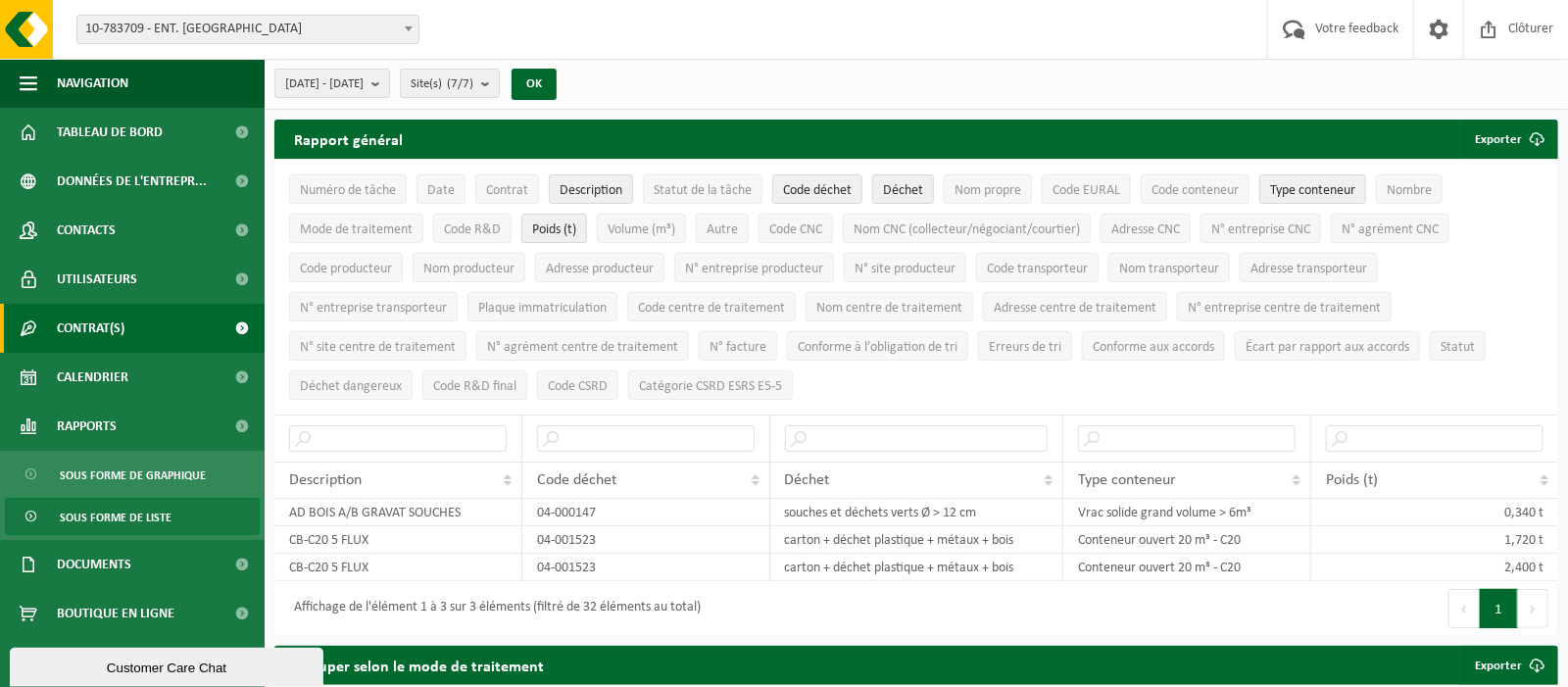 click at bounding box center (242, 328) 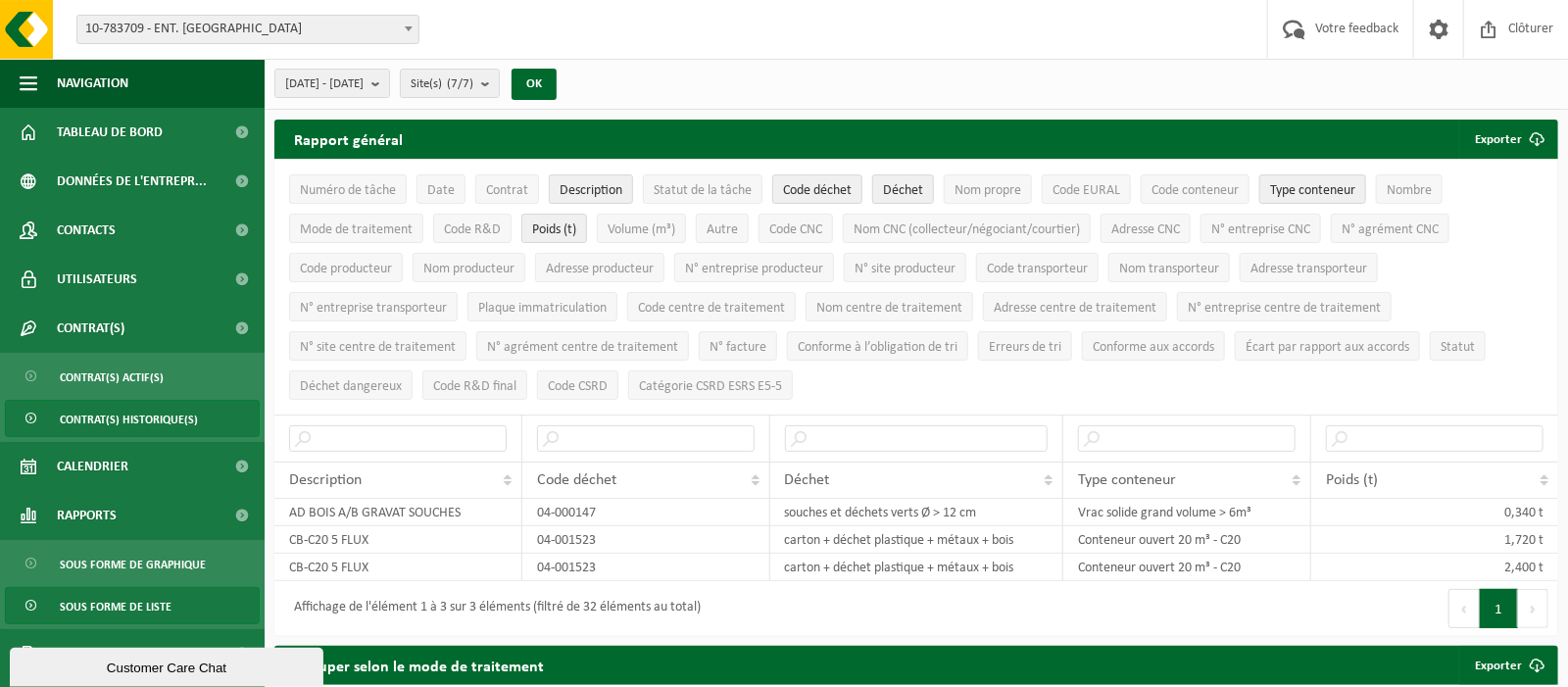 scroll, scrollTop: 88, scrollLeft: 0, axis: vertical 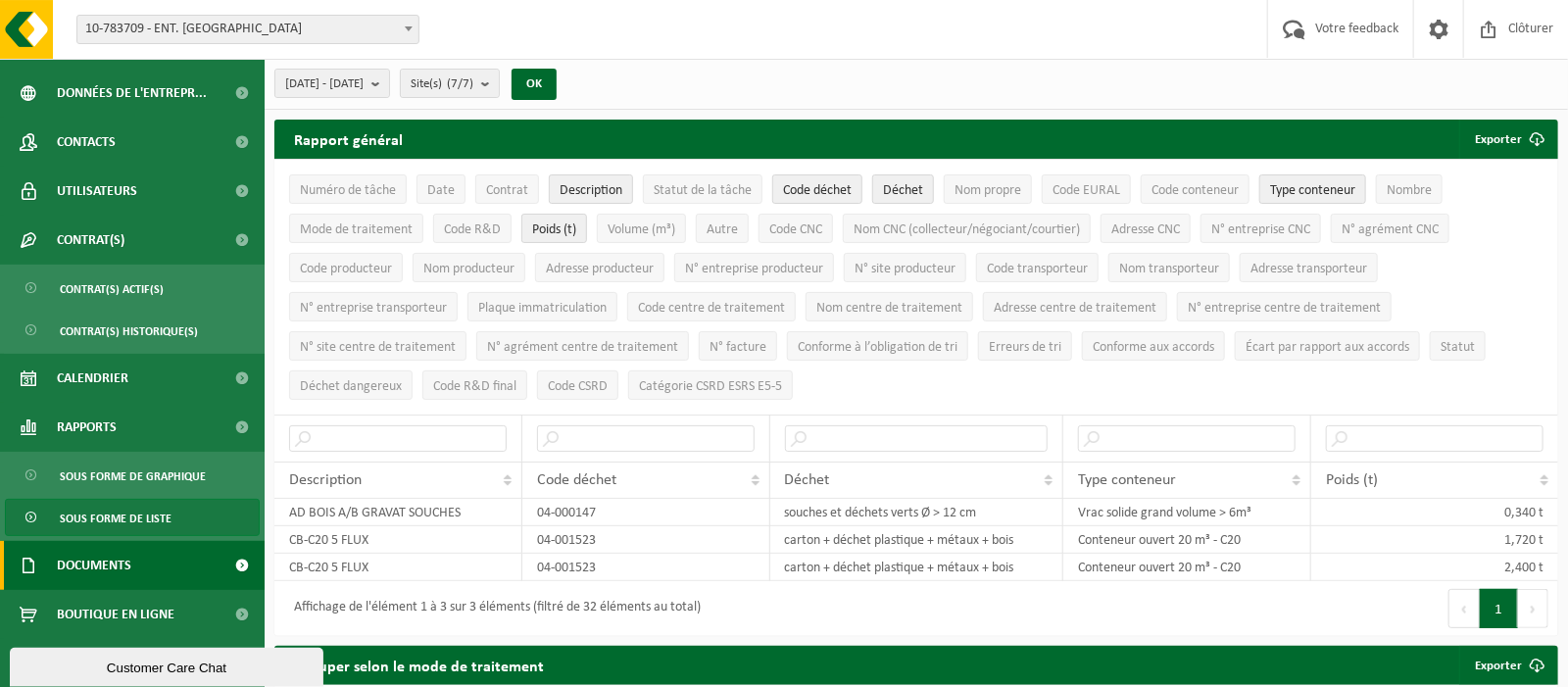 click at bounding box center (242, 565) 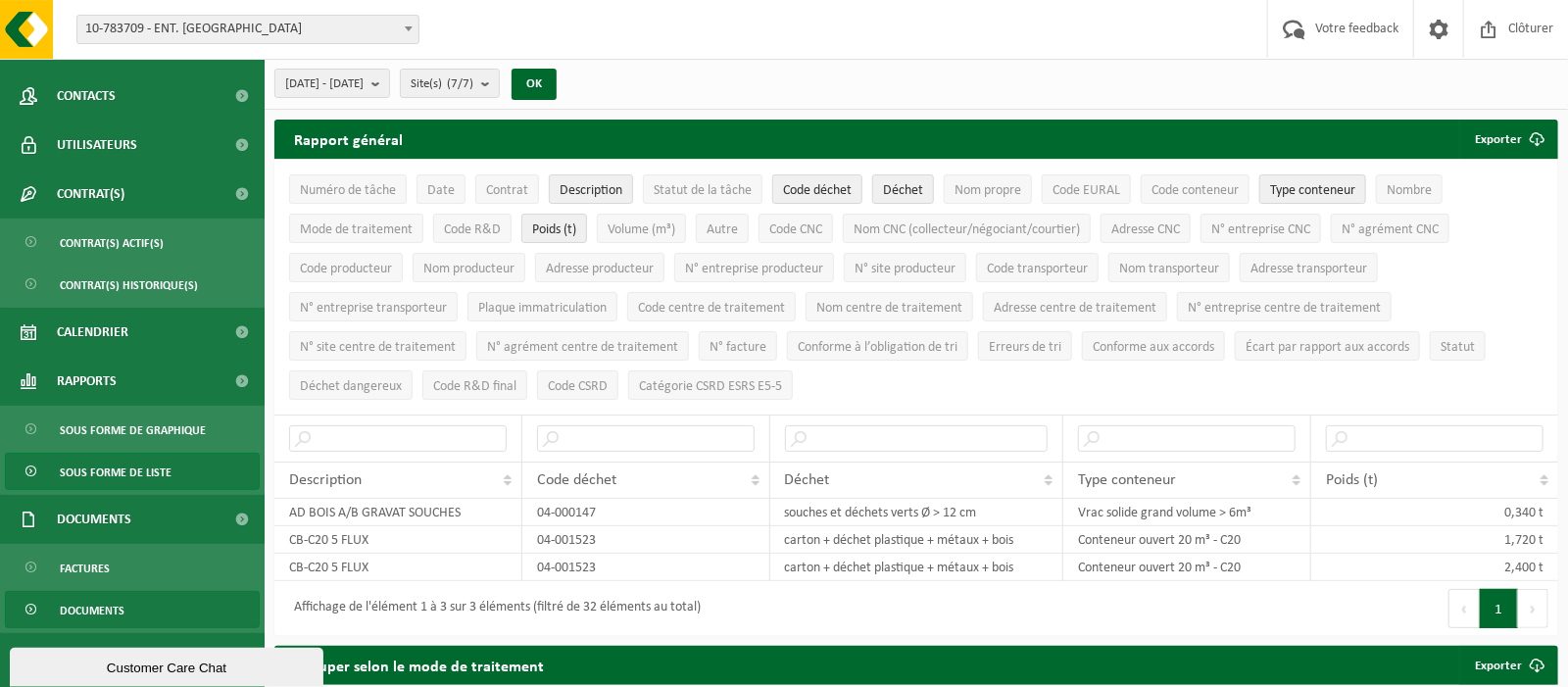 scroll, scrollTop: 177, scrollLeft: 0, axis: vertical 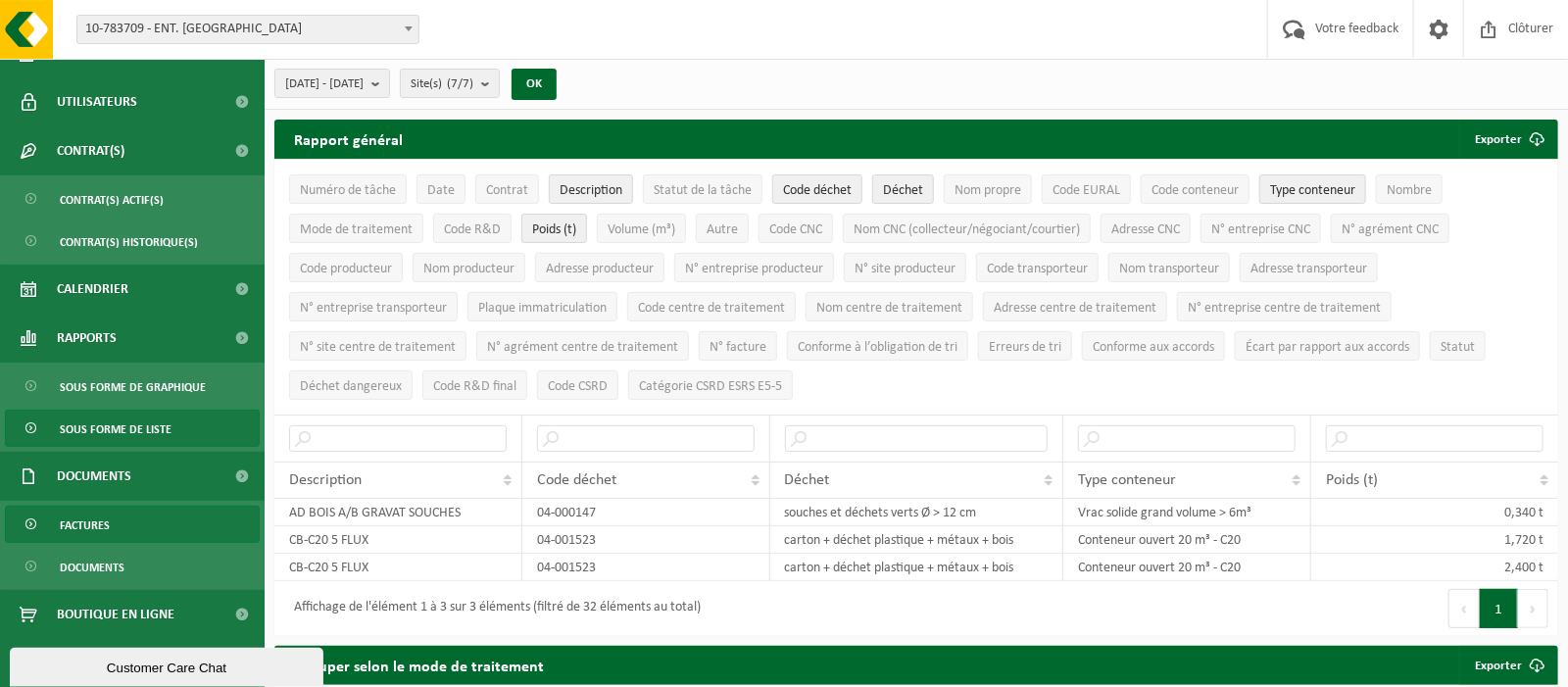 click on "Factures" at bounding box center (132, 524) 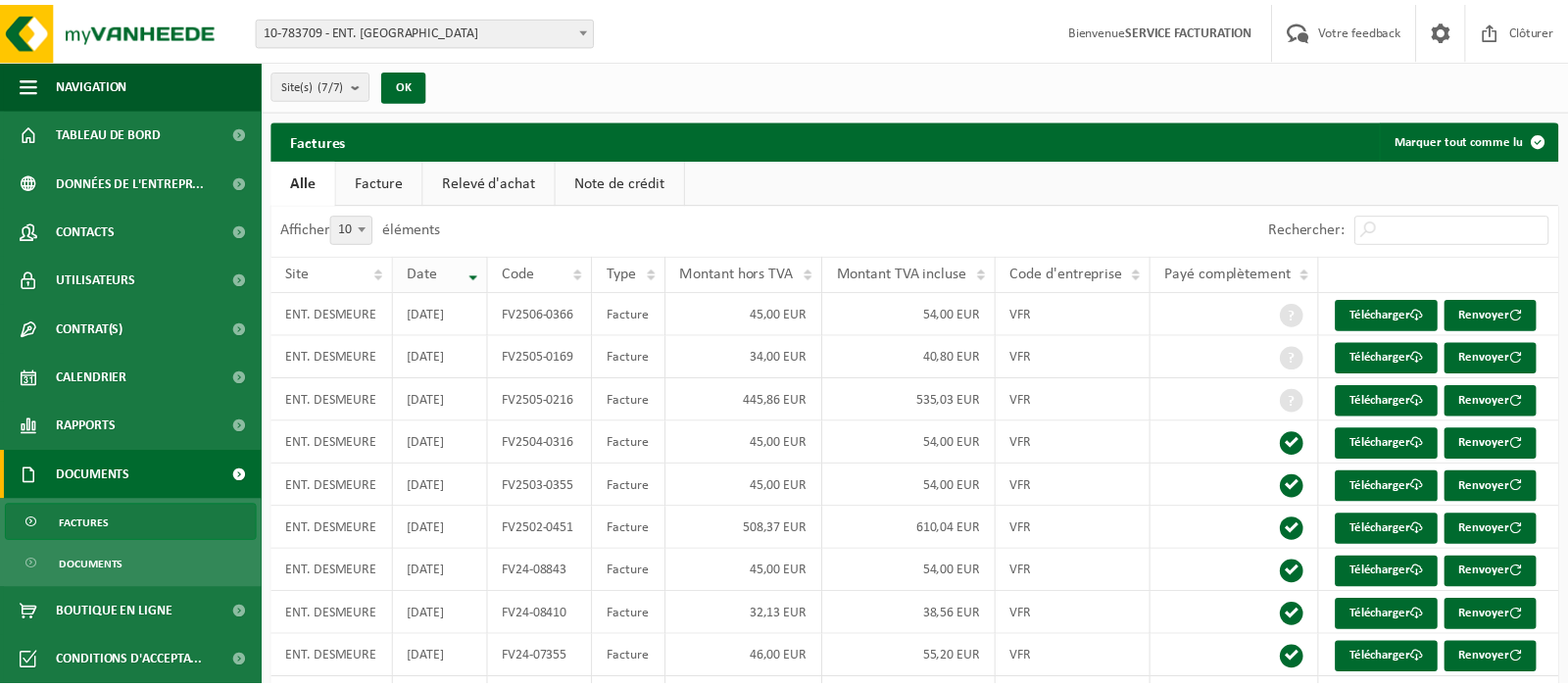 scroll, scrollTop: 0, scrollLeft: 0, axis: both 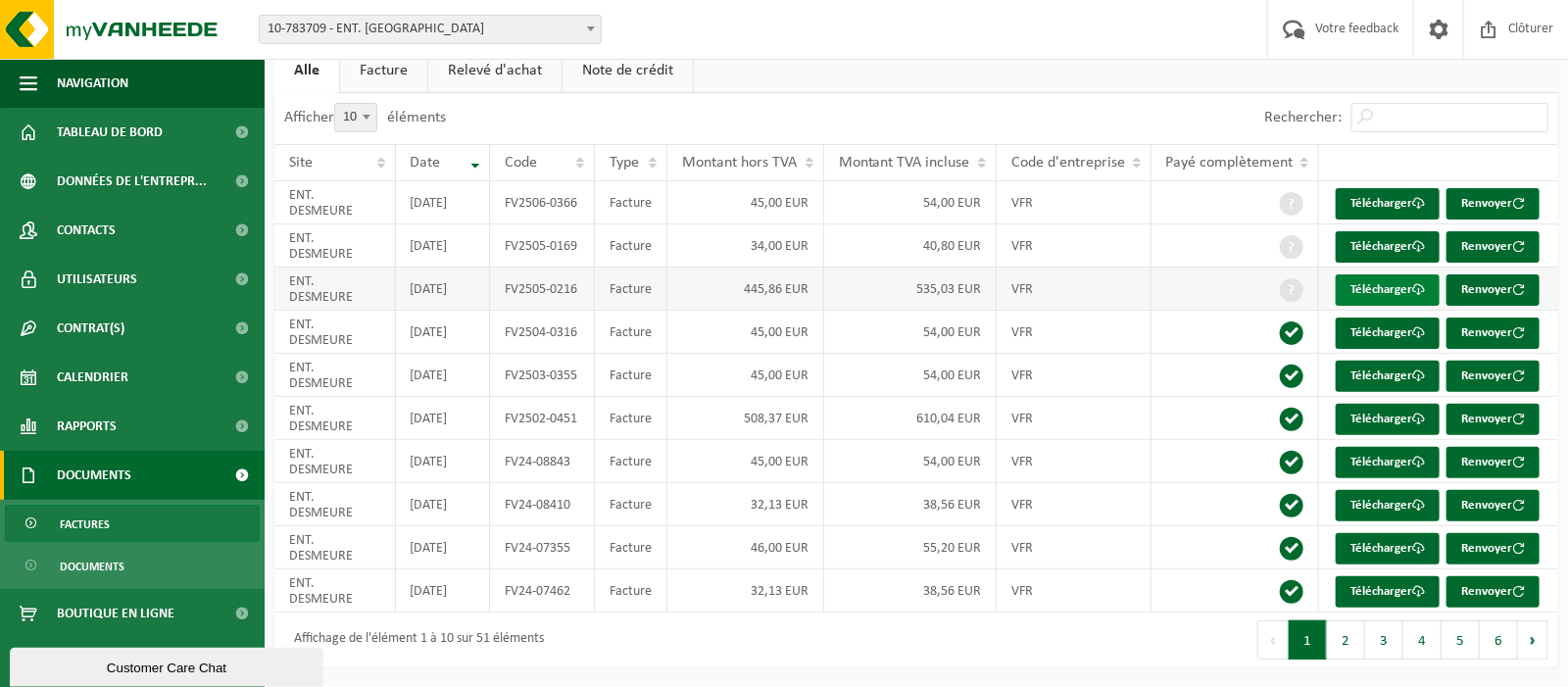 click on "Télécharger" at bounding box center (1388, 290) 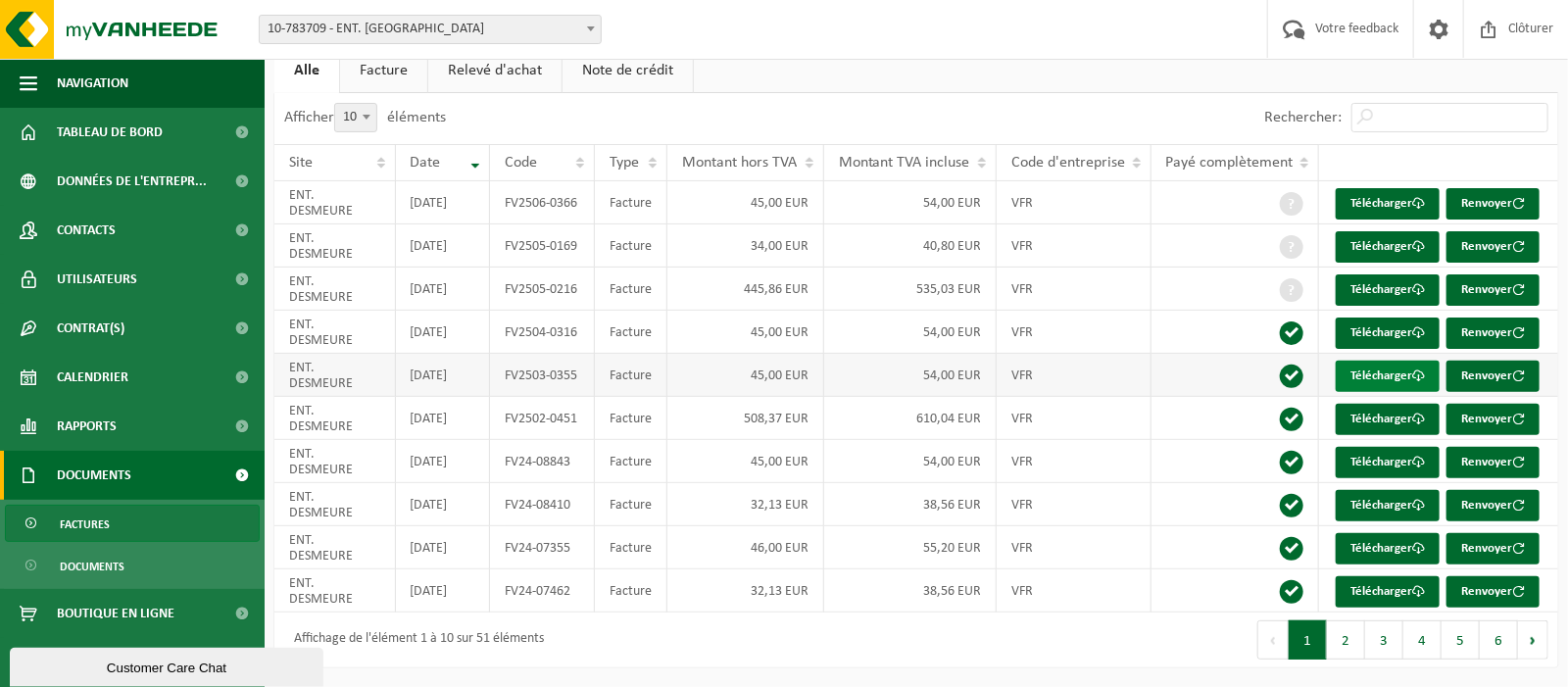 click on "Télécharger" at bounding box center (1388, 376) 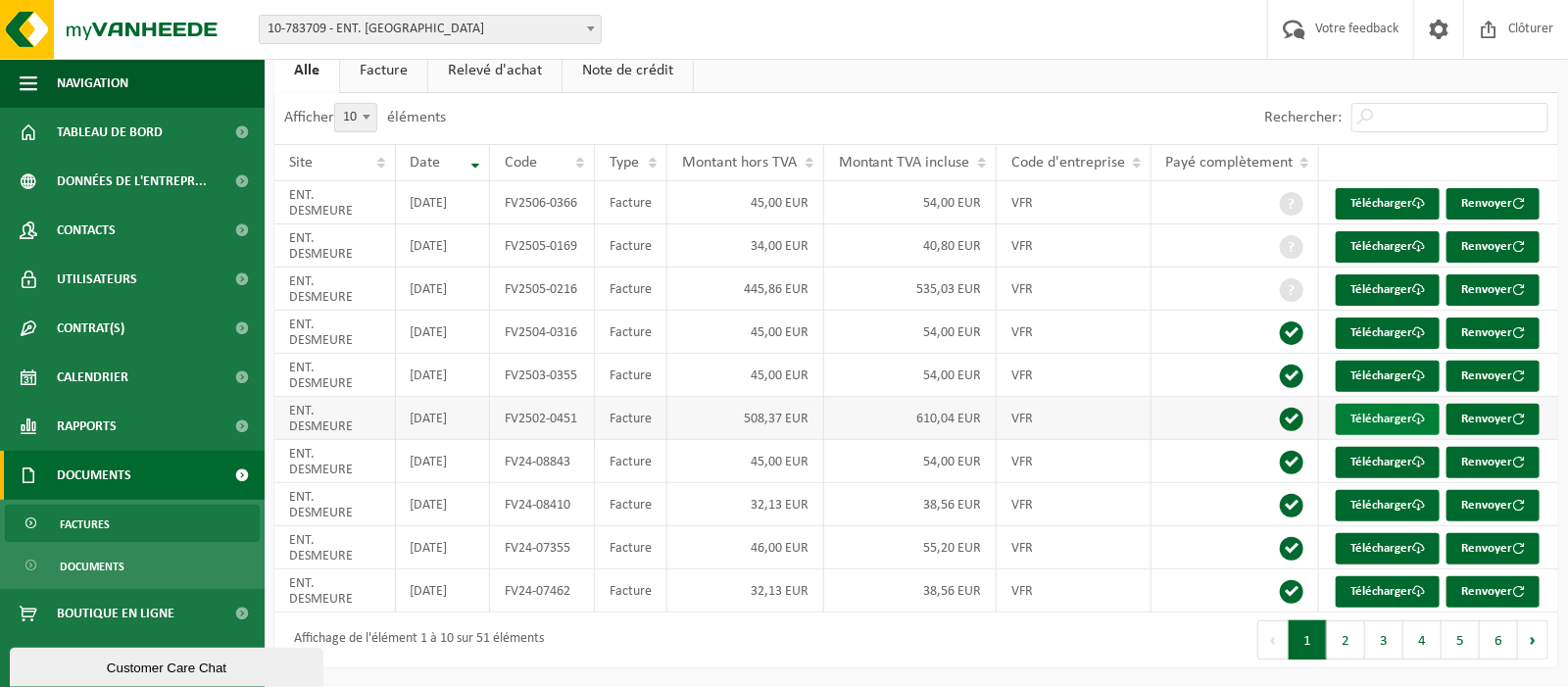 click on "Télécharger" at bounding box center (1388, 419) 